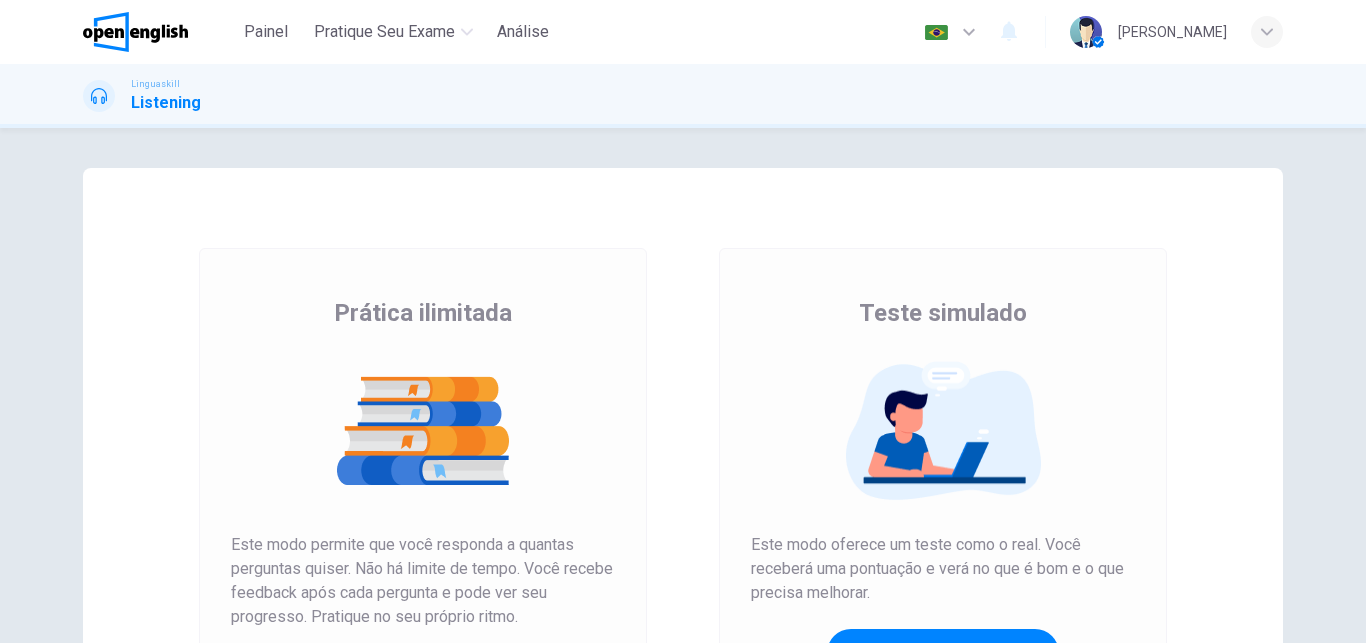 scroll, scrollTop: 0, scrollLeft: 0, axis: both 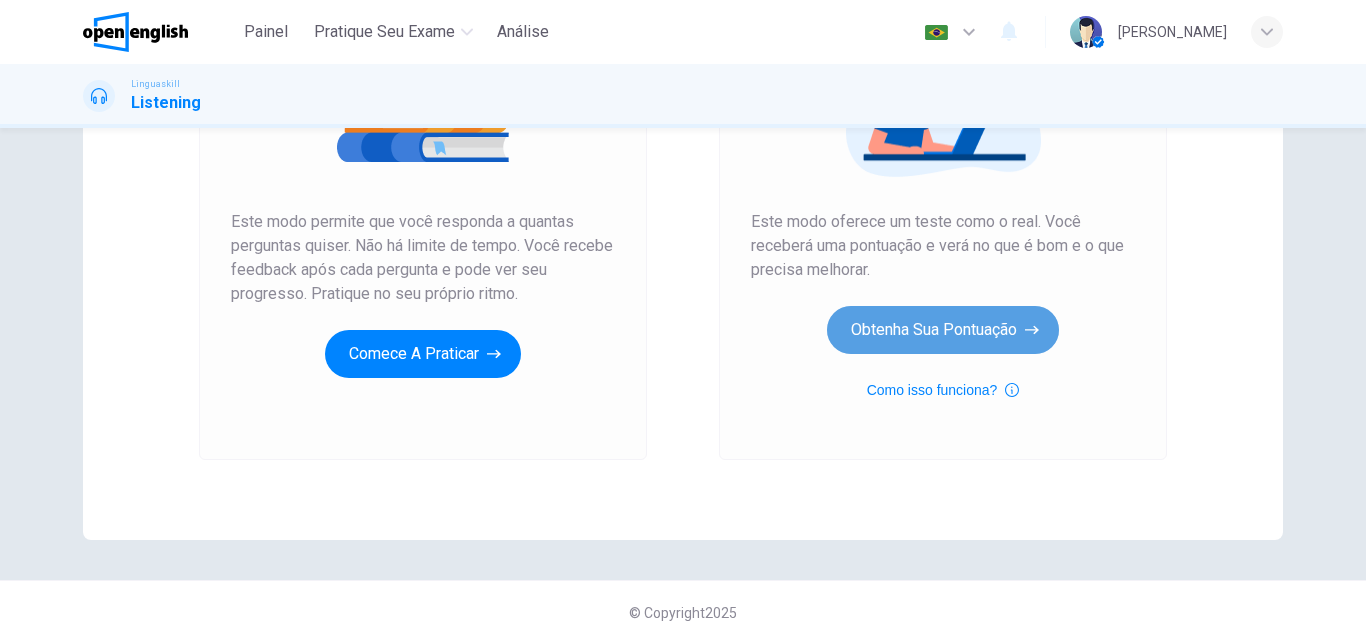 click on "Obtenha sua pontuação" at bounding box center [943, 330] 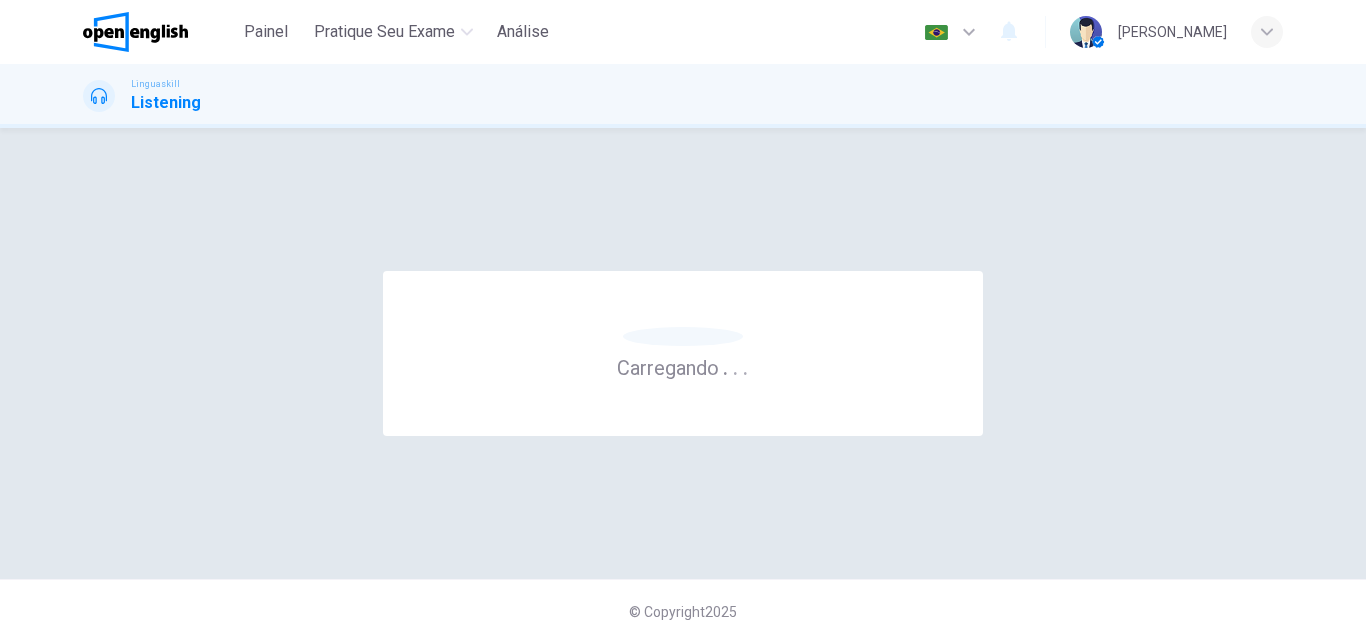 scroll, scrollTop: 0, scrollLeft: 0, axis: both 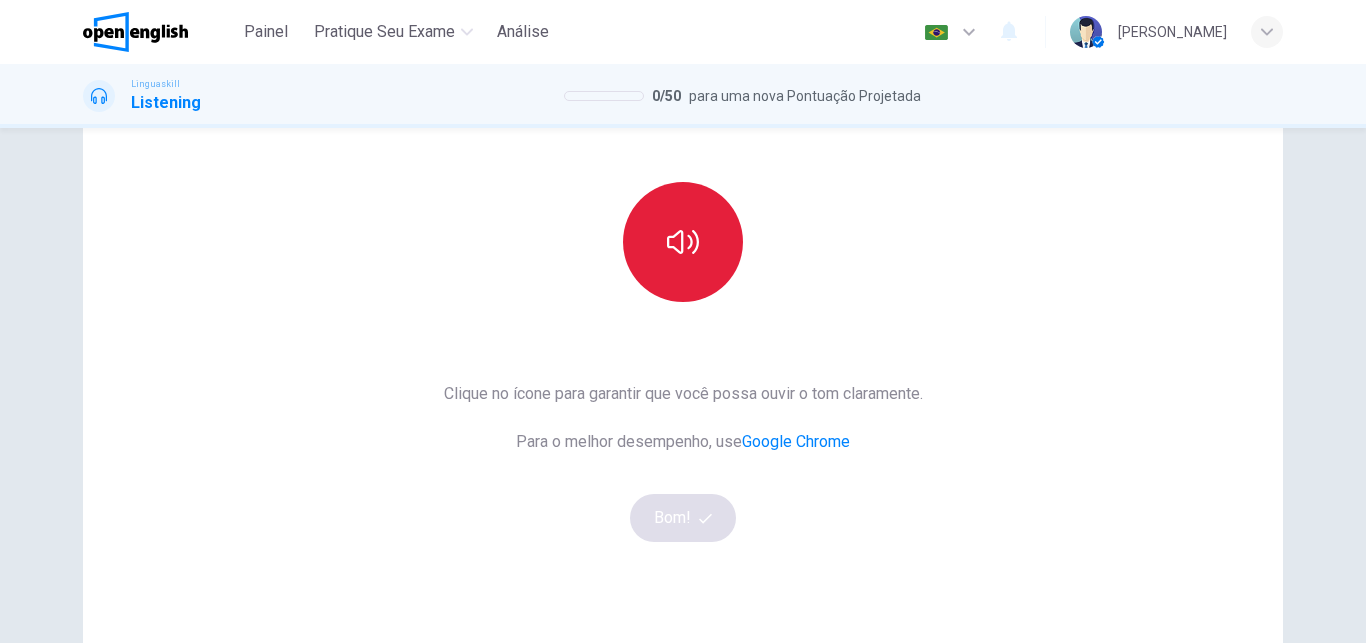 click at bounding box center [683, 242] 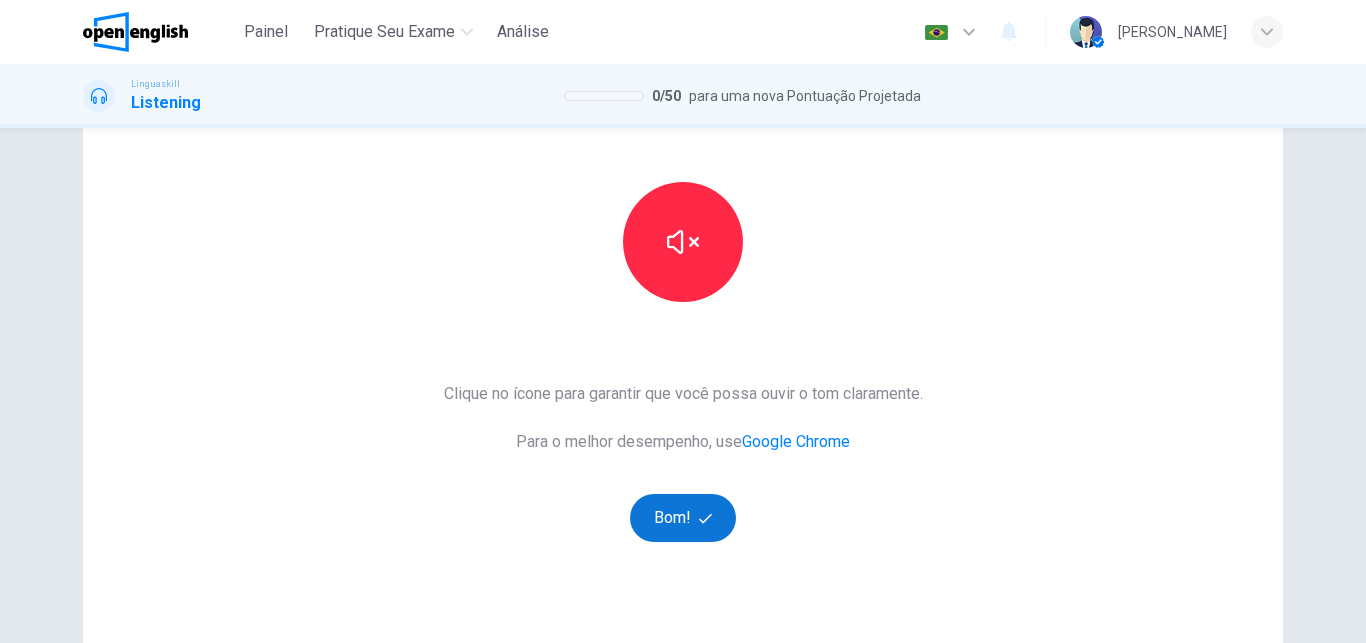 click on "Bom!" at bounding box center [683, 518] 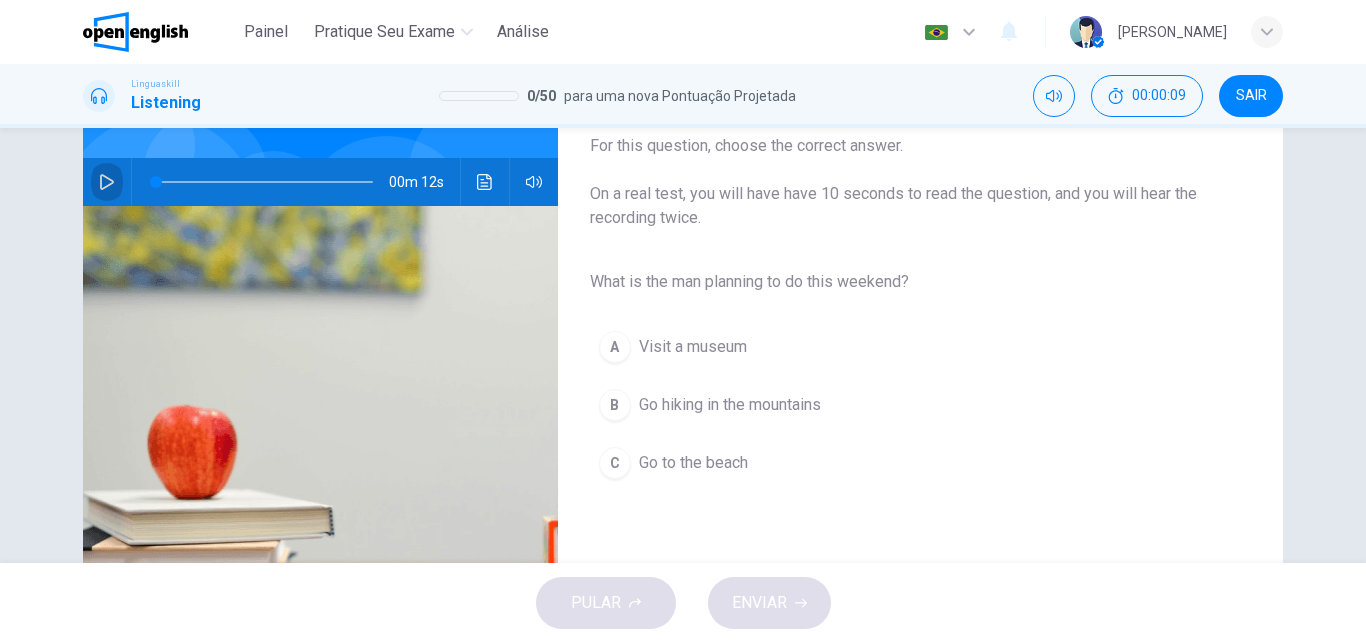 click 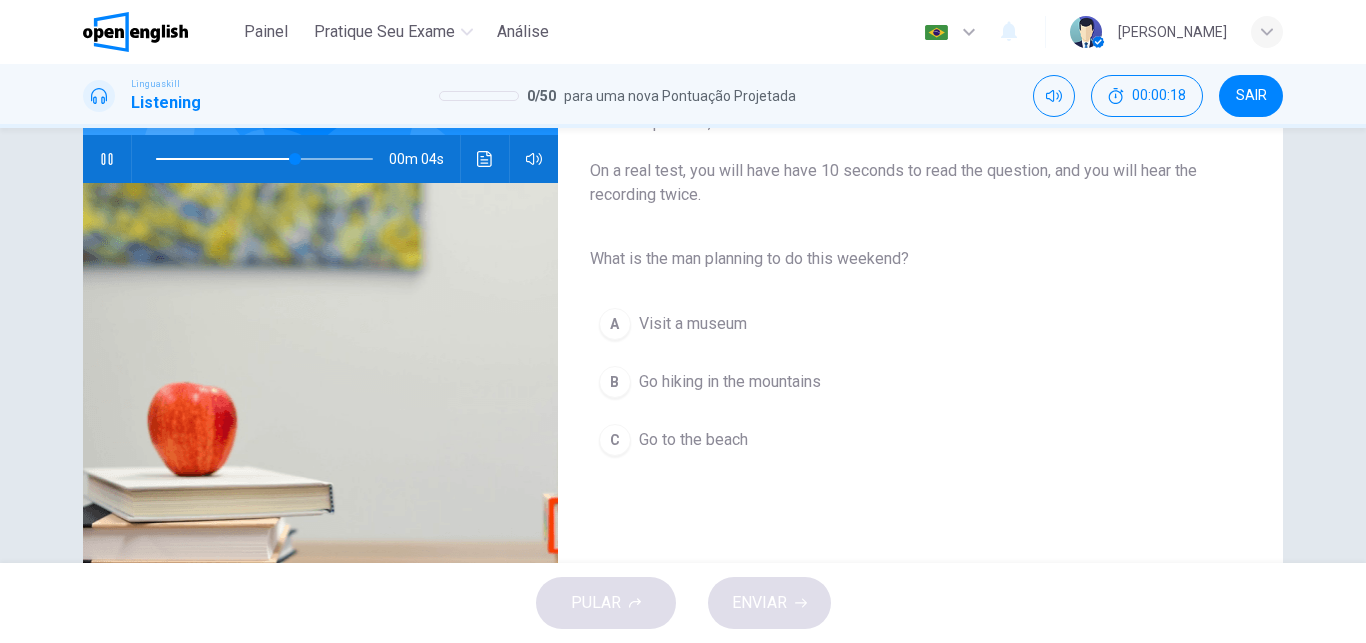 scroll, scrollTop: 188, scrollLeft: 0, axis: vertical 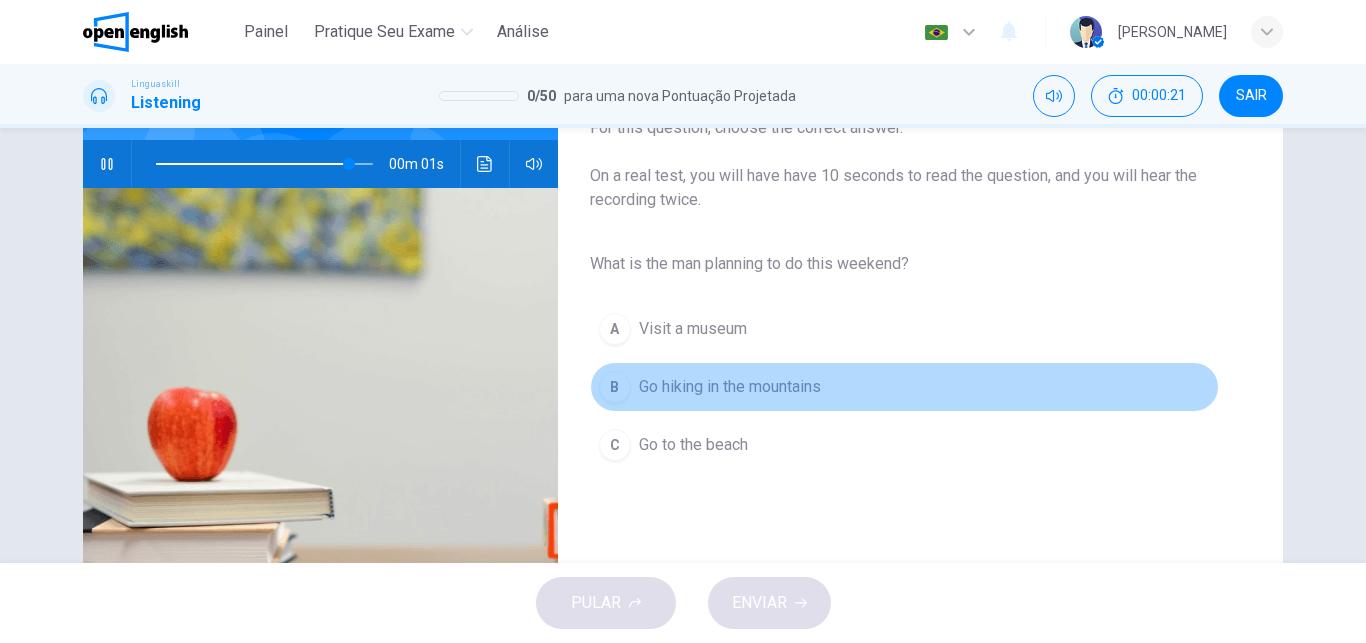 click on "B Go hiking in the mountains" at bounding box center [904, 387] 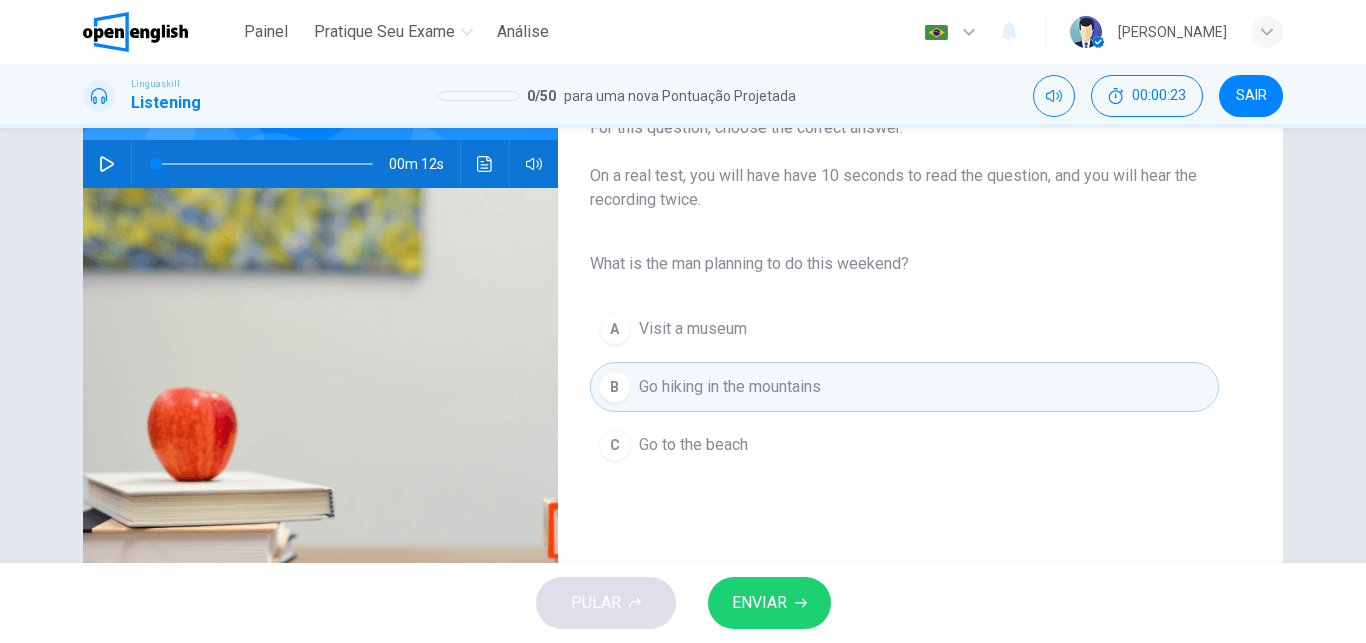 type on "*" 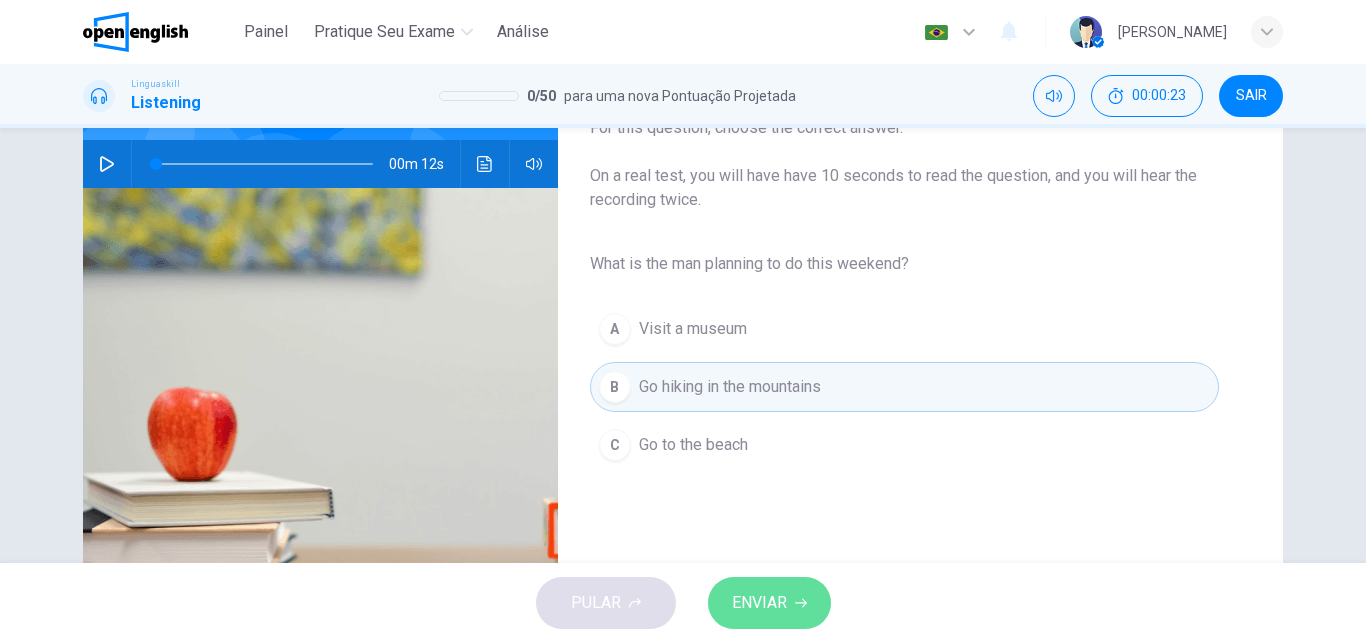click on "ENVIAR" at bounding box center [769, 603] 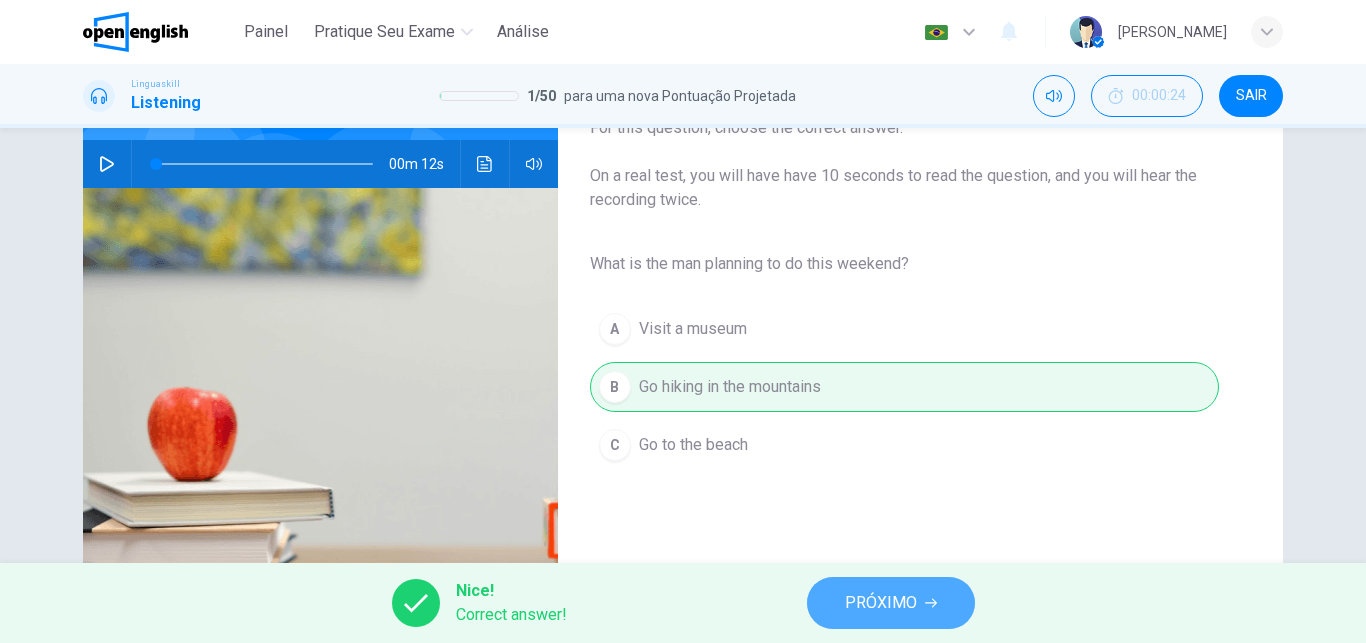 click on "PRÓXIMO" at bounding box center [881, 603] 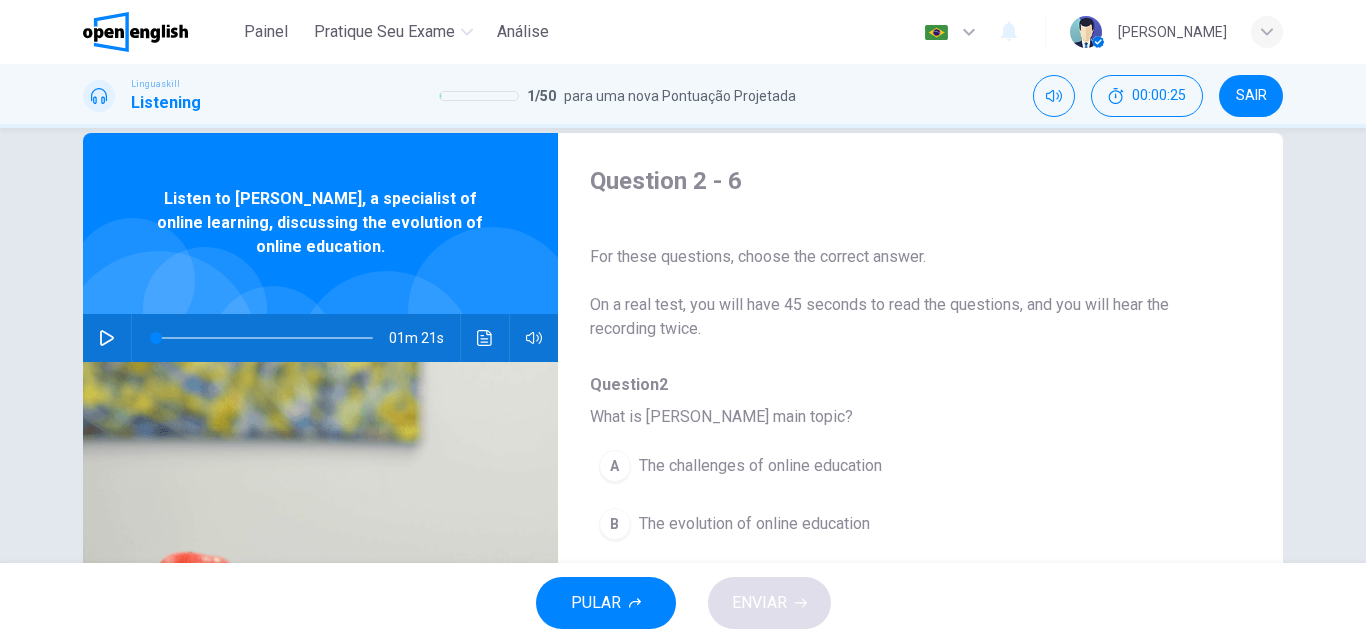 scroll, scrollTop: 45, scrollLeft: 0, axis: vertical 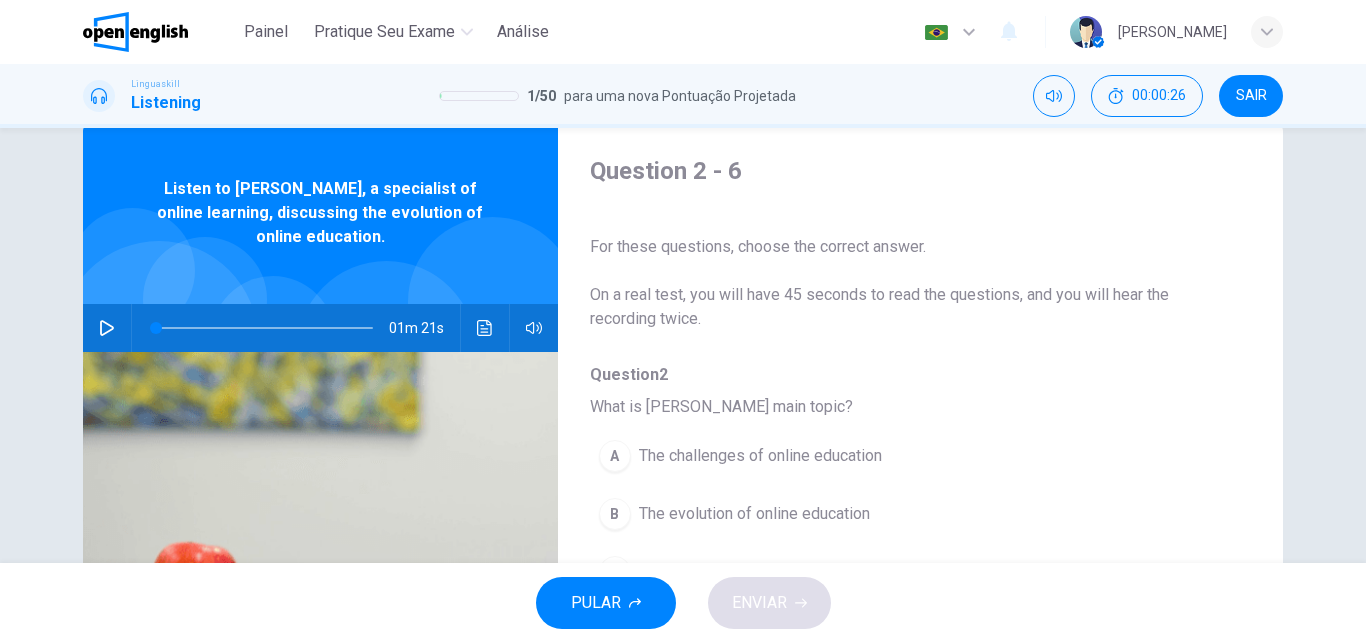 click on "01m 21s" at bounding box center [320, 328] 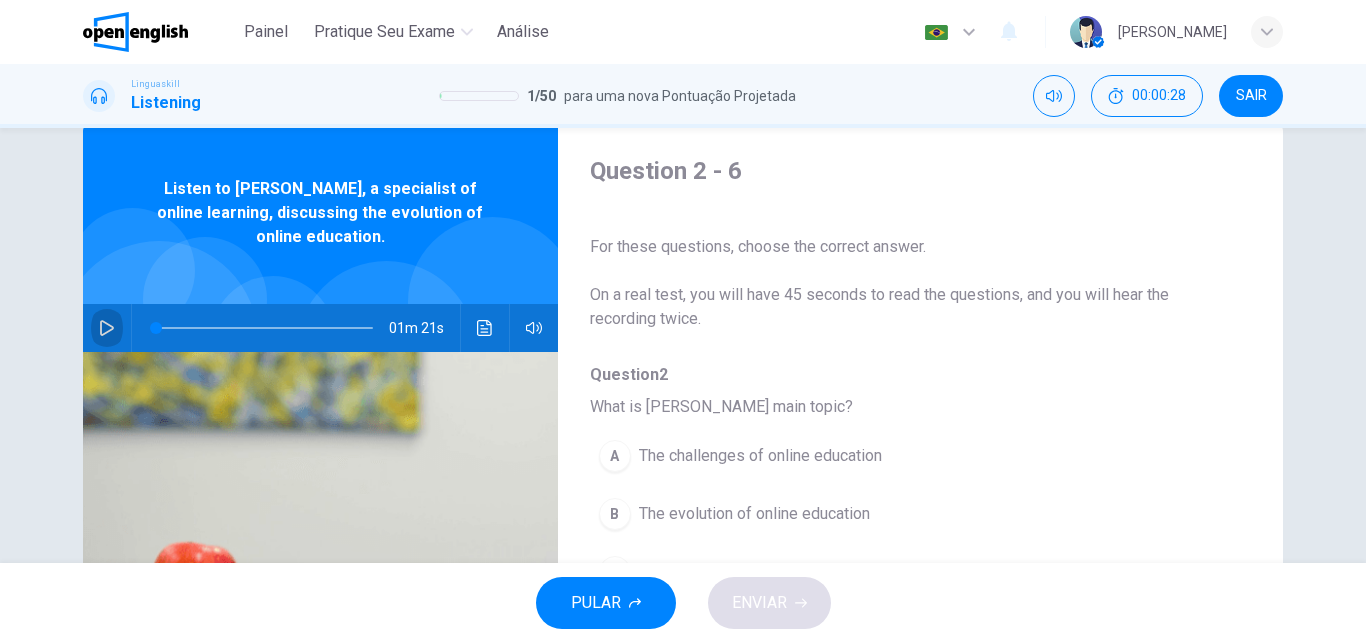 click 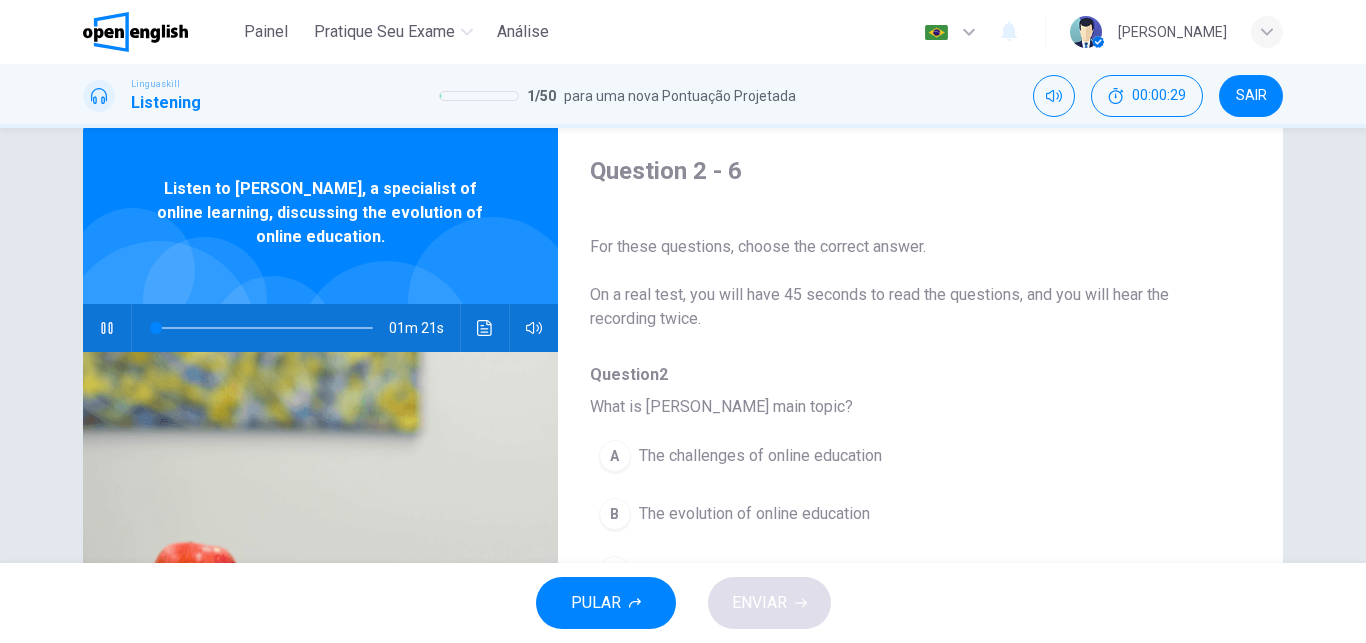 drag, startPoint x: 99, startPoint y: 323, endPoint x: 360, endPoint y: 212, distance: 283.623 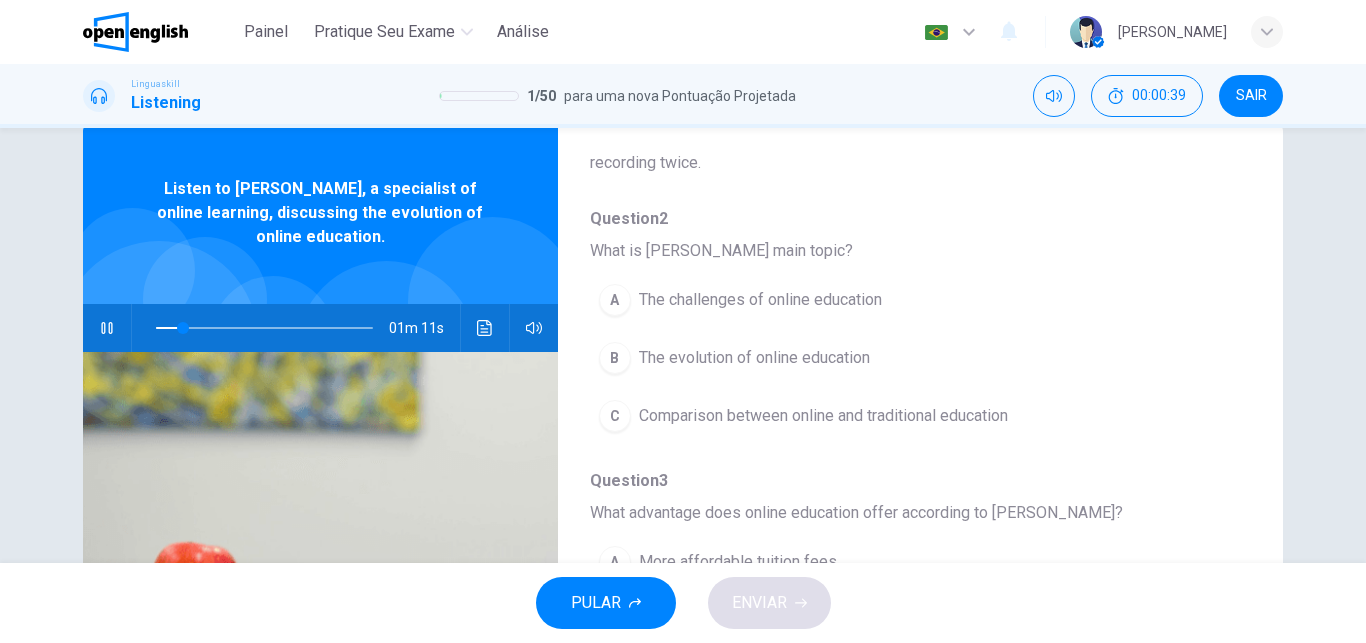 scroll, scrollTop: 179, scrollLeft: 0, axis: vertical 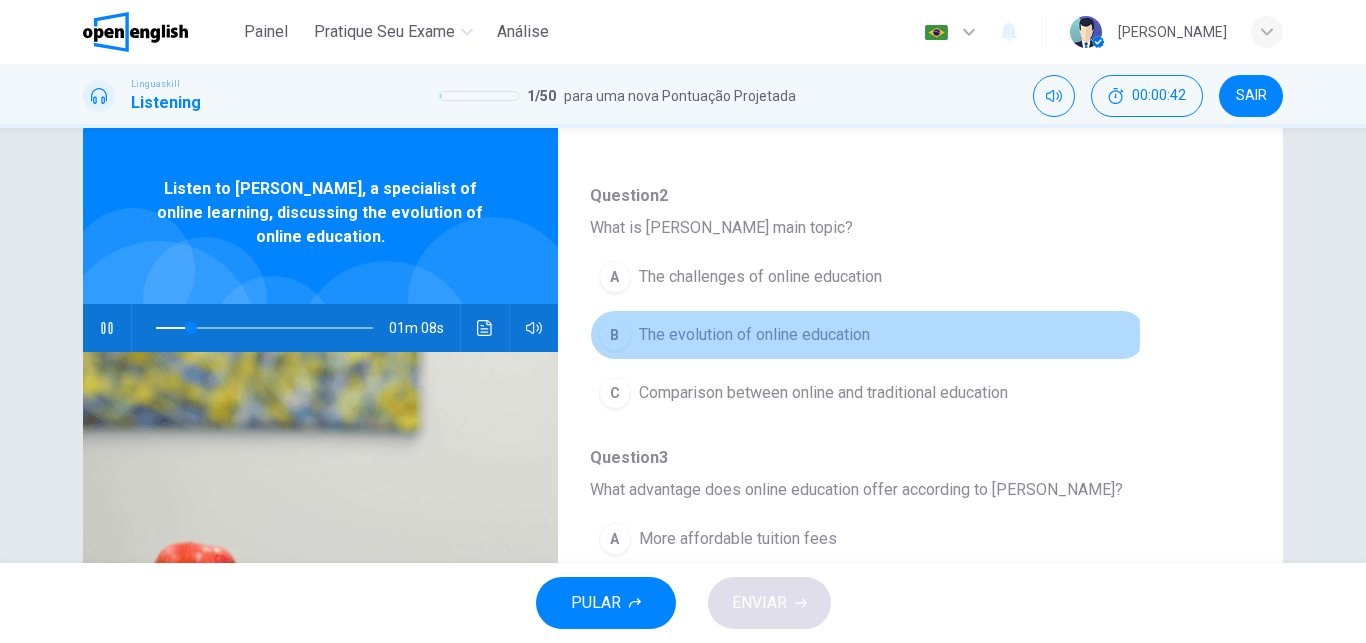 click on "The evolution of online education" at bounding box center (754, 335) 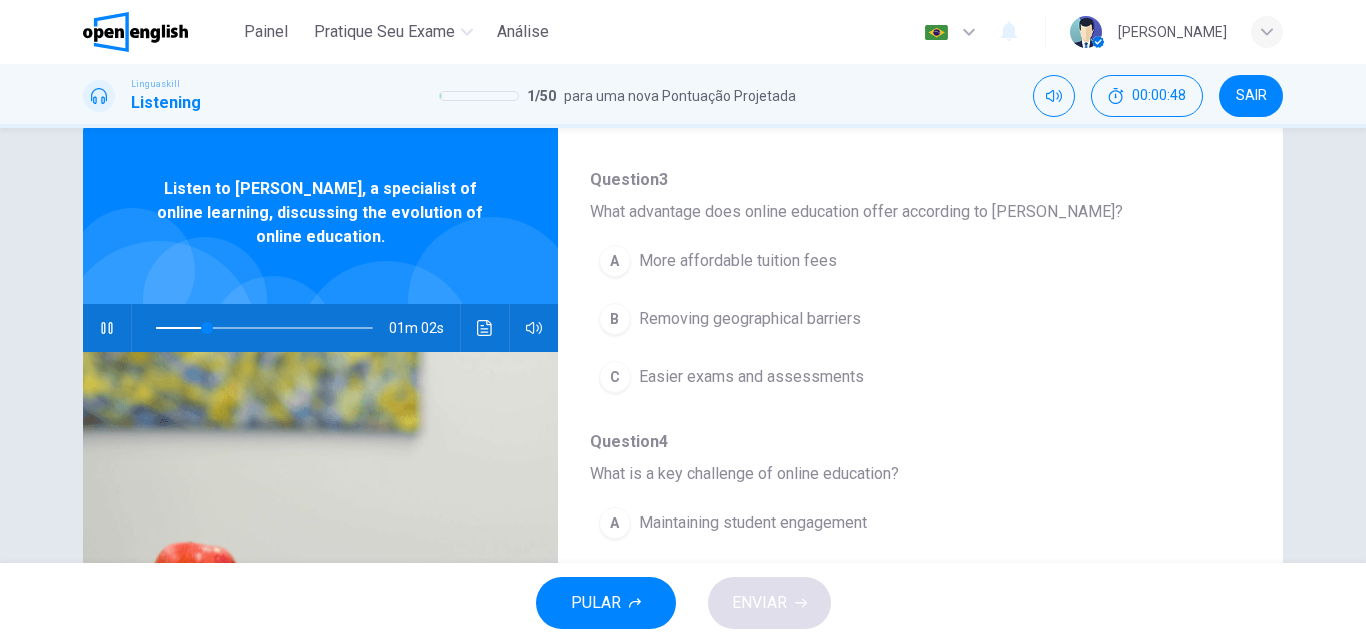 scroll, scrollTop: 484, scrollLeft: 0, axis: vertical 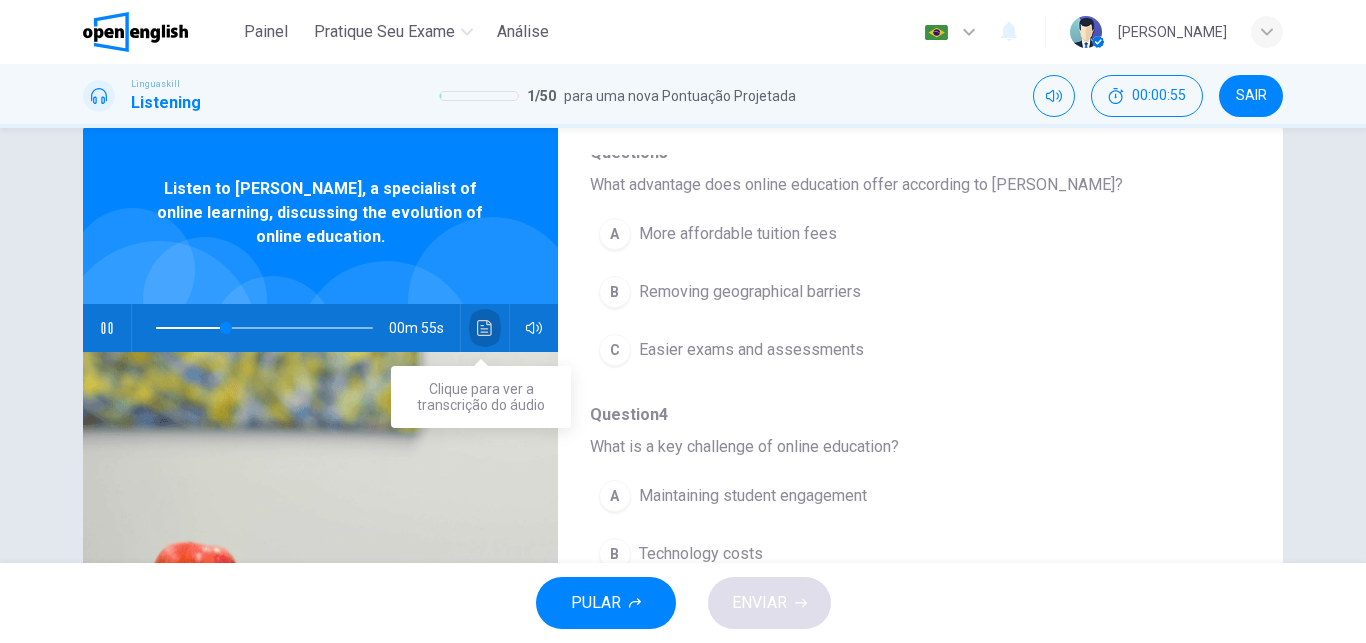 click at bounding box center (485, 328) 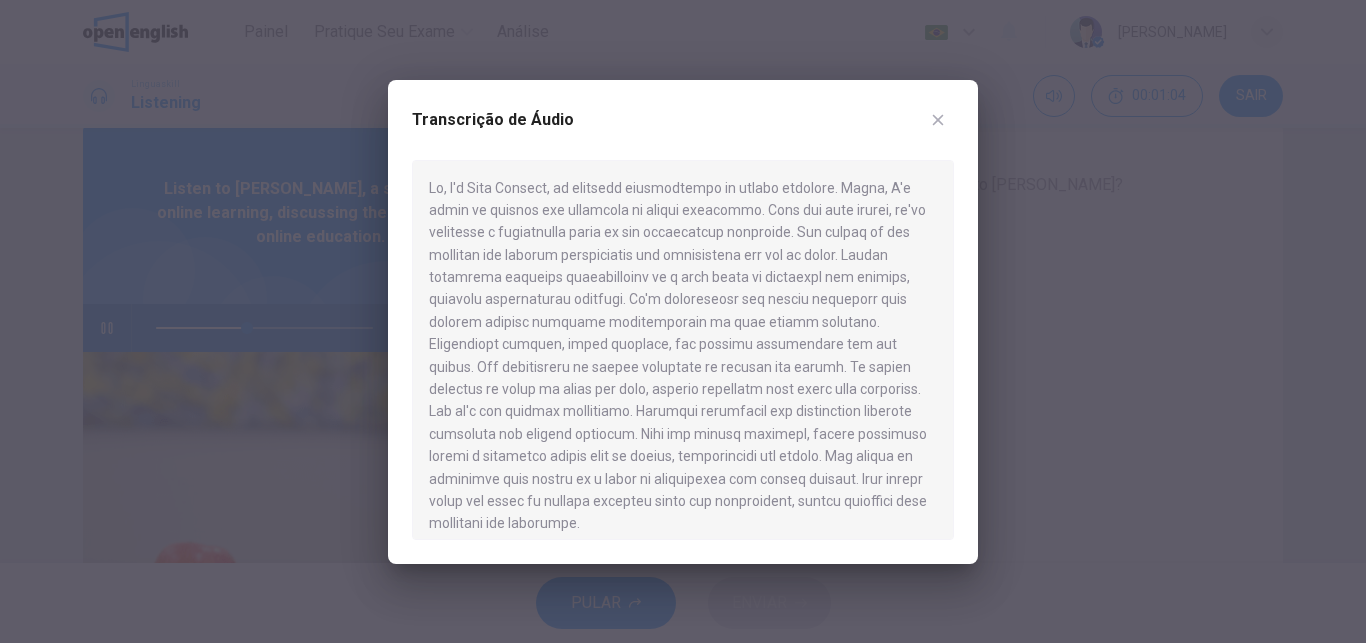 drag, startPoint x: 757, startPoint y: 272, endPoint x: 939, endPoint y: 120, distance: 237.12444 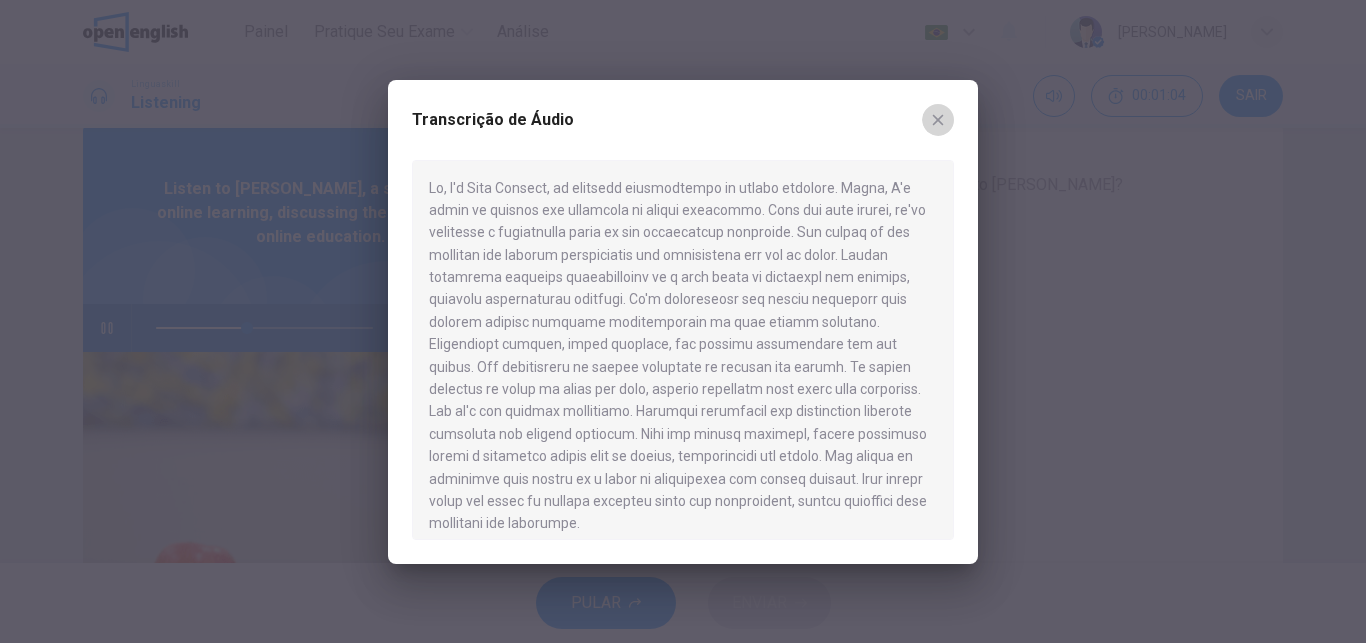 click 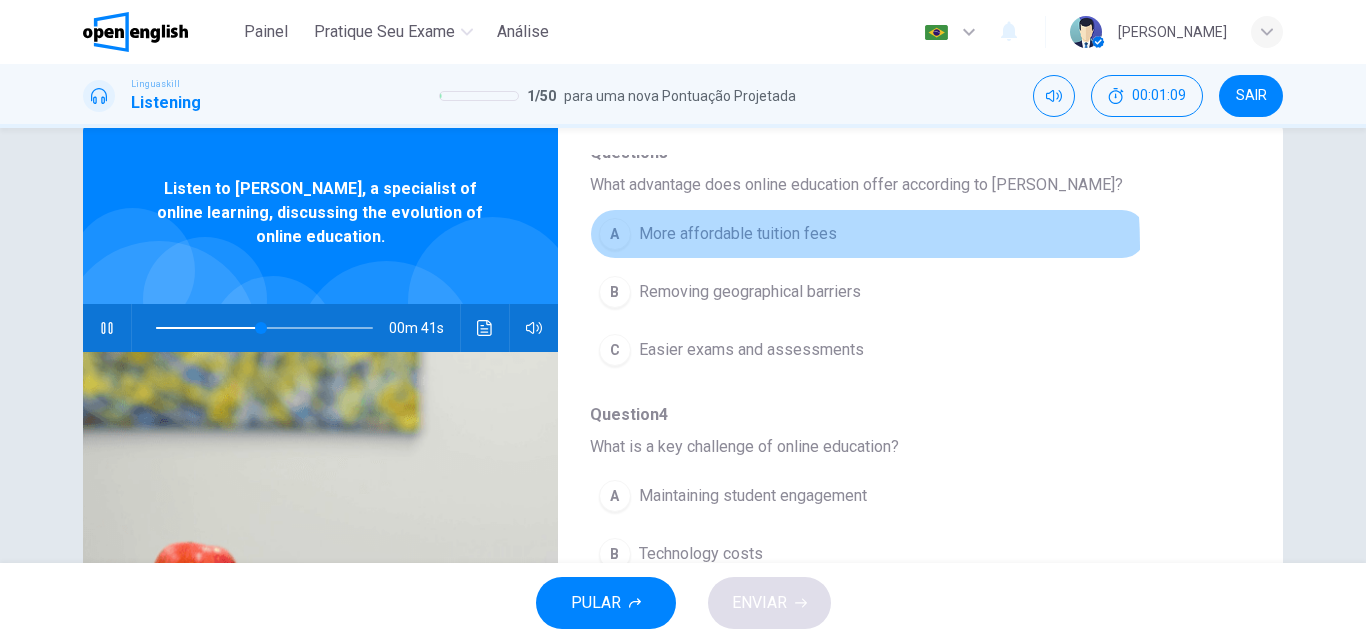 click on "More affordable tuition fees" at bounding box center (738, 234) 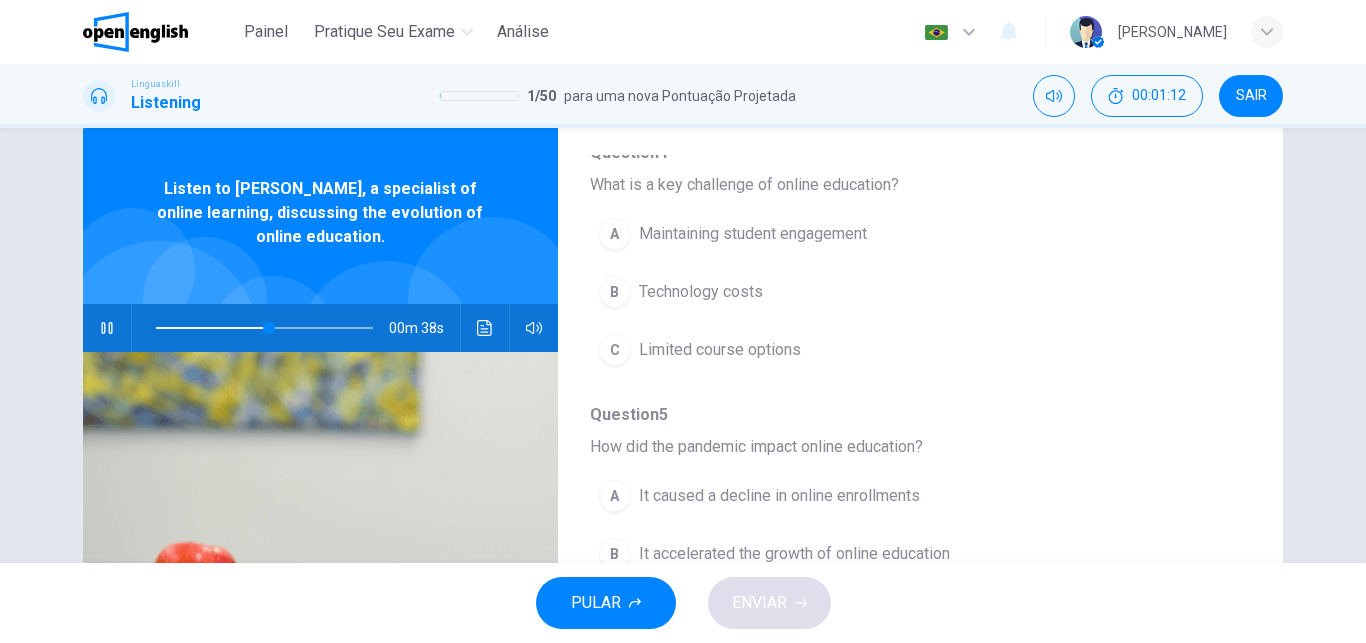 scroll, scrollTop: 748, scrollLeft: 0, axis: vertical 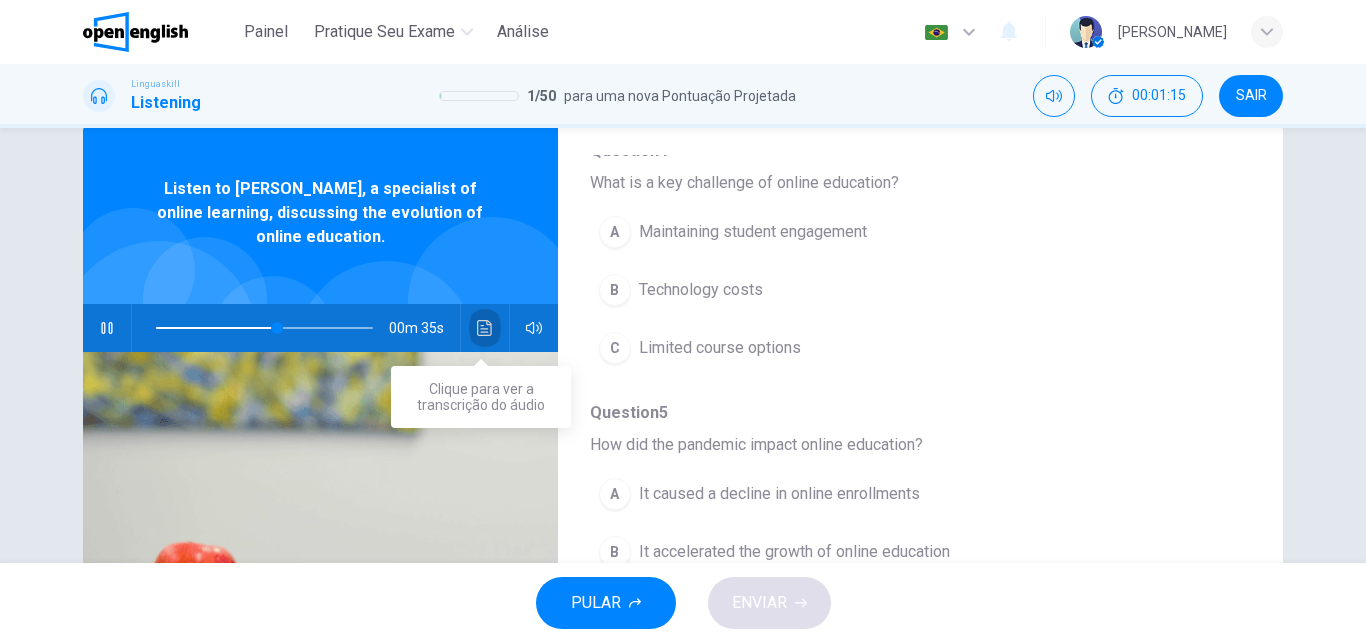click at bounding box center [485, 328] 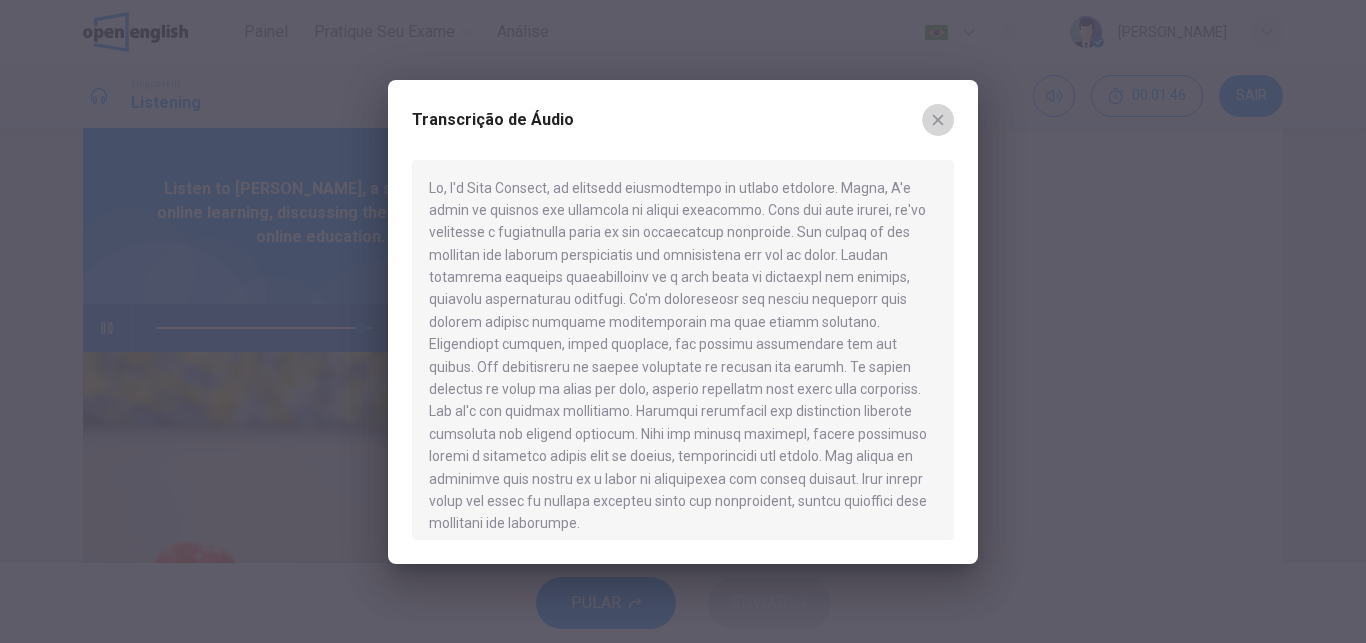 click 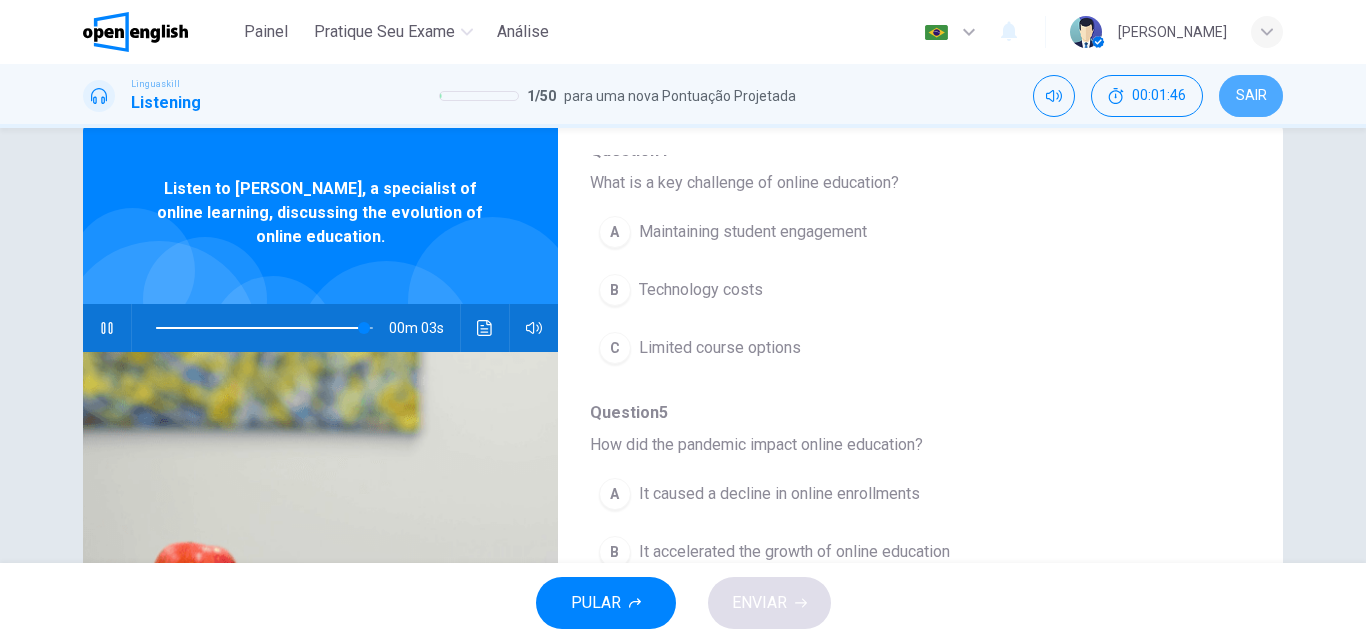 click on "SAIR" at bounding box center [1251, 96] 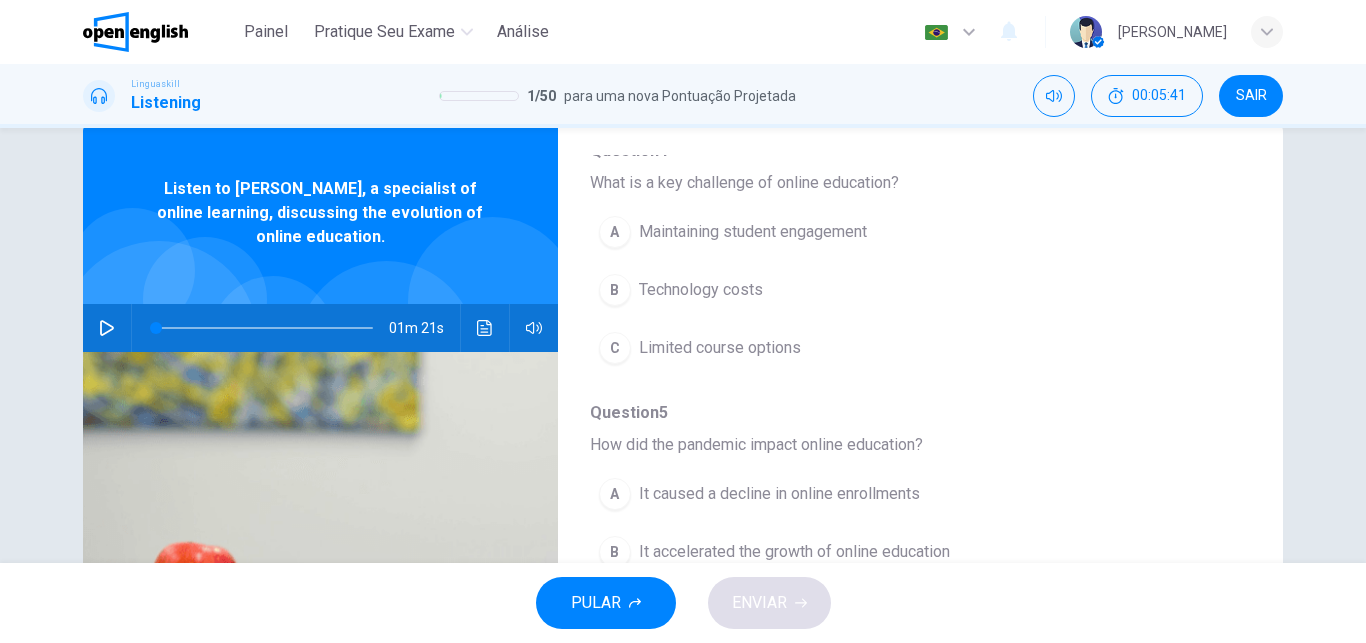 click 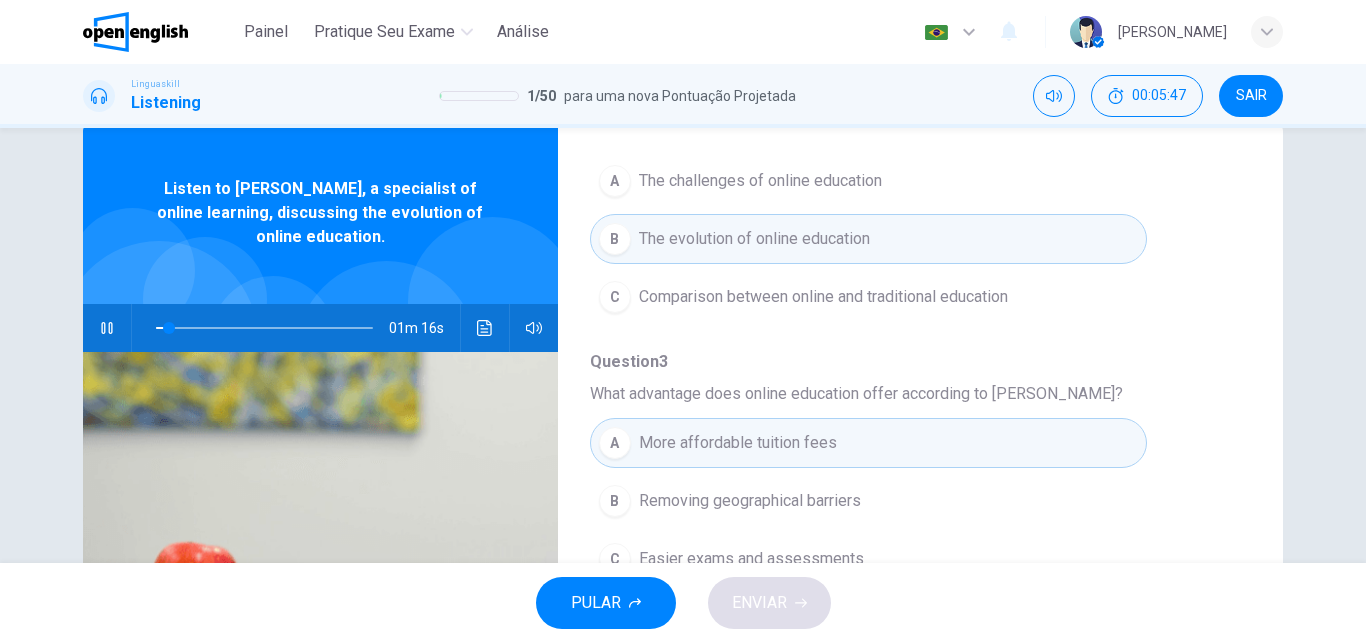 scroll, scrollTop: 293, scrollLeft: 0, axis: vertical 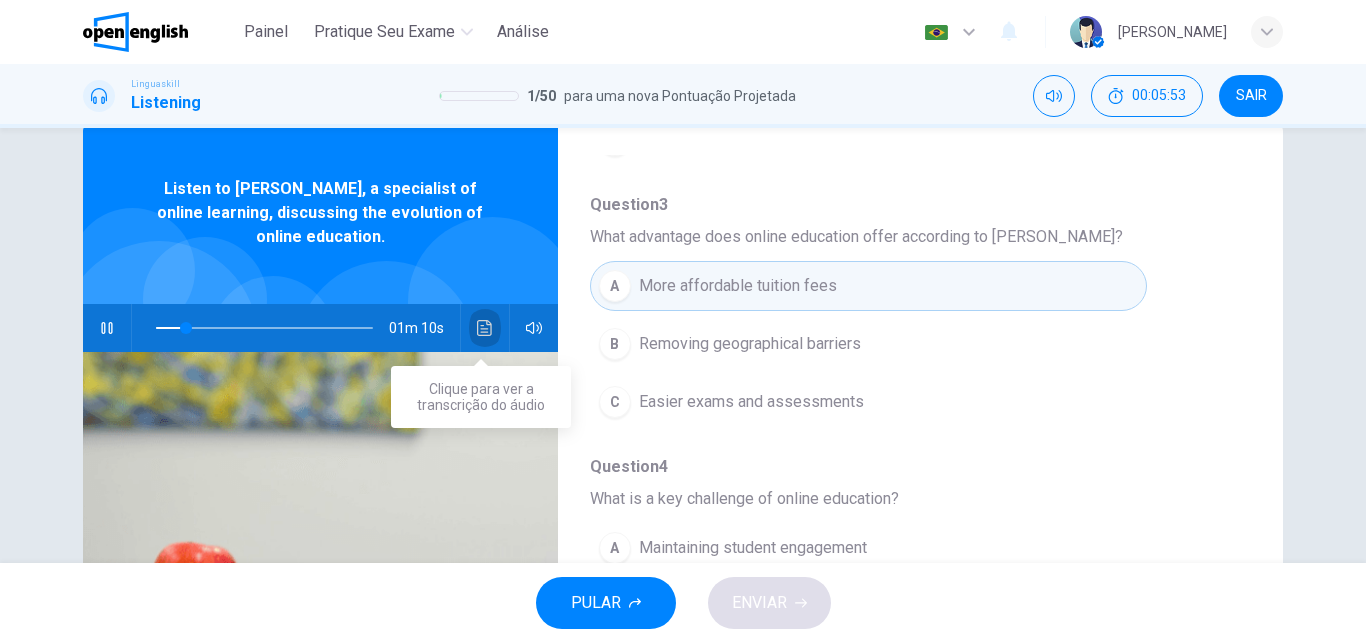 click 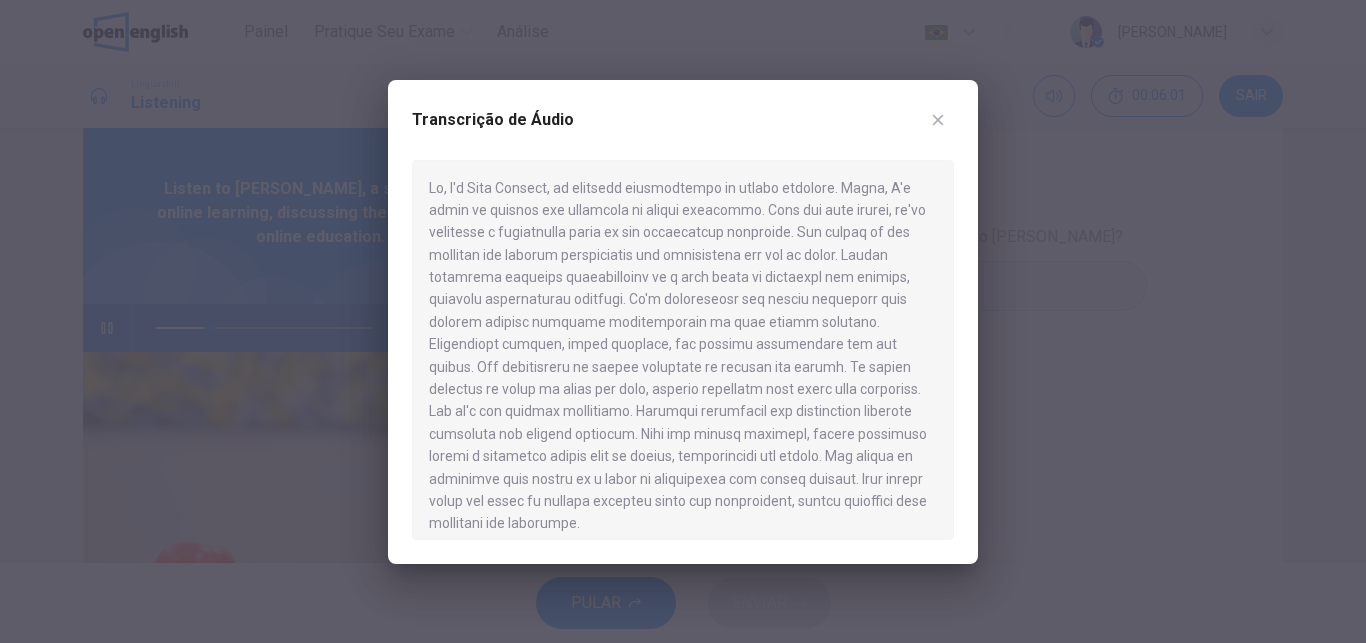 click on "Transcrição de Áudio" at bounding box center [683, 322] 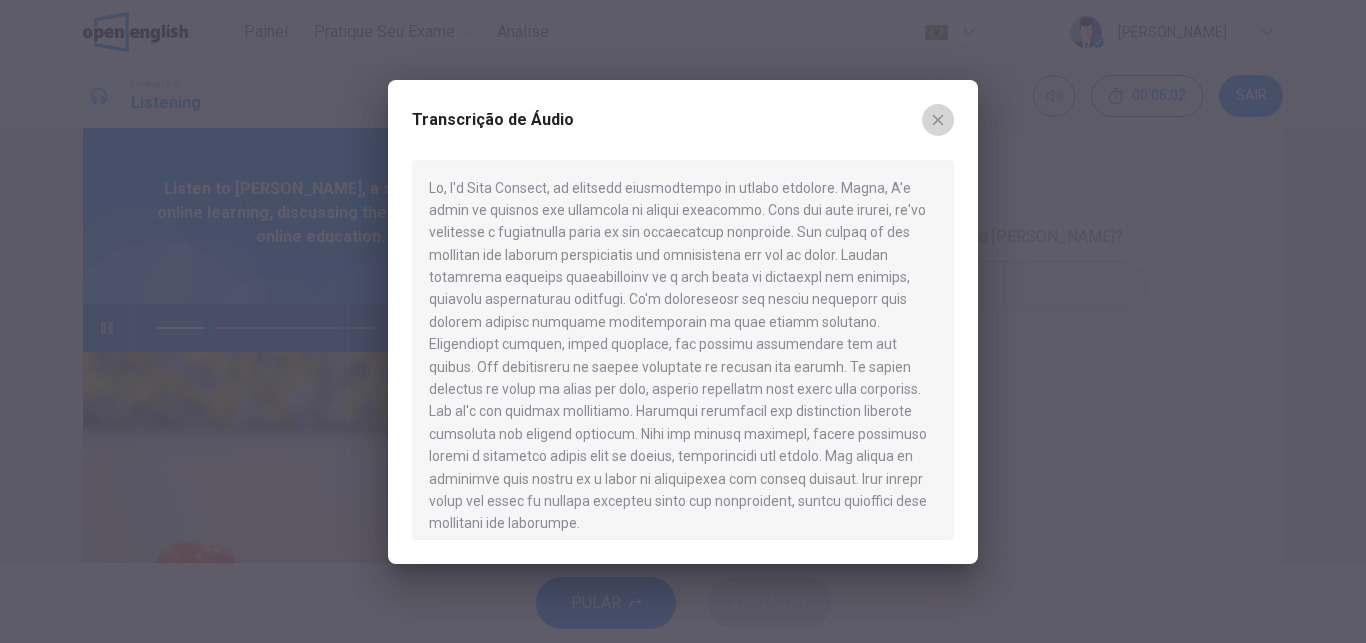 click 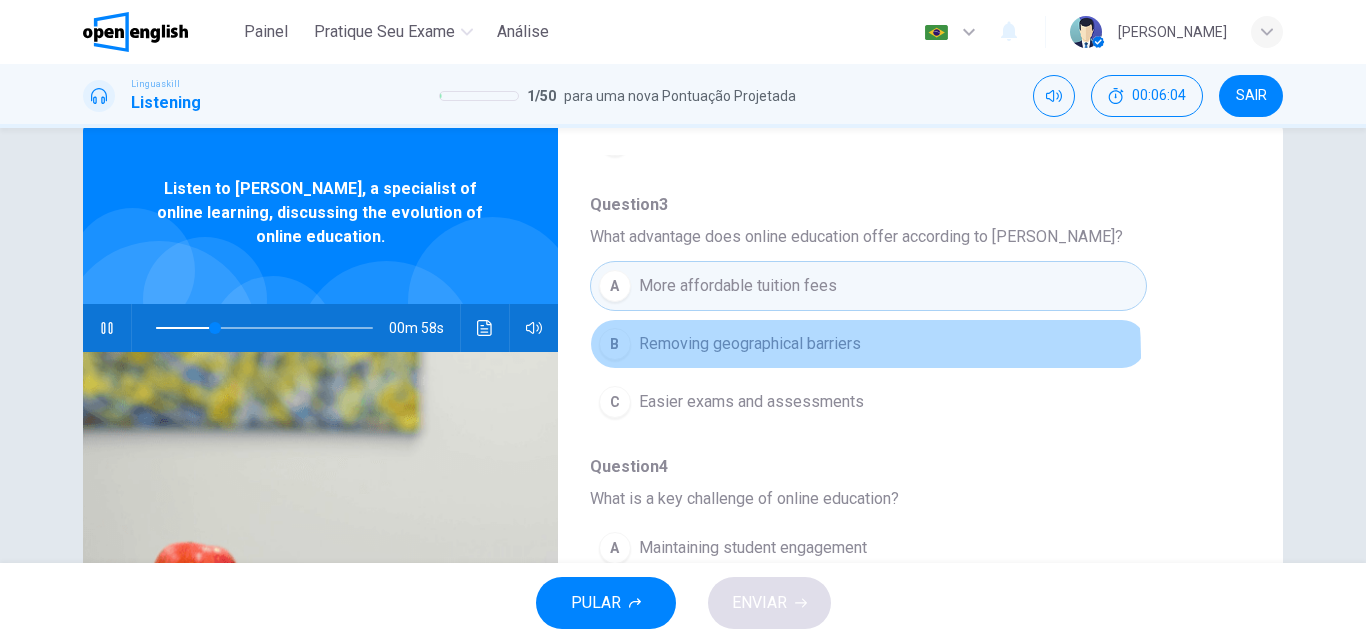 click on "Removing geographical barriers" at bounding box center [750, 344] 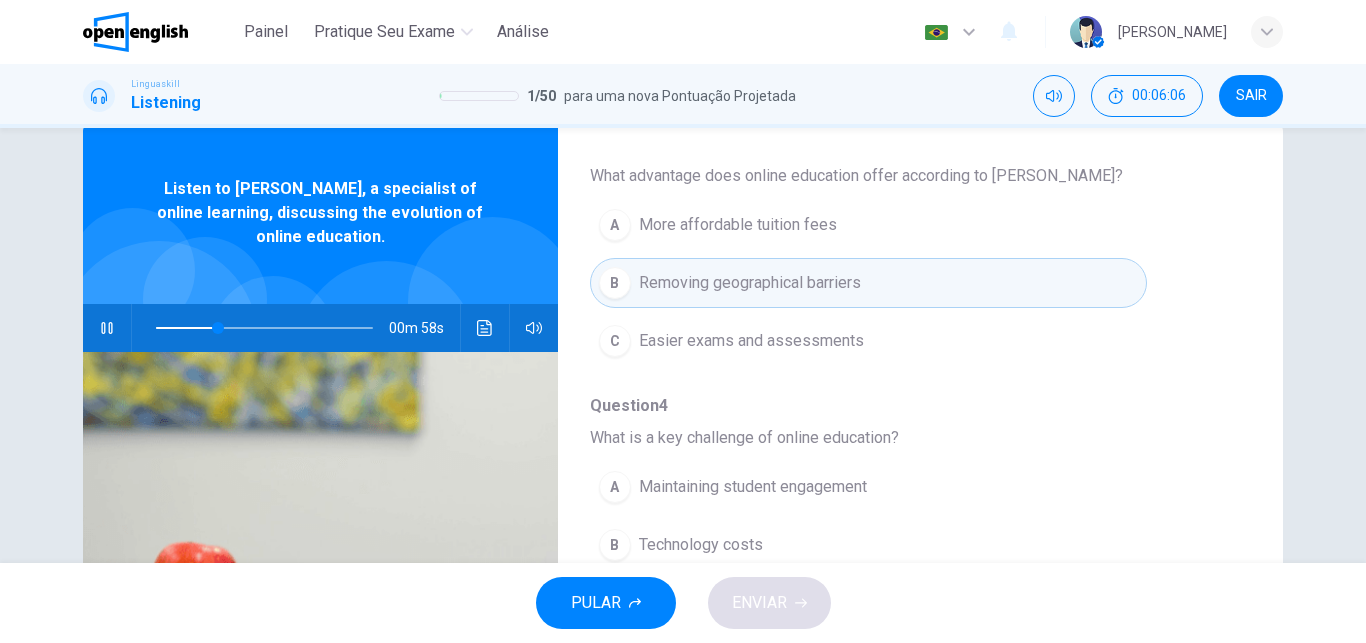 scroll, scrollTop: 596, scrollLeft: 0, axis: vertical 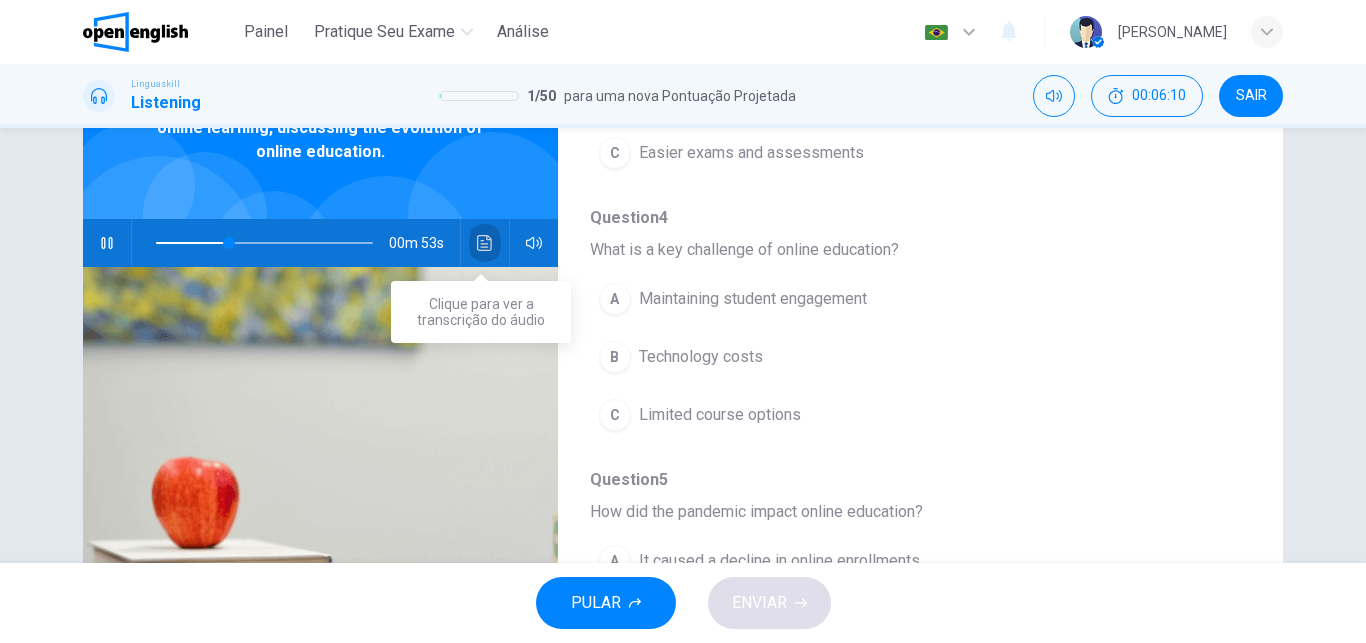 click 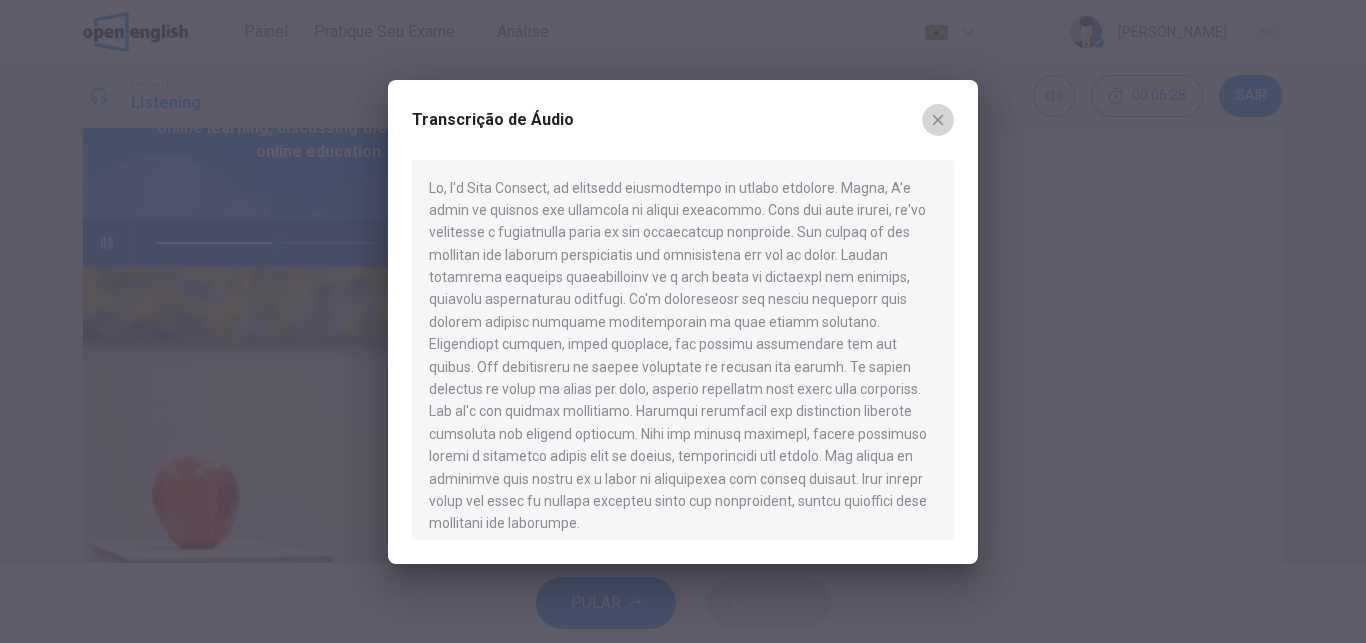 click at bounding box center [938, 120] 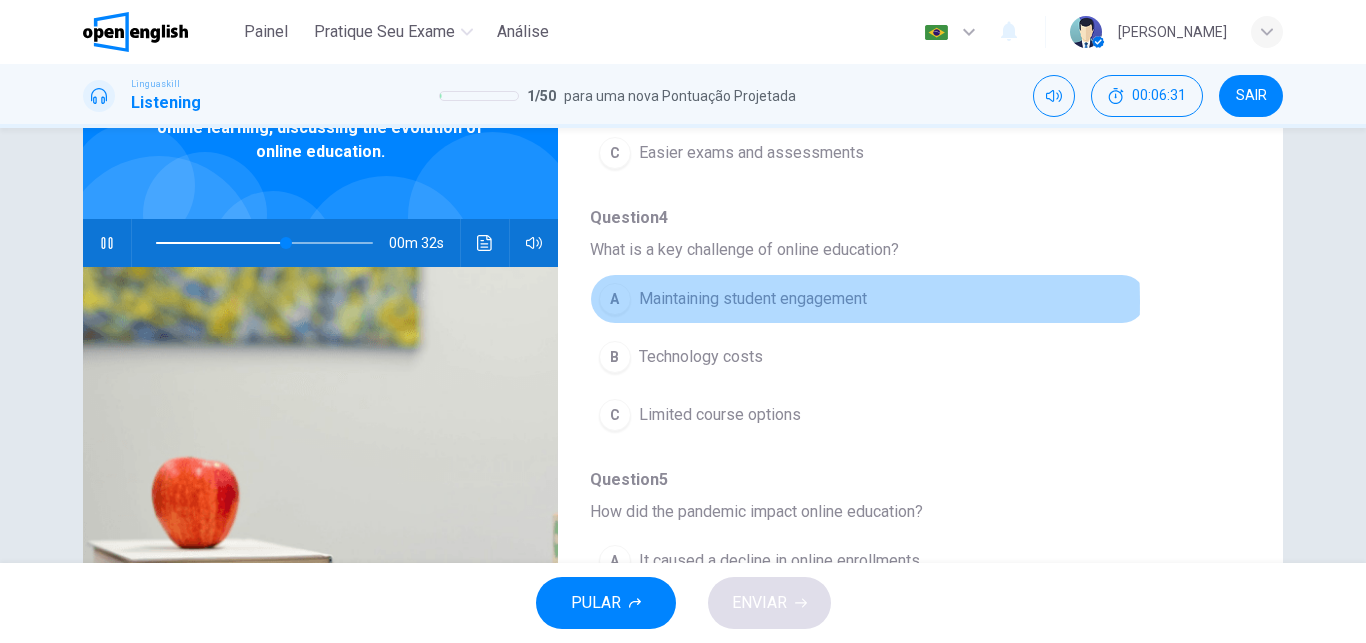 click on "Maintaining student engagement" at bounding box center (753, 299) 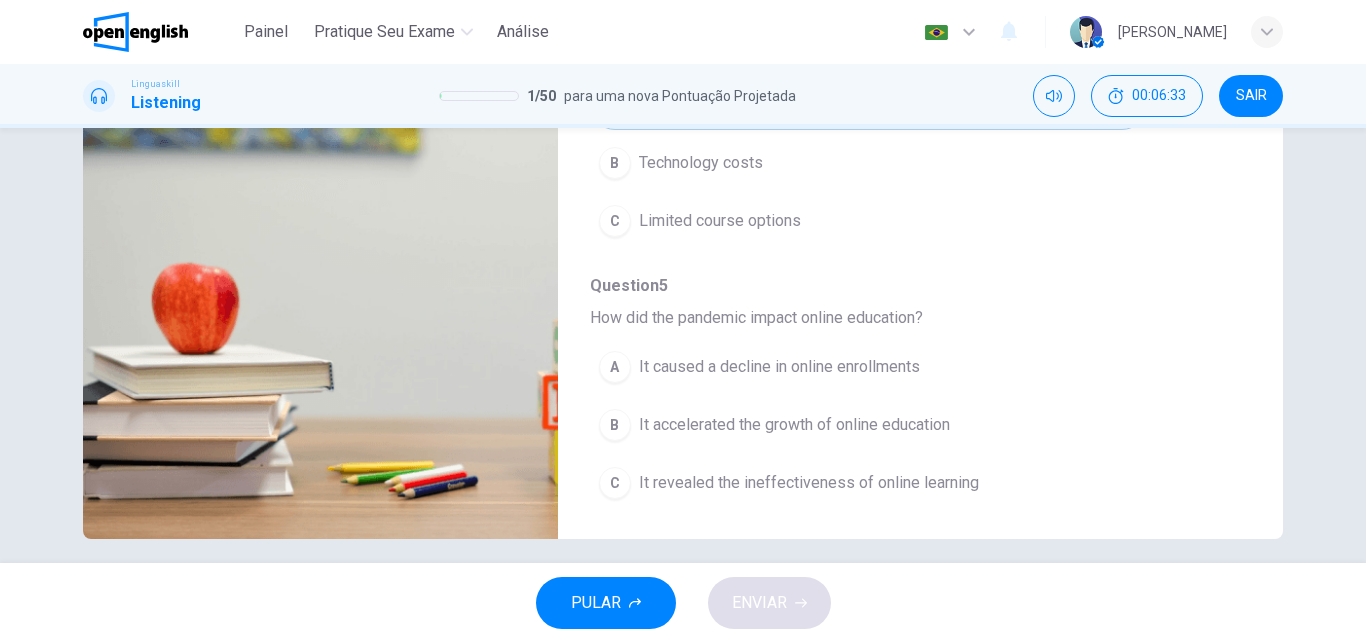 scroll, scrollTop: 340, scrollLeft: 0, axis: vertical 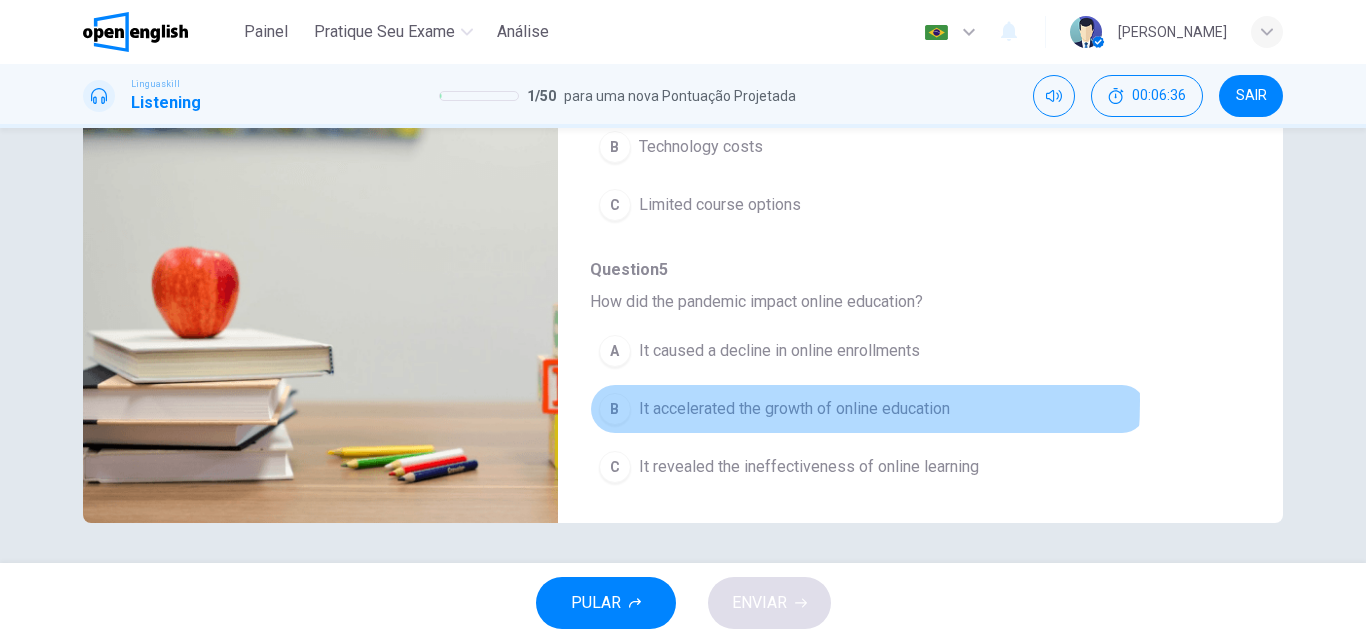click on "It accelerated the growth of online education" at bounding box center (794, 409) 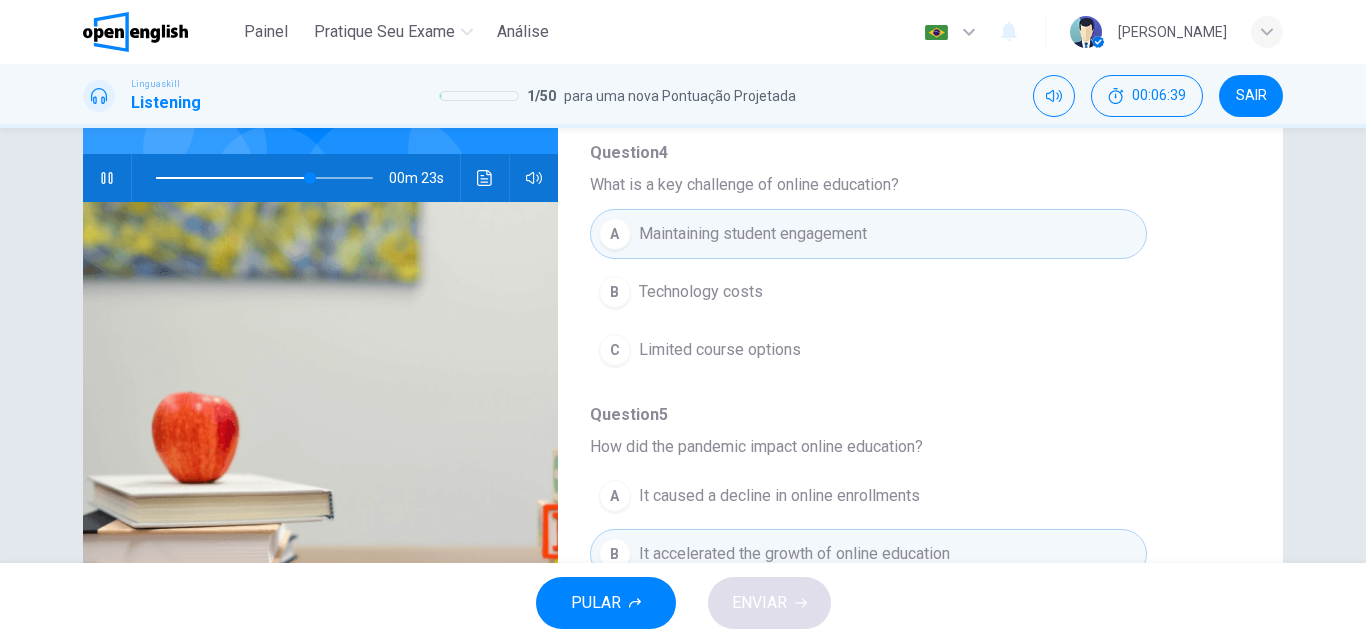 scroll, scrollTop: 188, scrollLeft: 0, axis: vertical 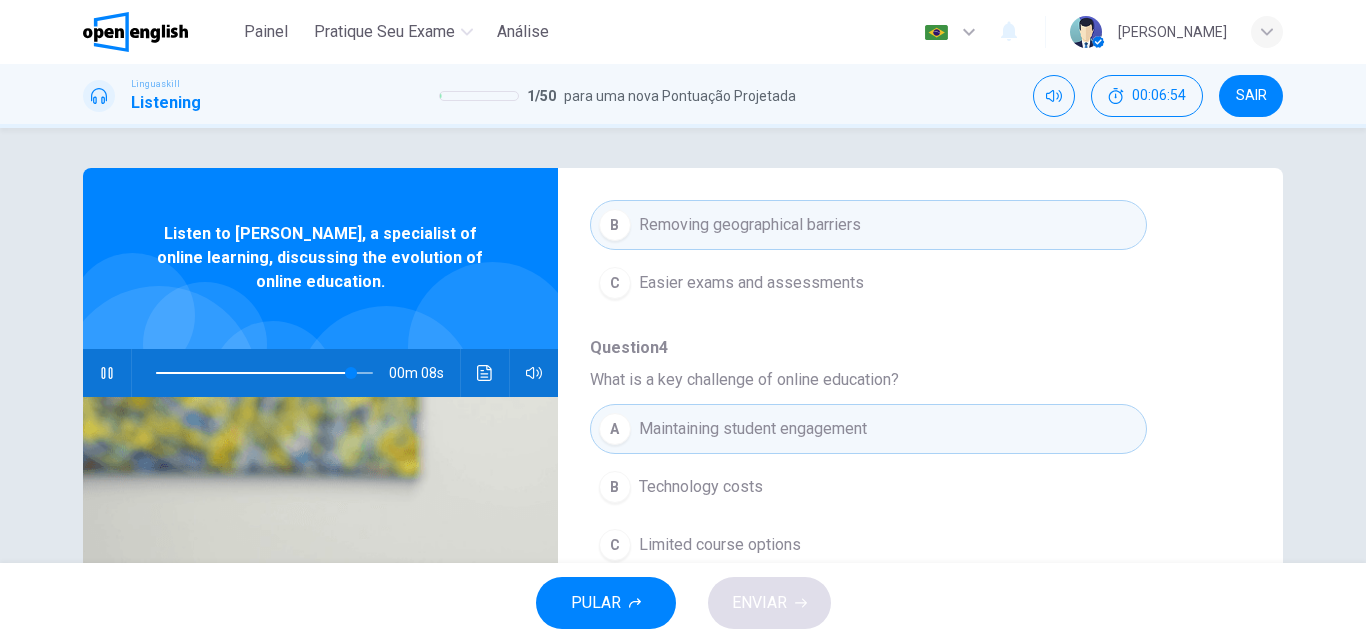 drag, startPoint x: 1237, startPoint y: 498, endPoint x: 1243, endPoint y: 463, distance: 35.510563 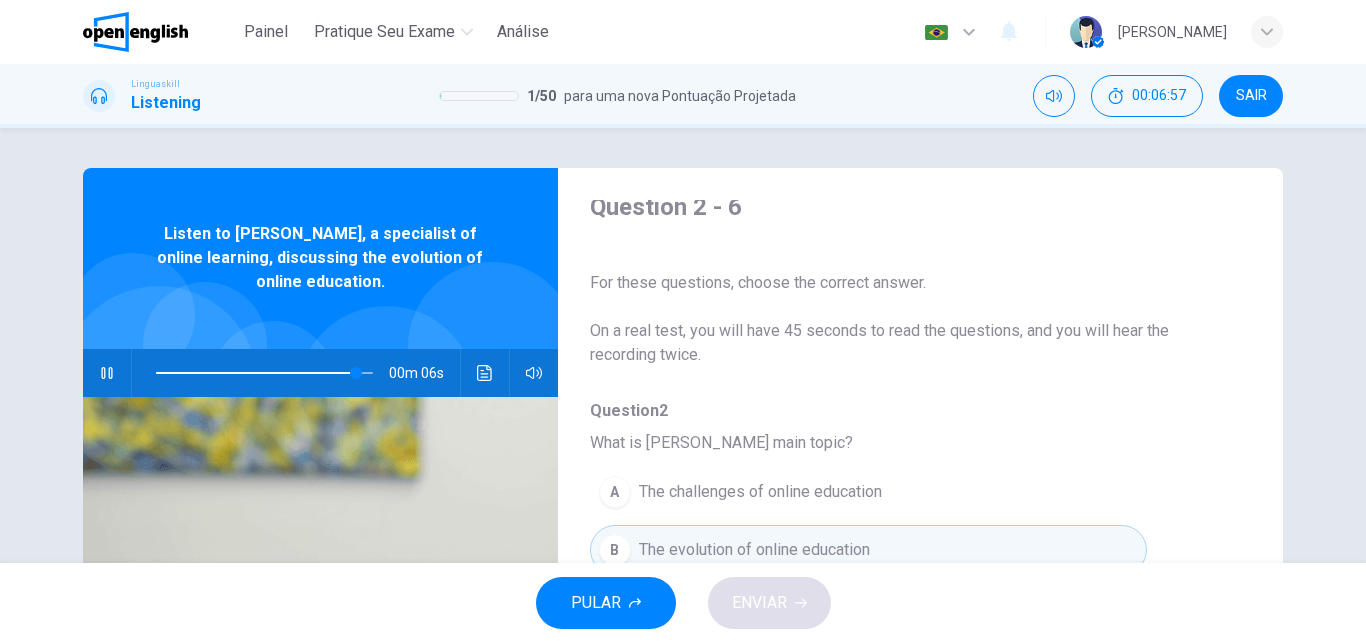 scroll, scrollTop: 0, scrollLeft: 0, axis: both 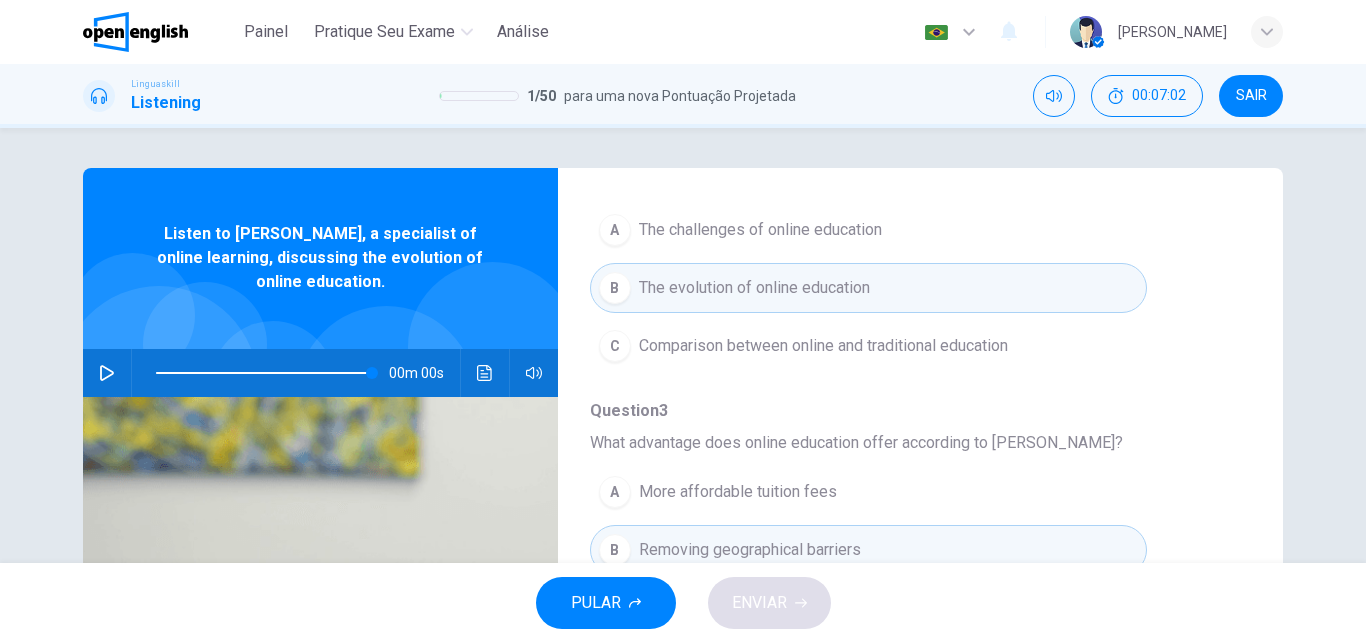 type on "*" 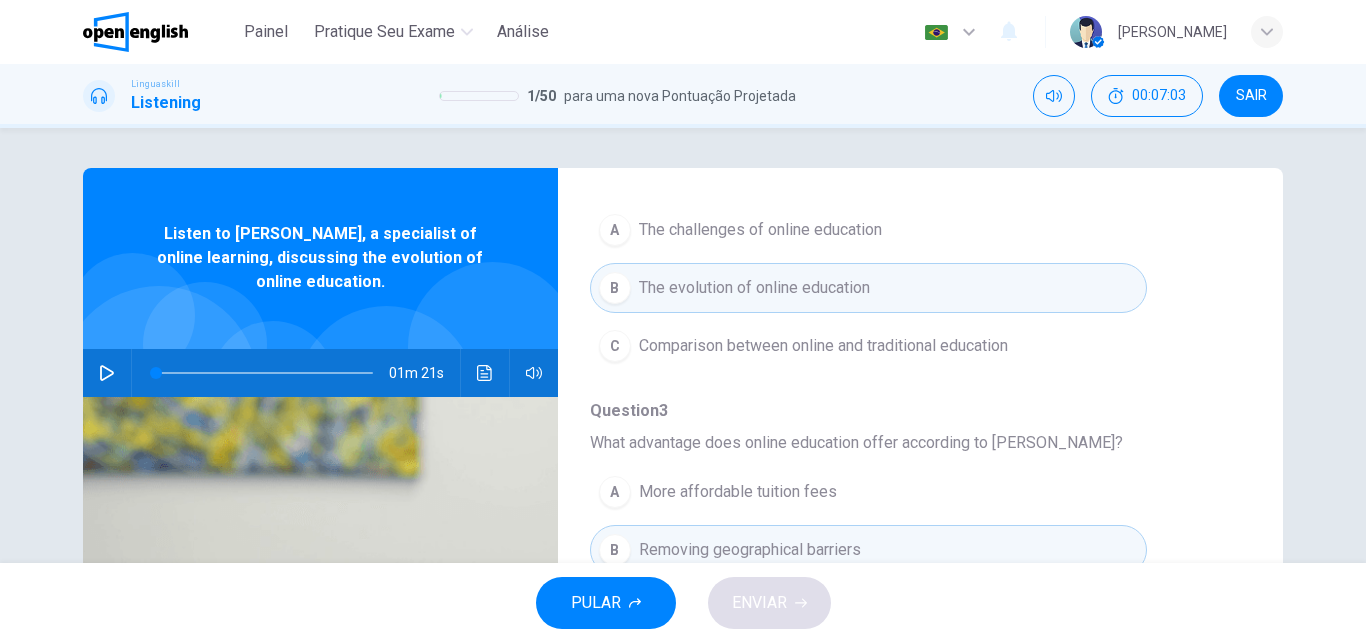 click on "B The evolution of online education" at bounding box center (868, 288) 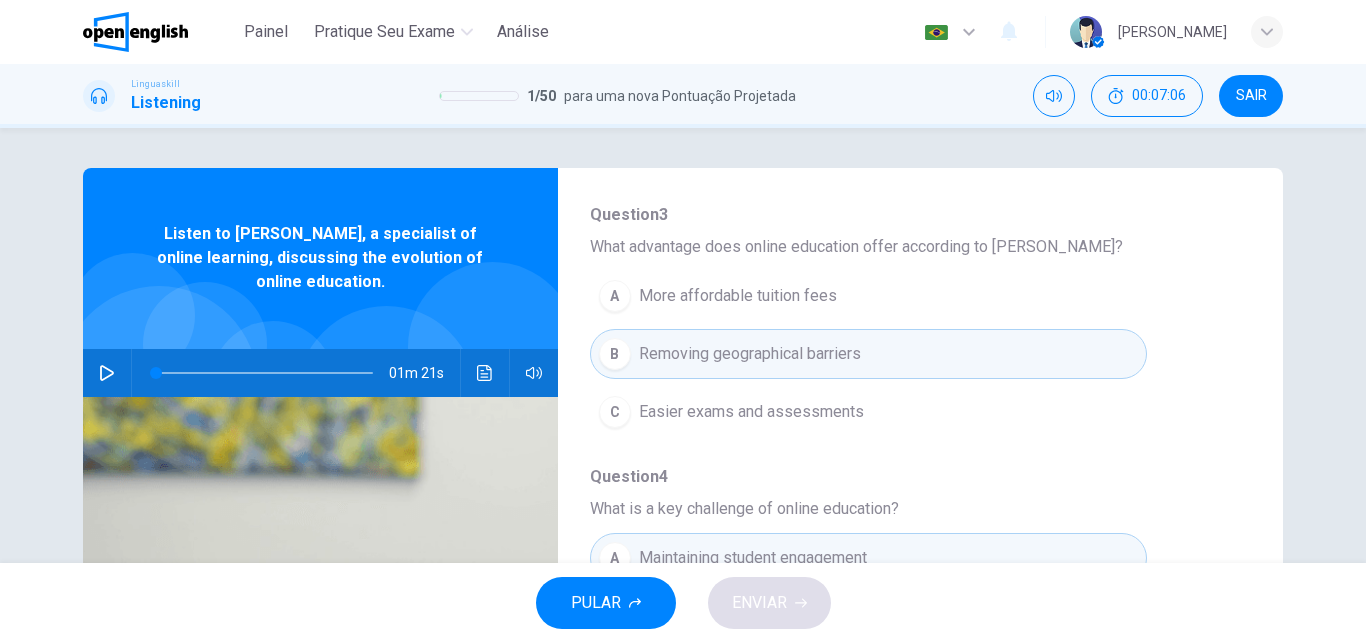 scroll, scrollTop: 478, scrollLeft: 0, axis: vertical 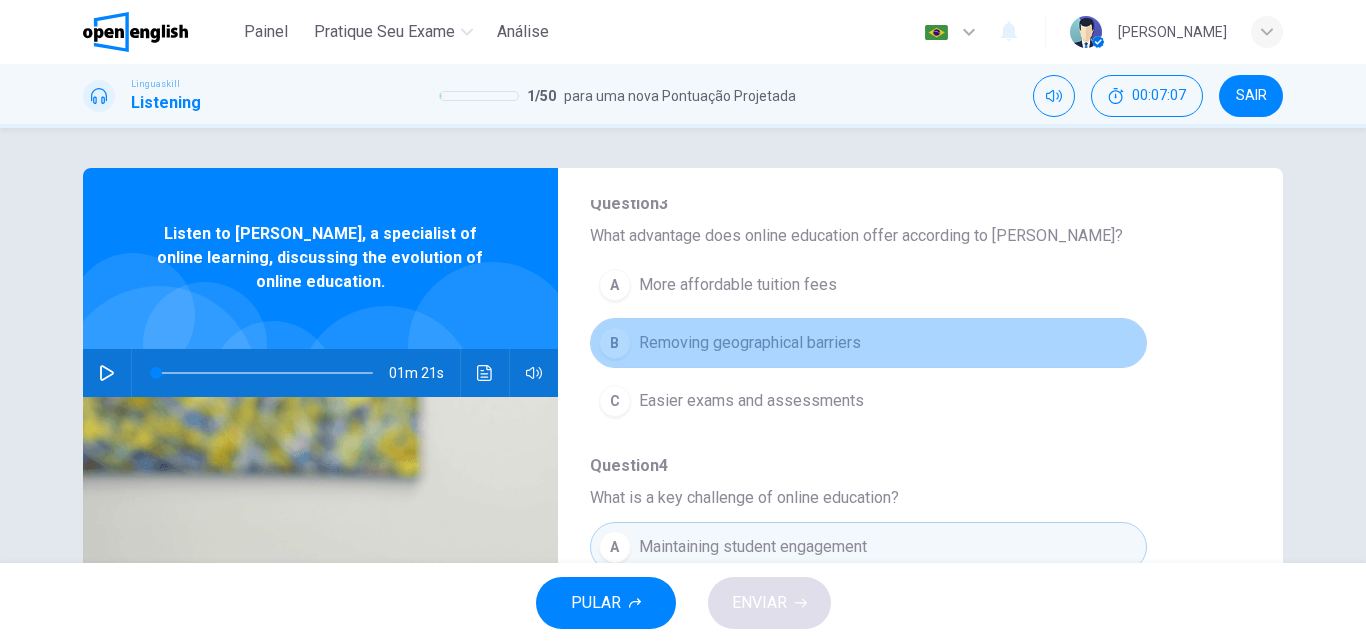 click on "B Removing geographical barriers" at bounding box center (868, 343) 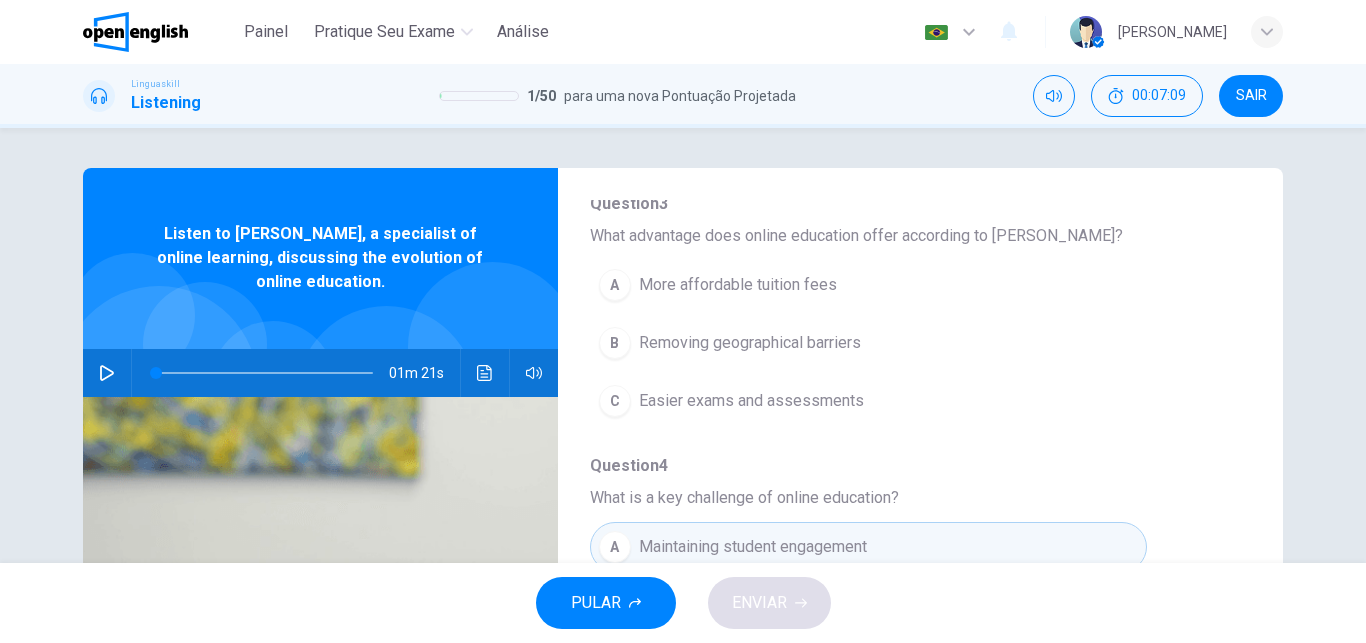click on "Question 2 - 6 For these questions, choose the correct answer. On a real test, you will have 45 seconds to read the questions, and you will hear the recording twice. Question  2 What is Emma Johnson's main topic? A The challenges of online education B The evolution of online education C Comparison between online and traditional education Question  3 What advantage does online education offer according to Emma? A More affordable tuition fees B Removing geographical barriers C Easier exams and assessments Question  4 What is a key challenge of online education? A Maintaining student engagement B Technology costs C Limited course options Question  5 How did the pandemic impact online education? A It caused a decline in online enrollments B It accelerated the growth of online education C It revealed the ineffectiveness of online learning Question  6 What future educational model does Emma predict? A A complete shift to online learning B A hybrid model of traditional and online methods C" at bounding box center [904, 515] 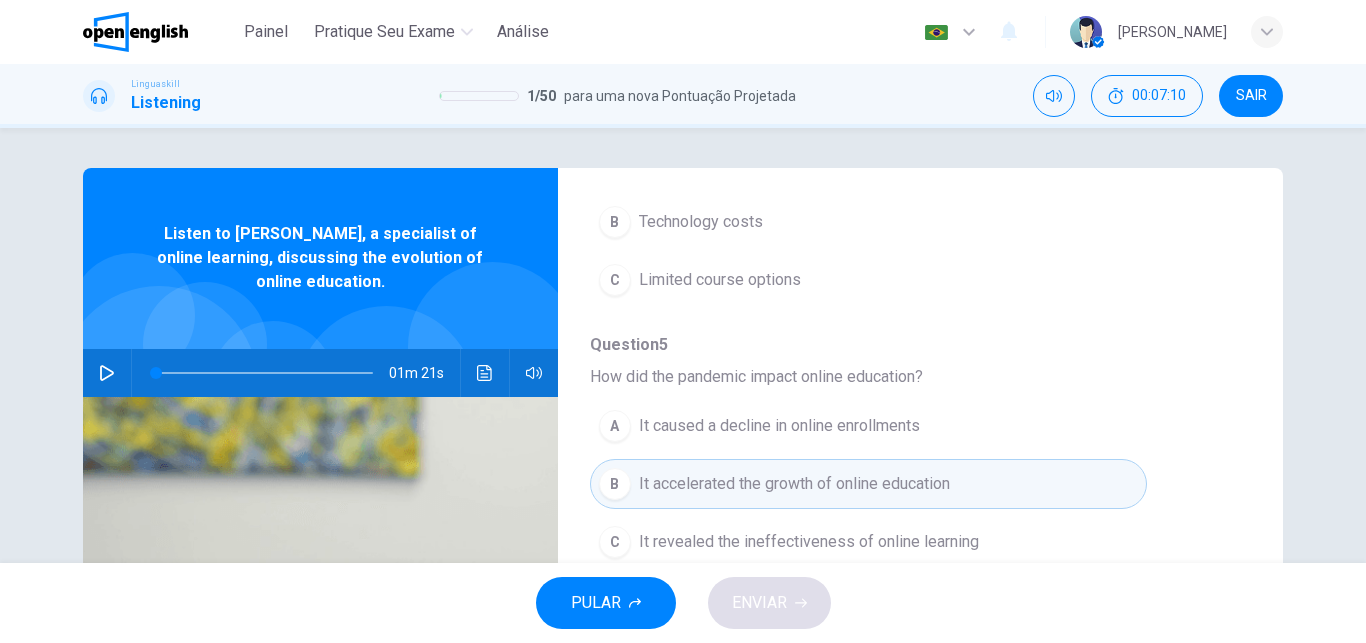 scroll, scrollTop: 863, scrollLeft: 0, axis: vertical 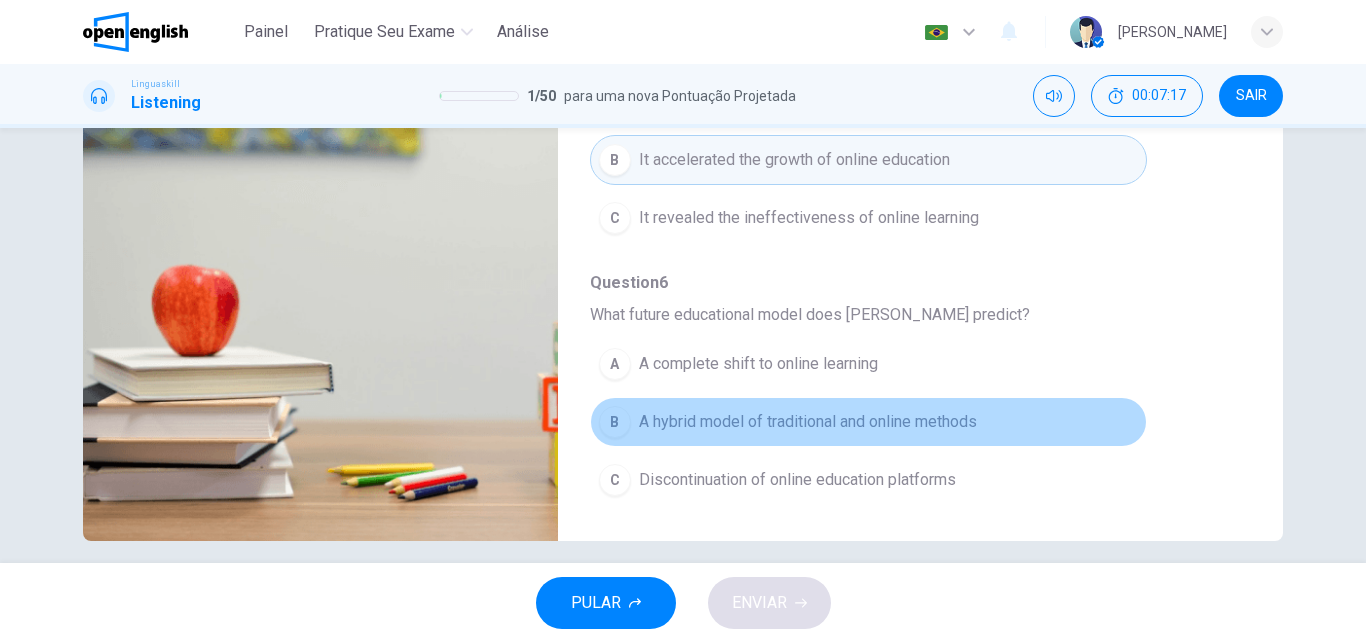 click on "A hybrid model of traditional and online methods" at bounding box center (808, 422) 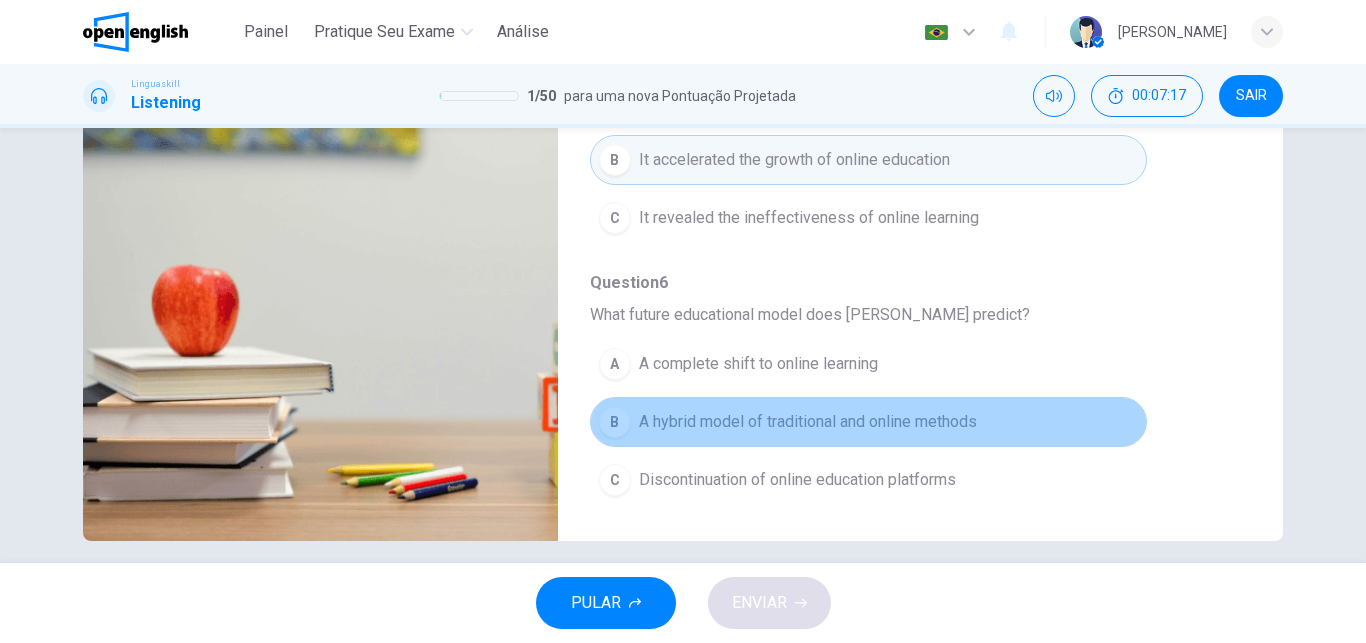 click on "A hybrid model of traditional and online methods" at bounding box center [808, 422] 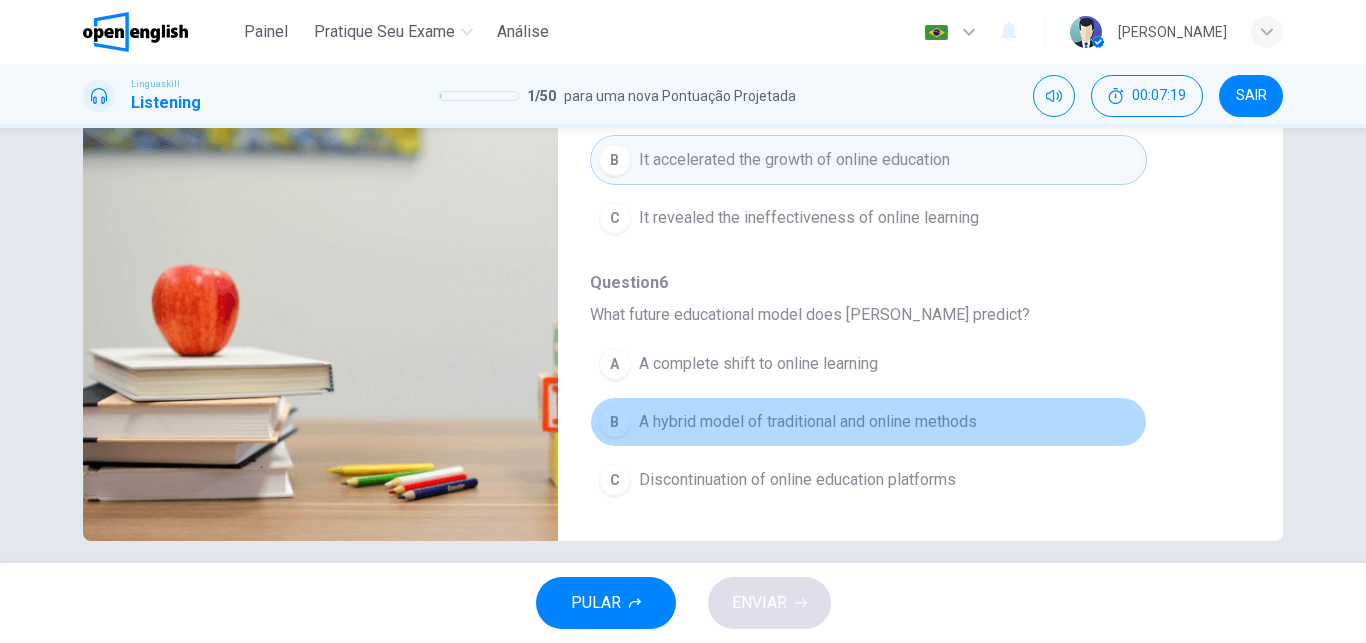 click on "A hybrid model of traditional and online methods" at bounding box center [808, 422] 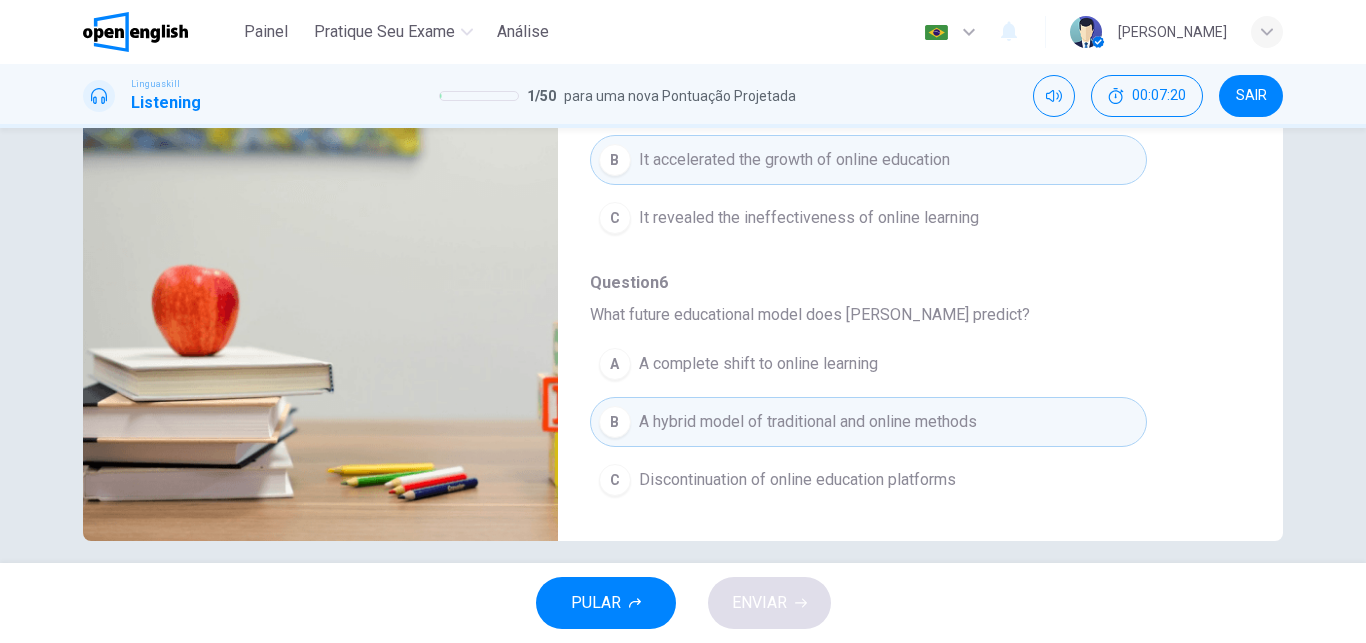 click on "A complete shift to online learning" at bounding box center [758, 364] 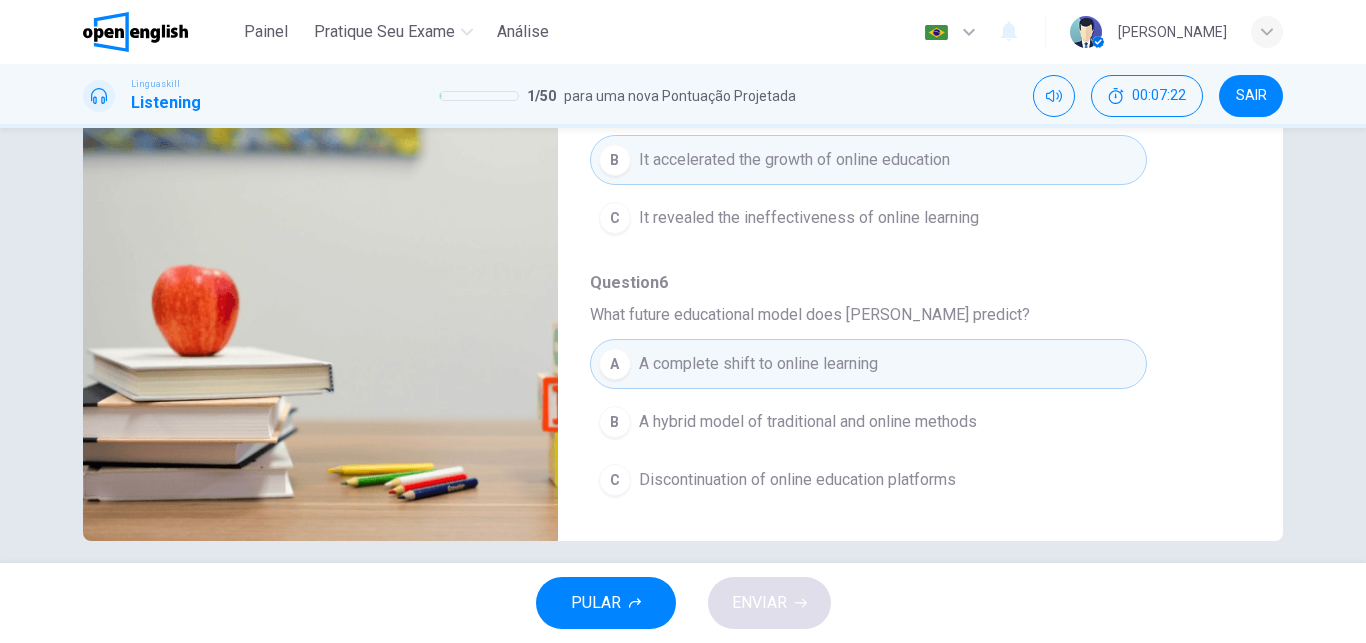 click on "PULAR ENVIAR" at bounding box center [683, 603] 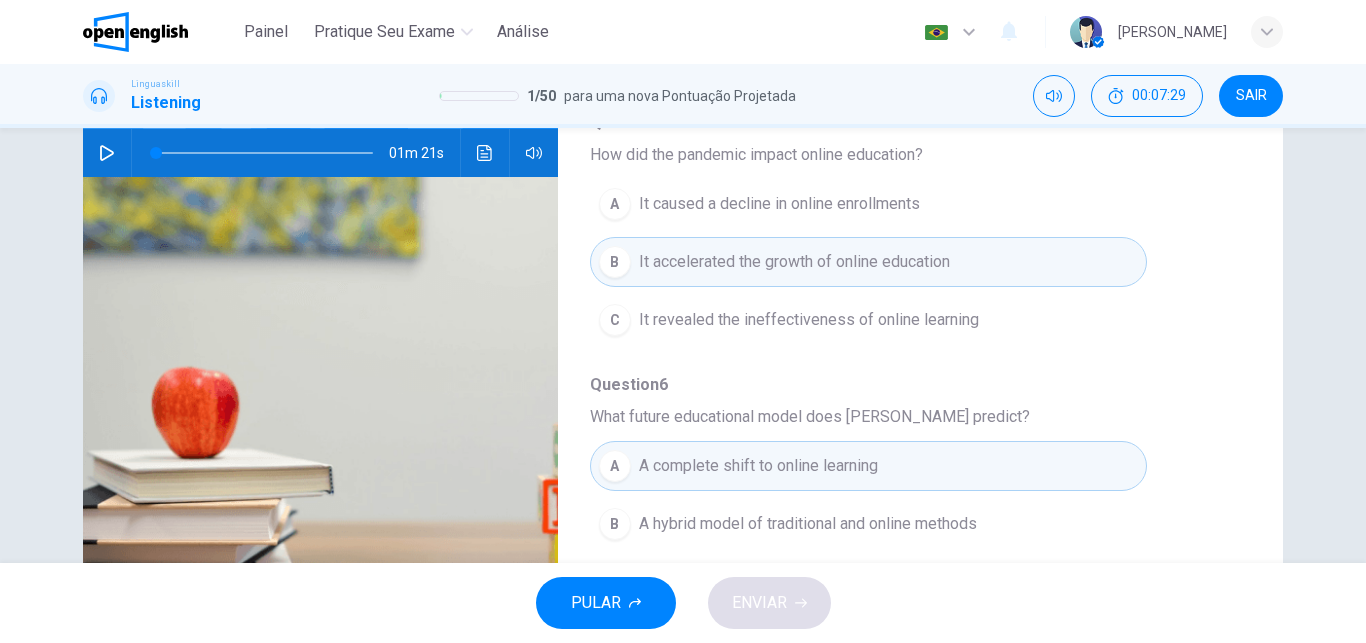 scroll, scrollTop: 340, scrollLeft: 0, axis: vertical 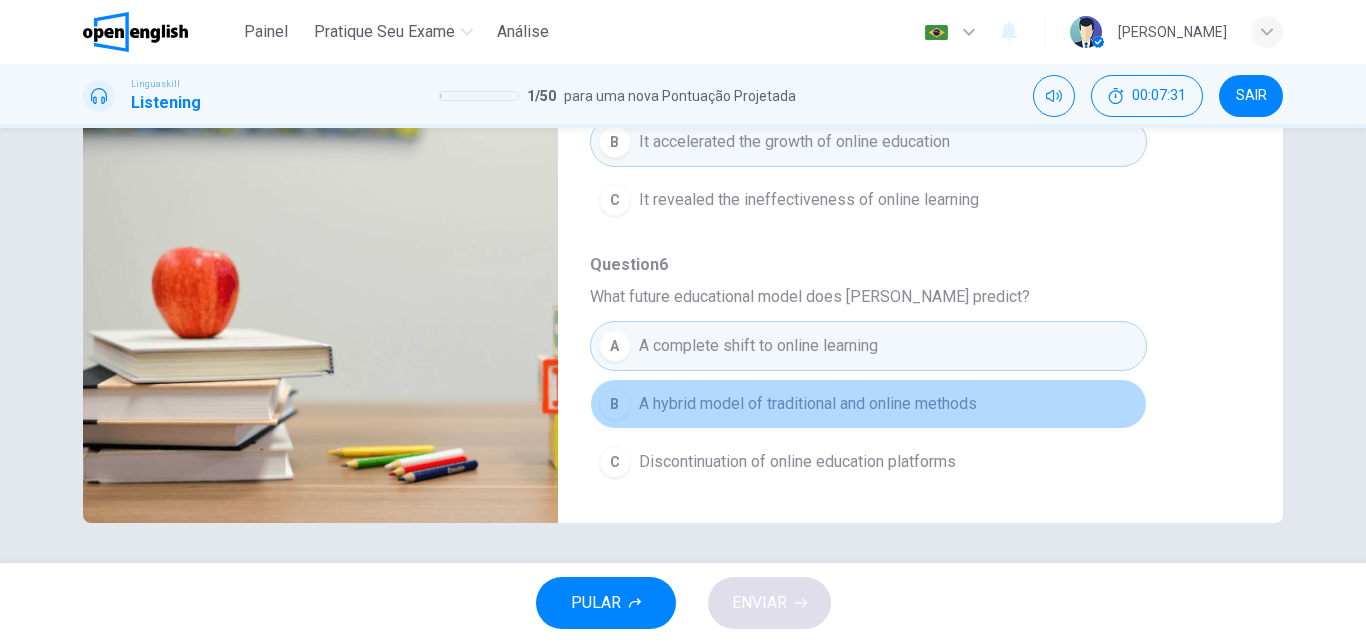click on "B A hybrid model of traditional and online methods" at bounding box center [868, 404] 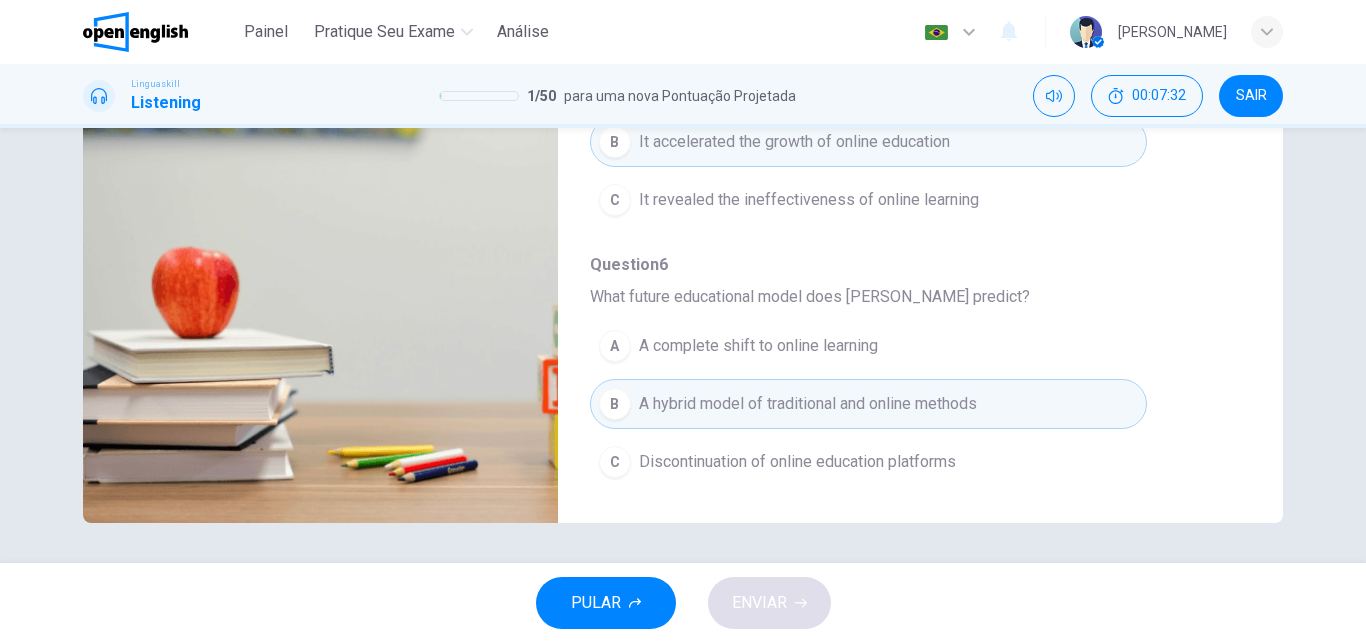 click on "PULAR ENVIAR" at bounding box center [683, 603] 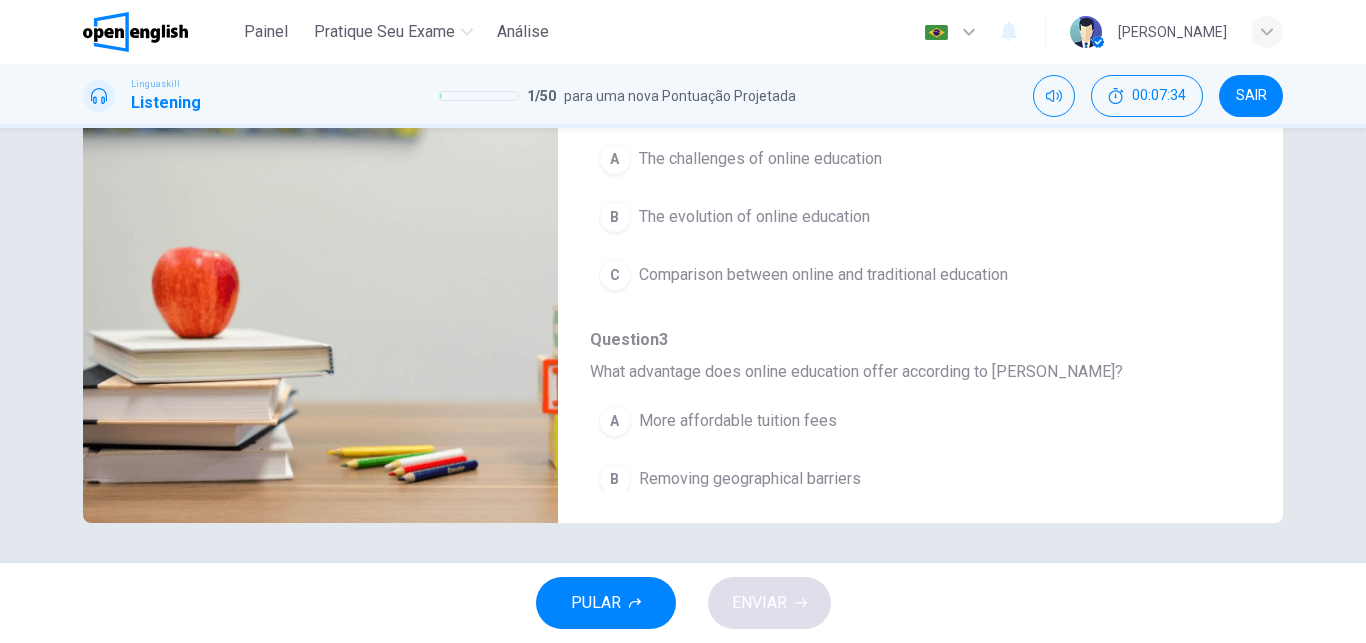 scroll, scrollTop: 0, scrollLeft: 0, axis: both 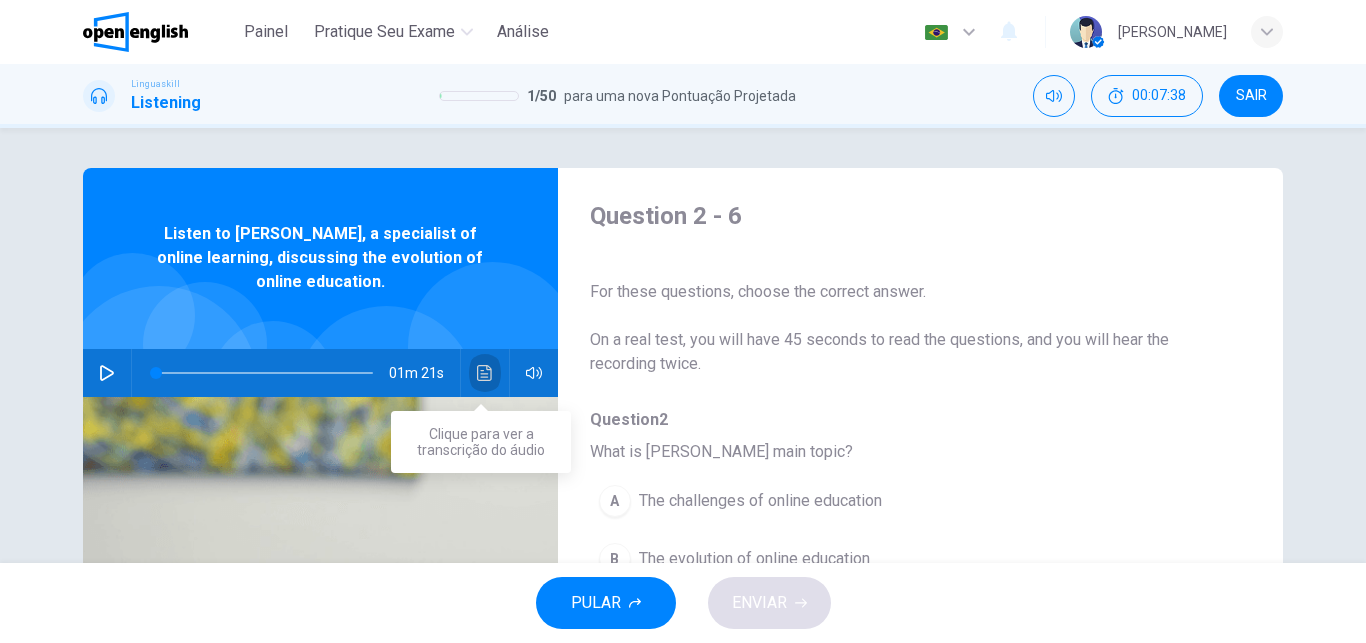 click at bounding box center [485, 373] 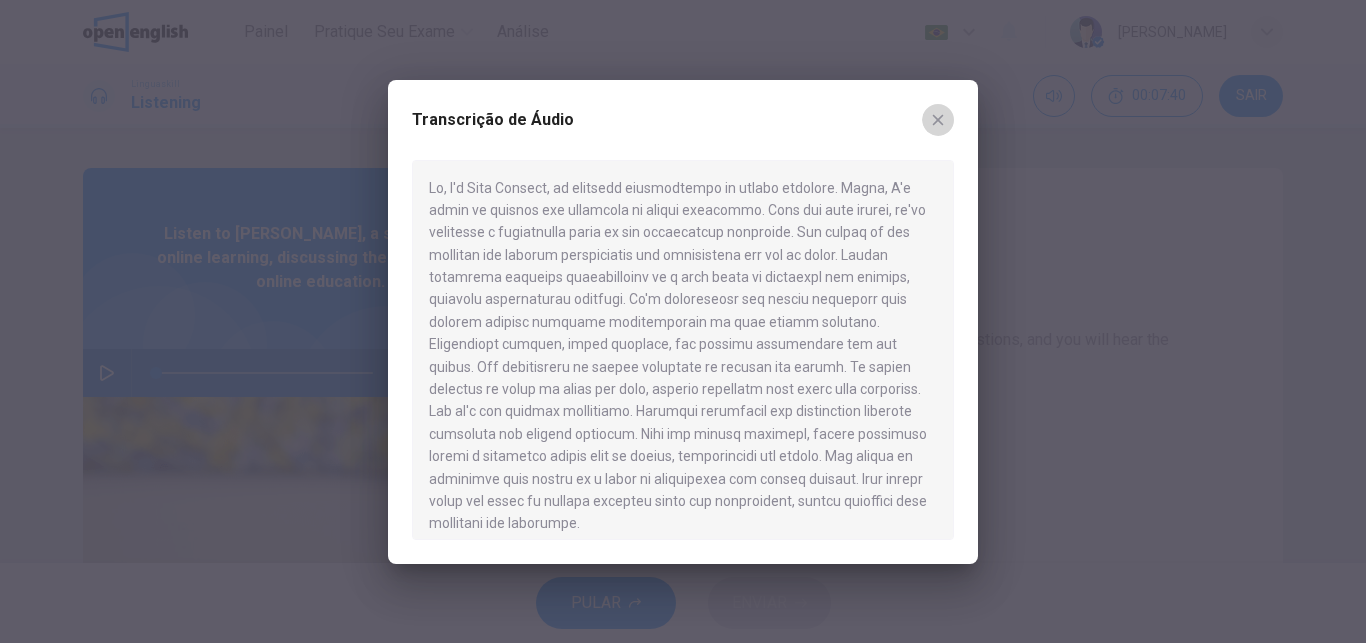 click 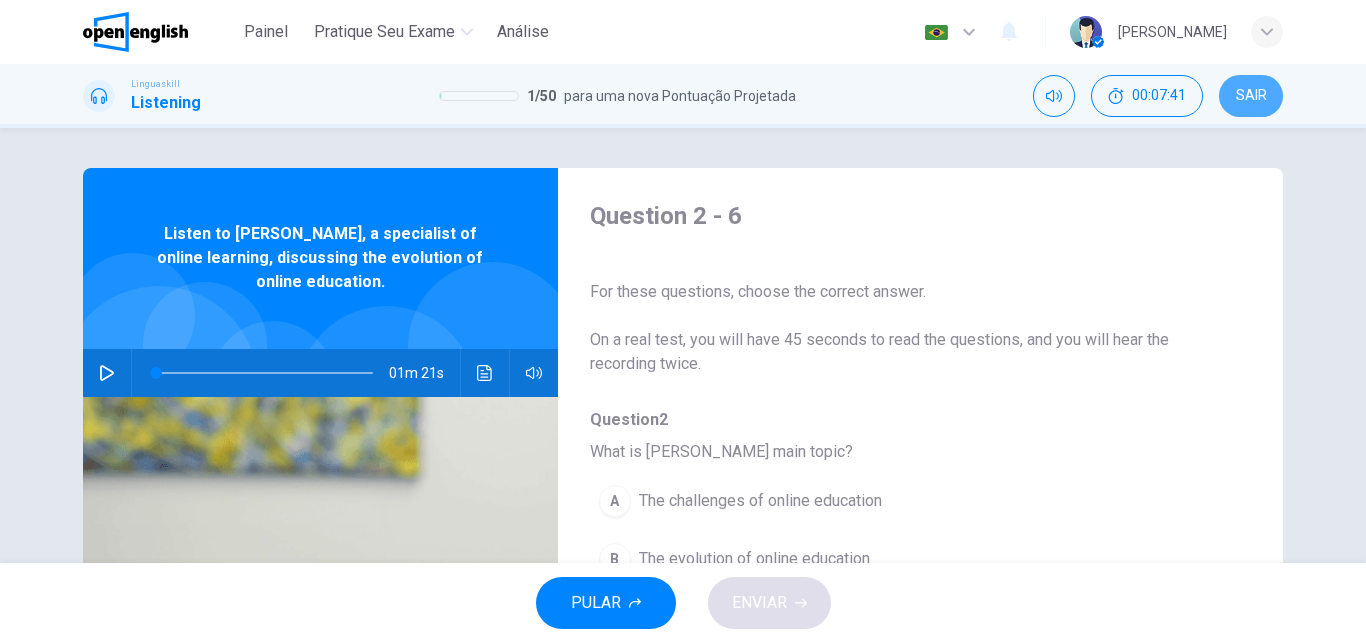click on "SAIR" at bounding box center (1251, 96) 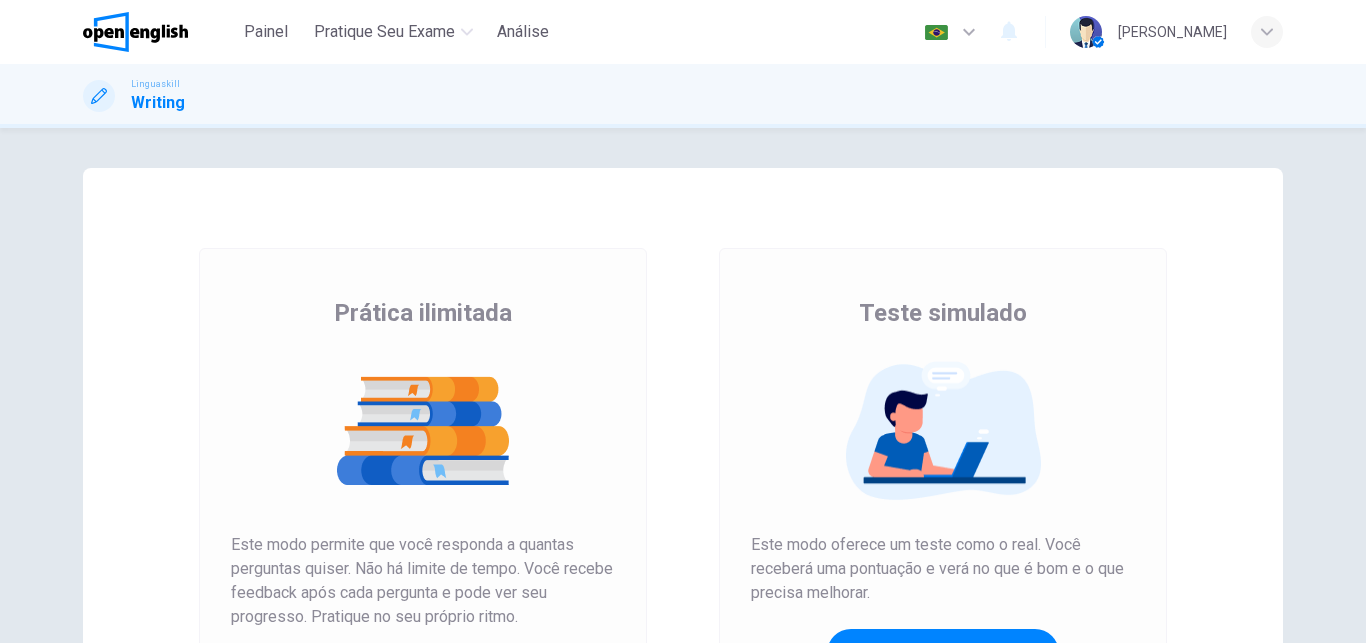 scroll, scrollTop: 0, scrollLeft: 0, axis: both 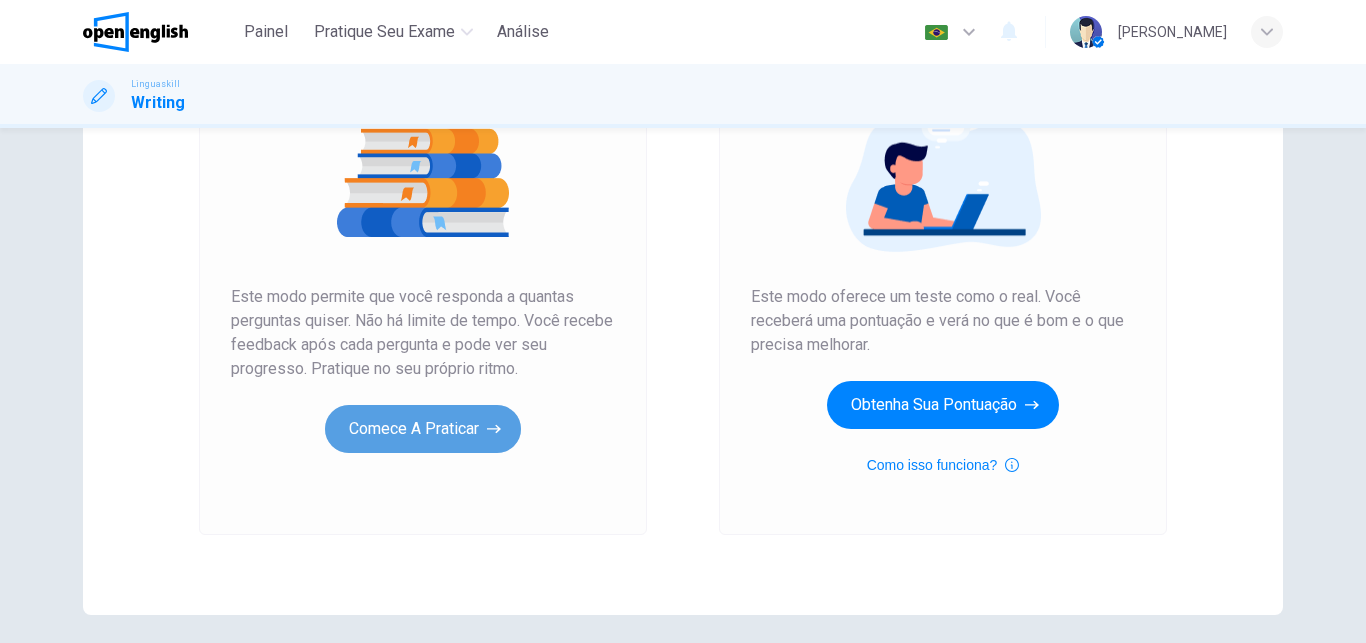 click on "Comece a praticar" at bounding box center [423, 429] 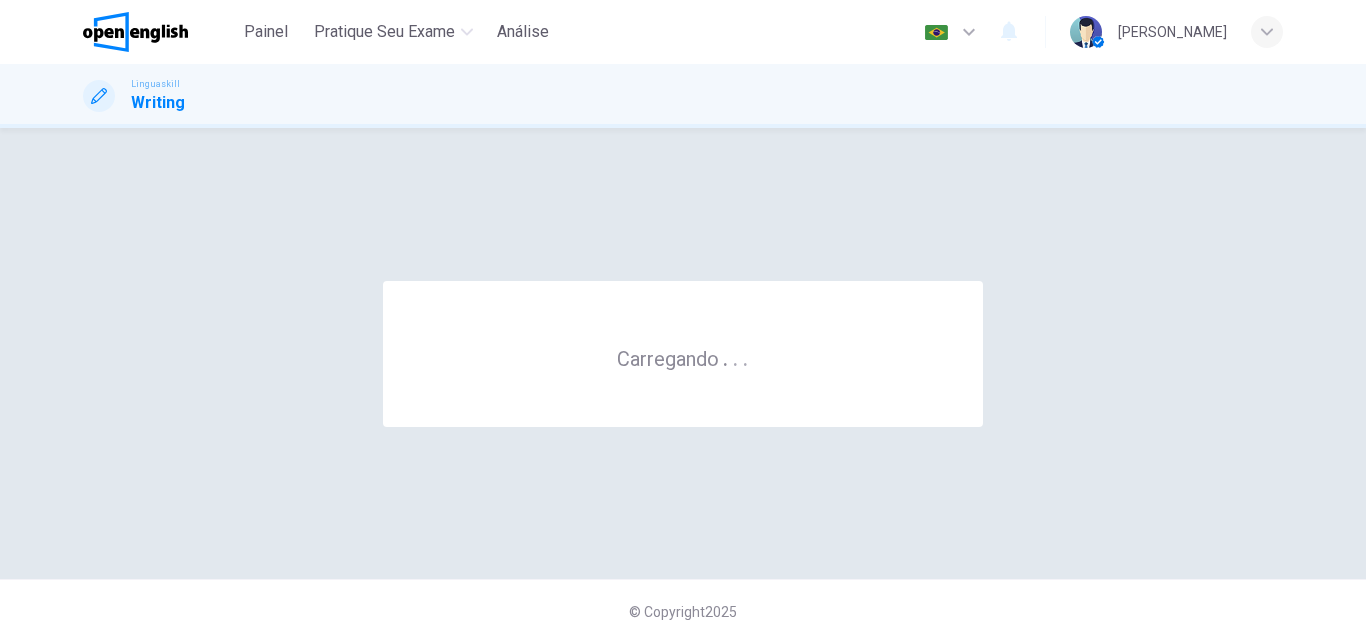 scroll, scrollTop: 0, scrollLeft: 0, axis: both 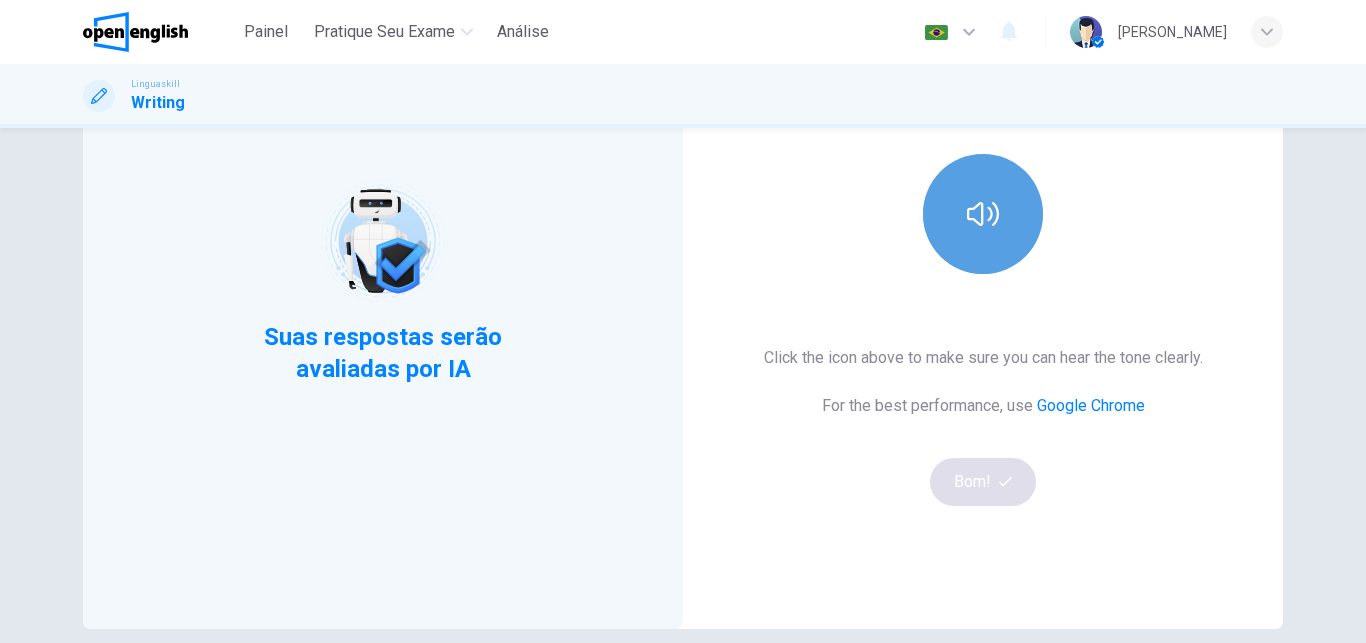 click at bounding box center (983, 214) 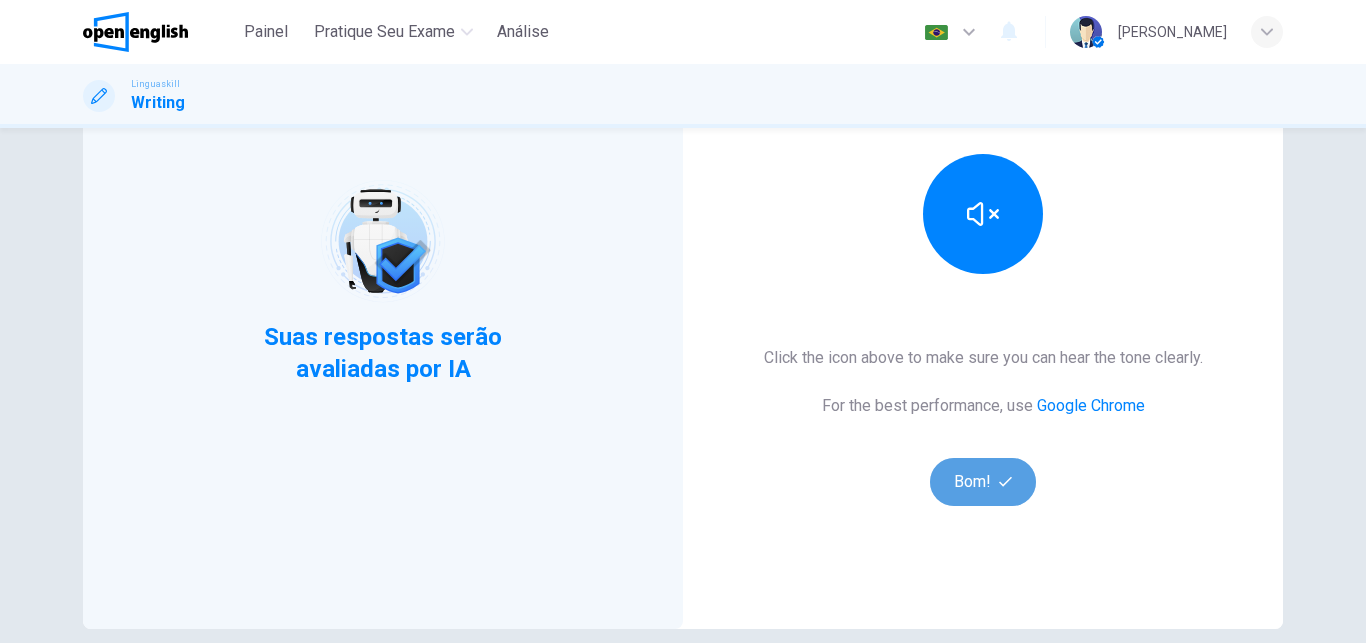 click on "Bom!" at bounding box center (983, 482) 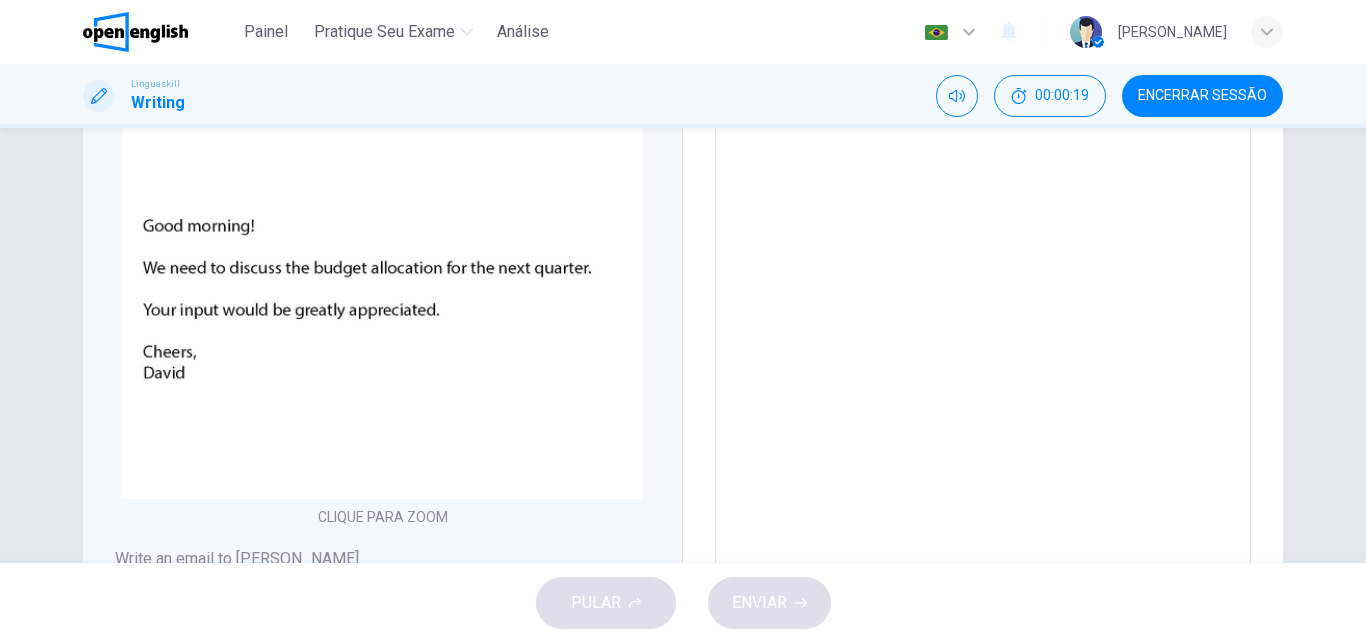 scroll, scrollTop: 218, scrollLeft: 0, axis: vertical 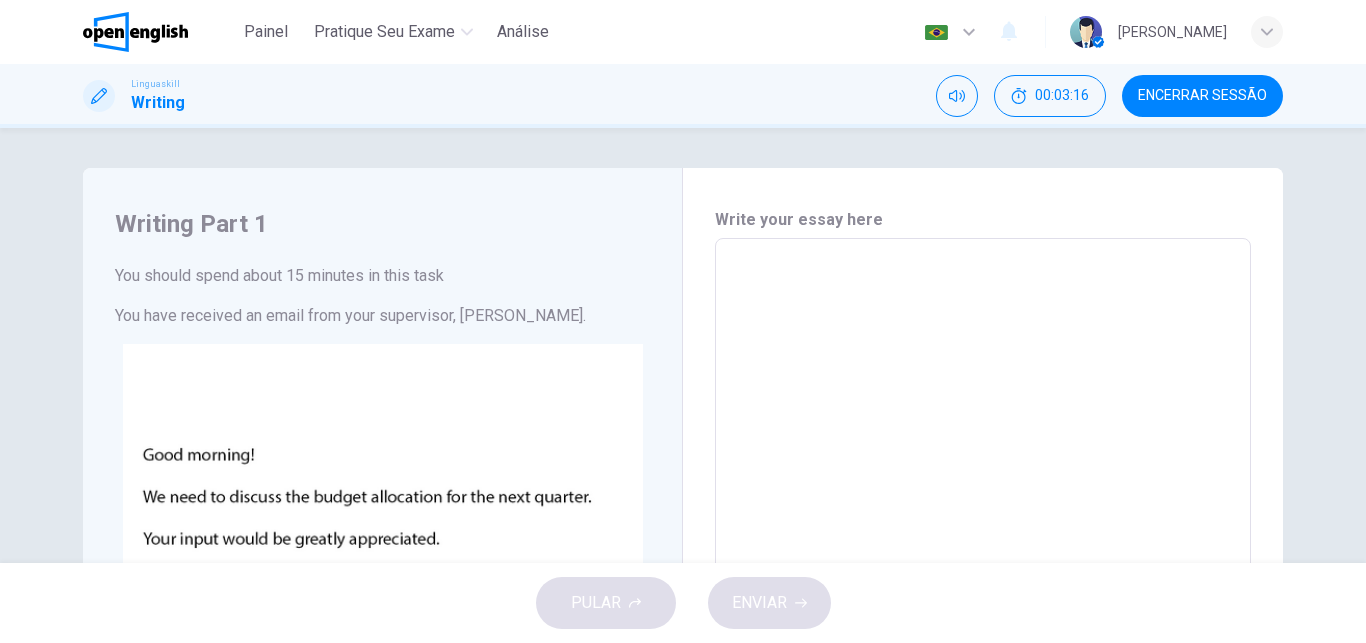 click at bounding box center [983, 611] 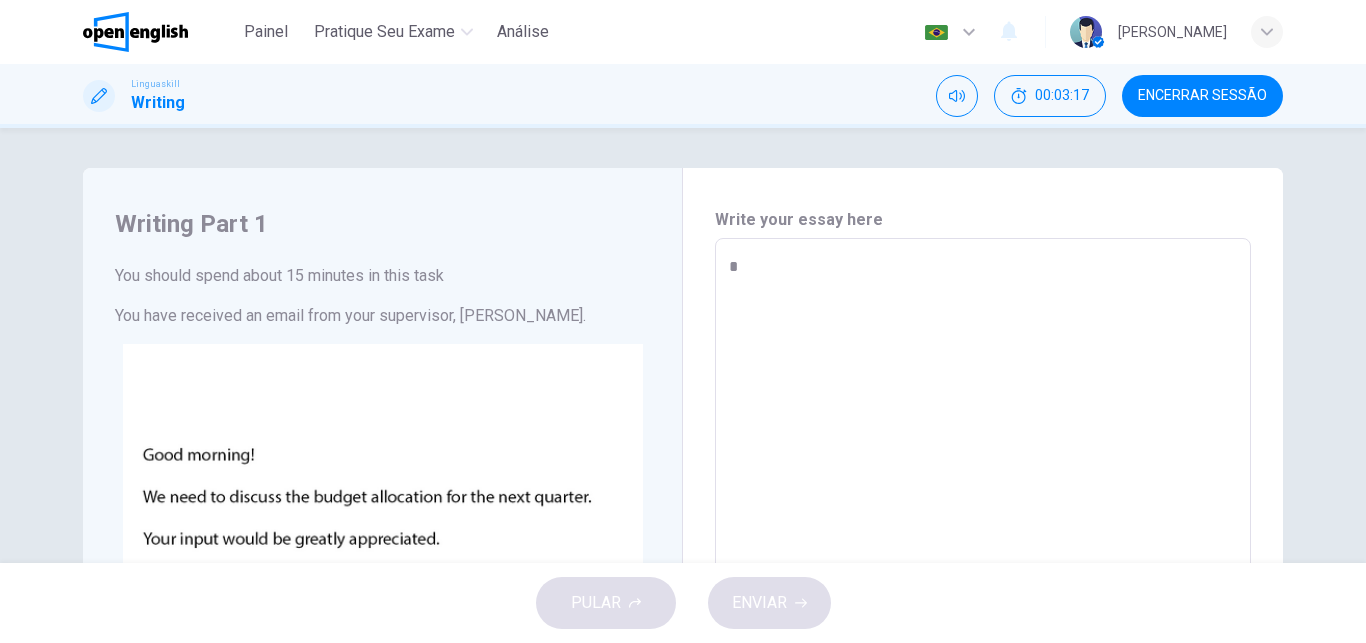 type on "*" 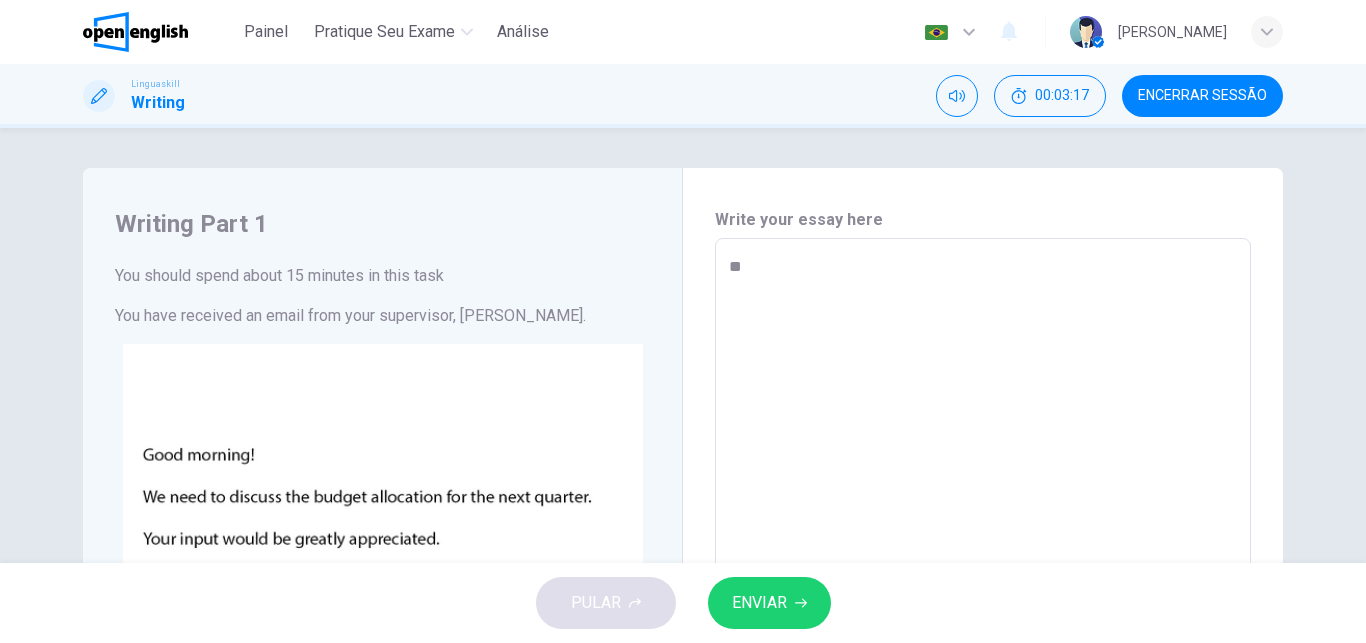 type on "***" 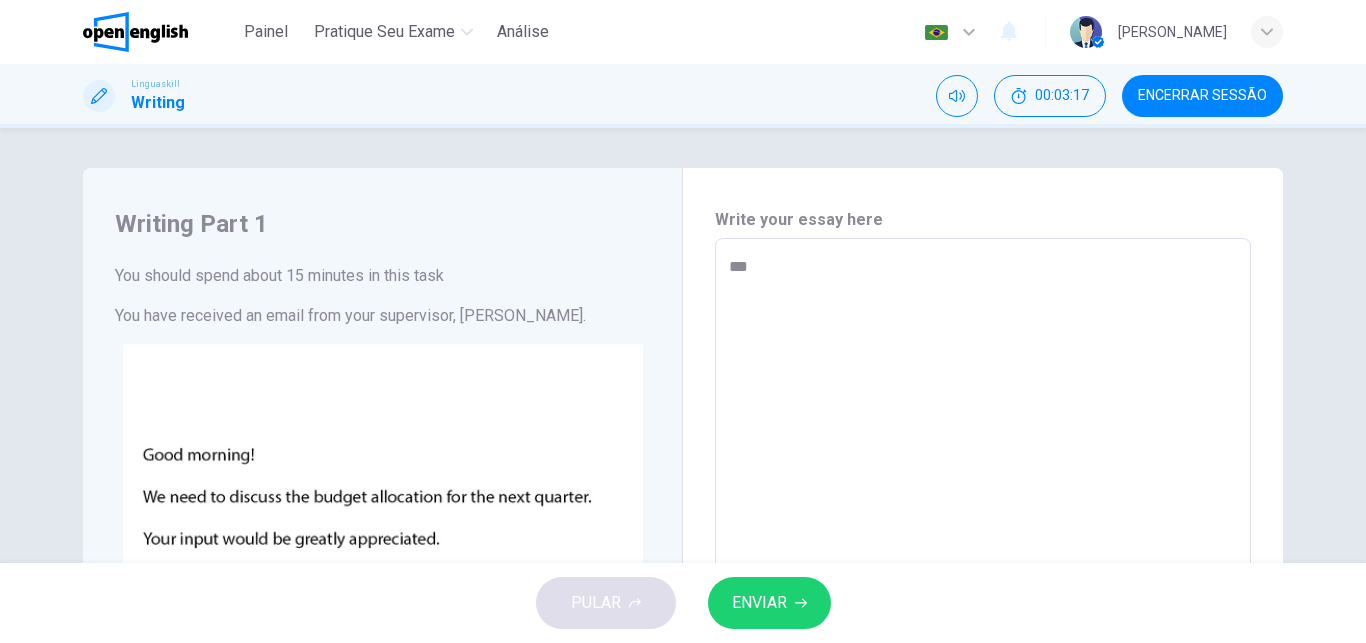 type on "*" 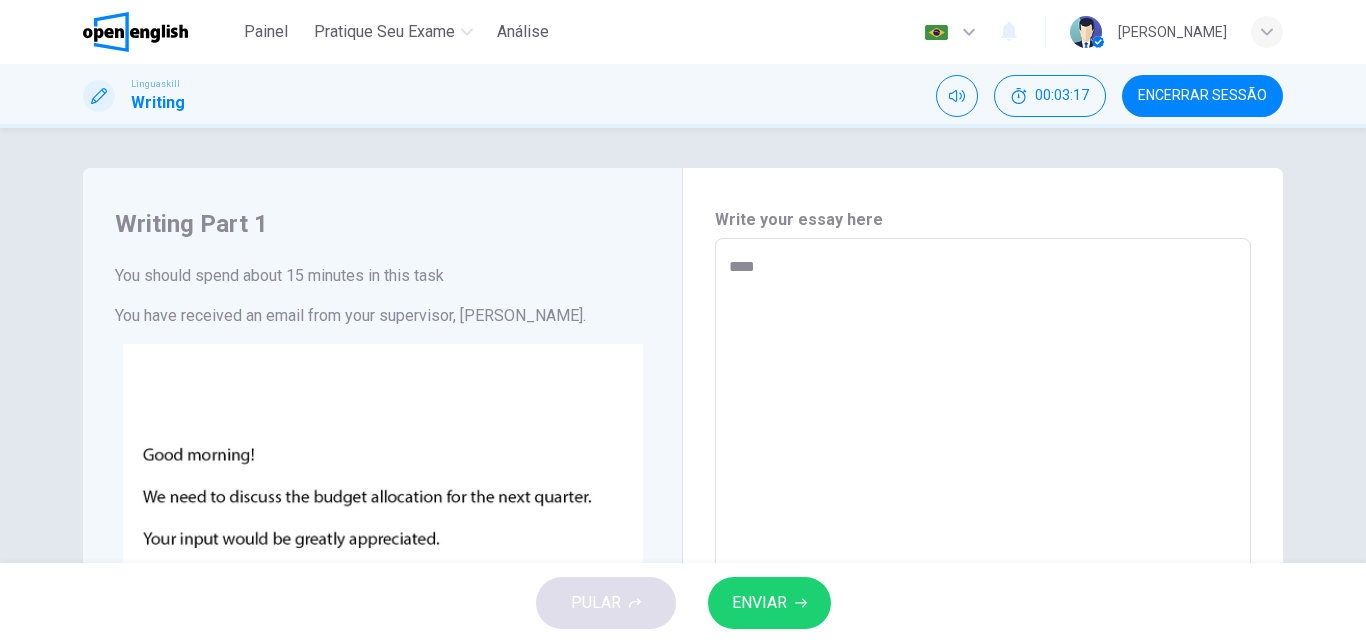 type on "*" 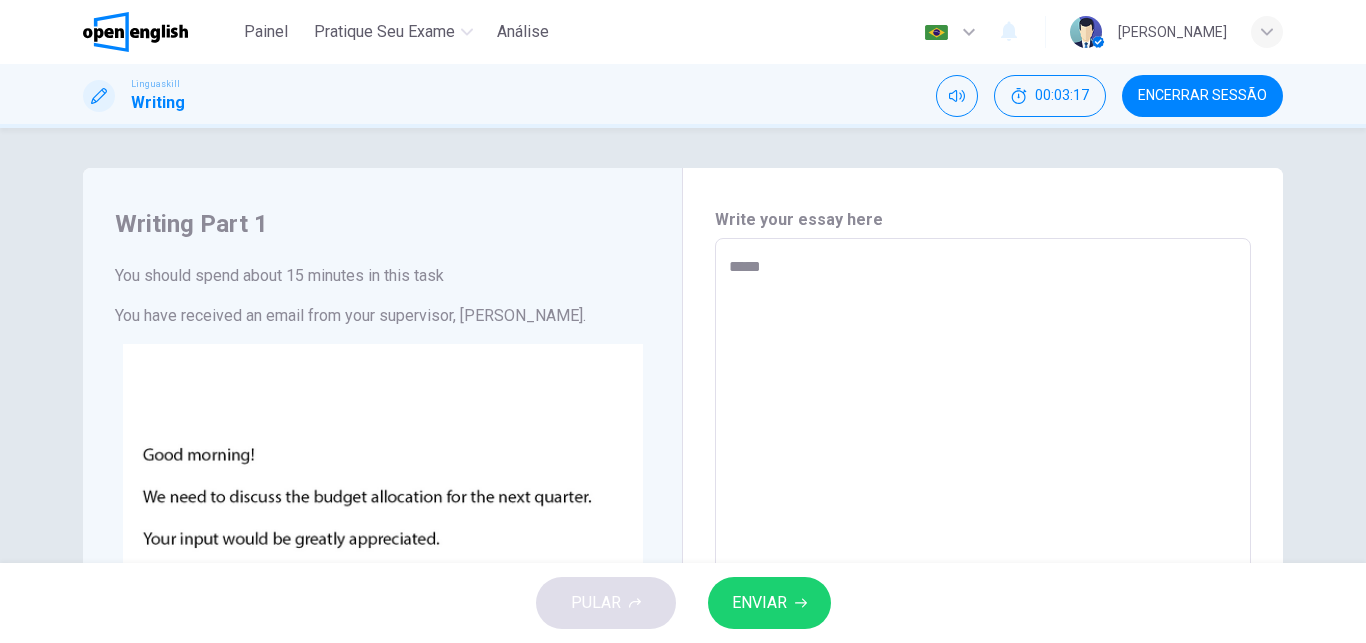 type on "*" 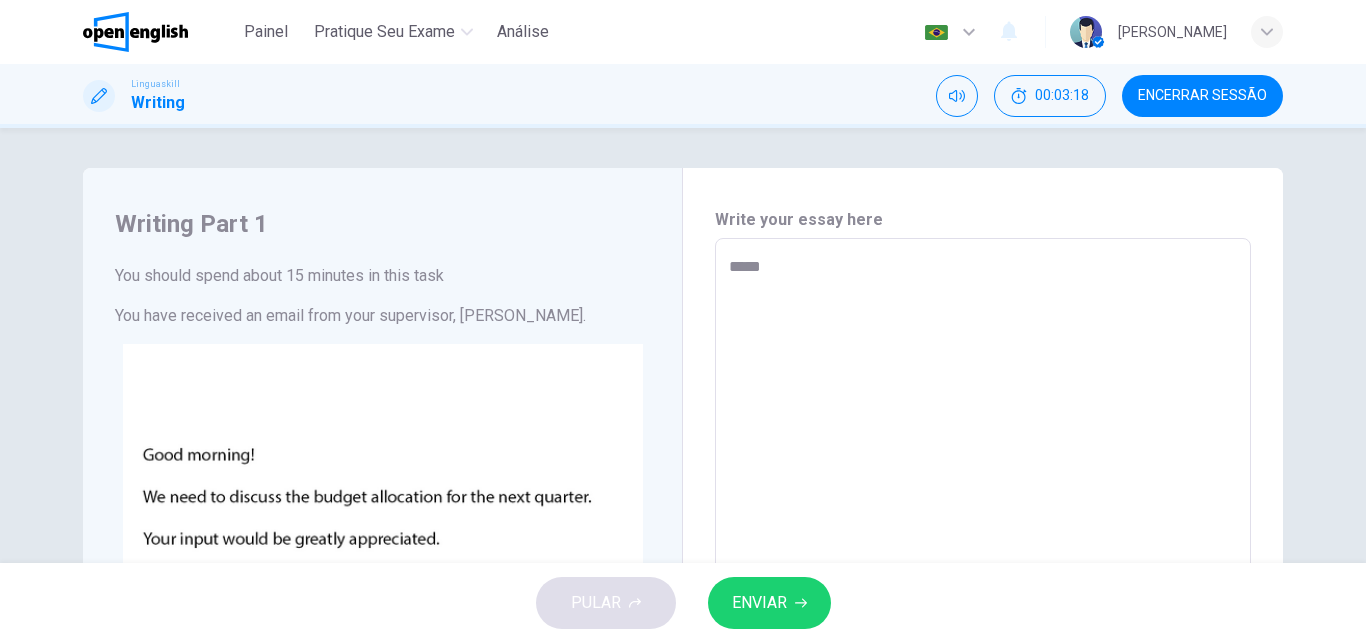 type on "****" 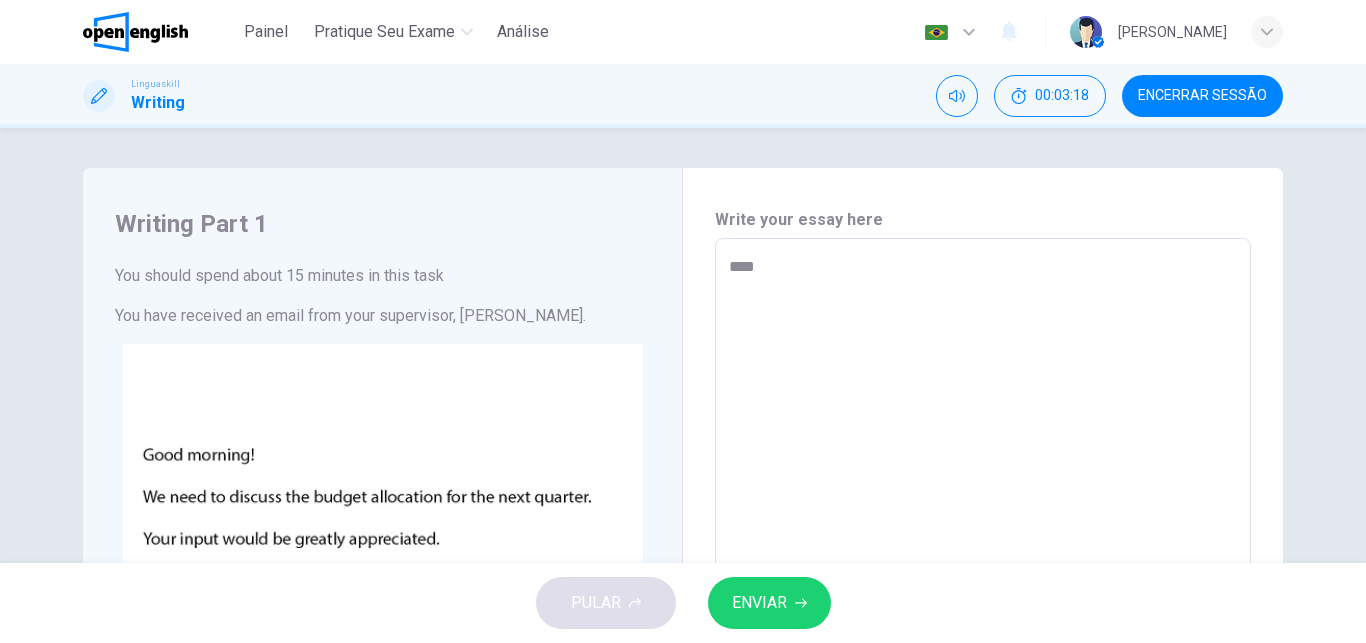 type on "*" 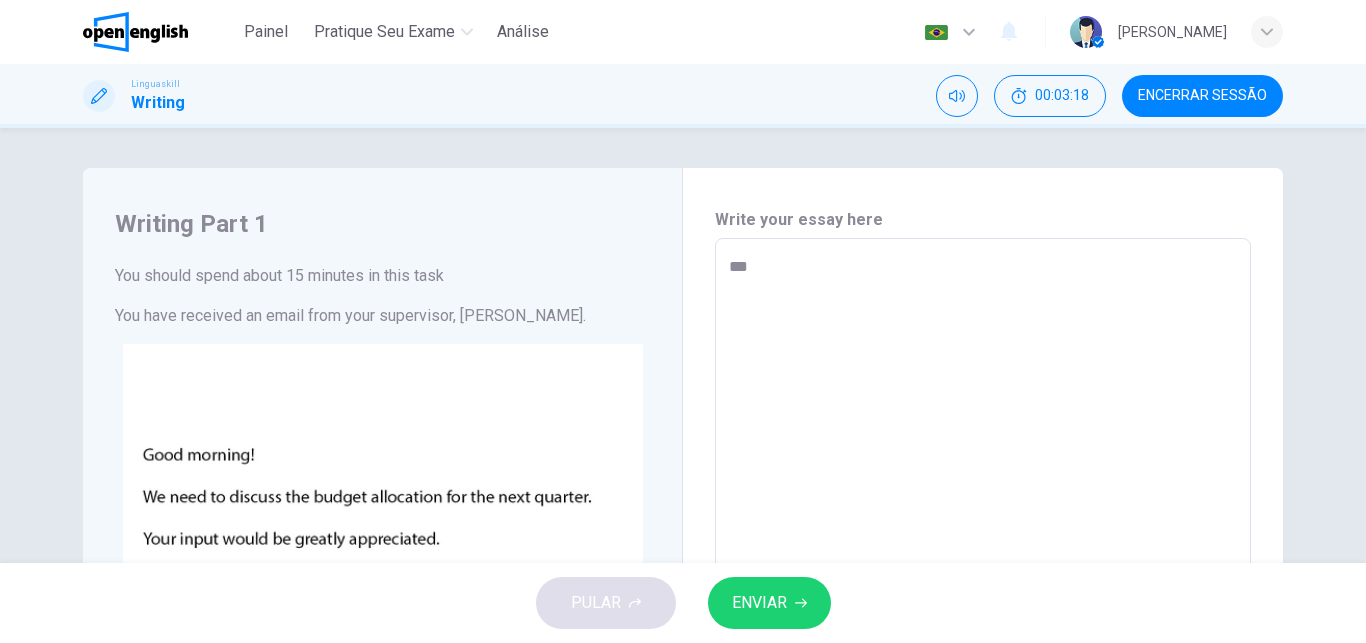 type on "**" 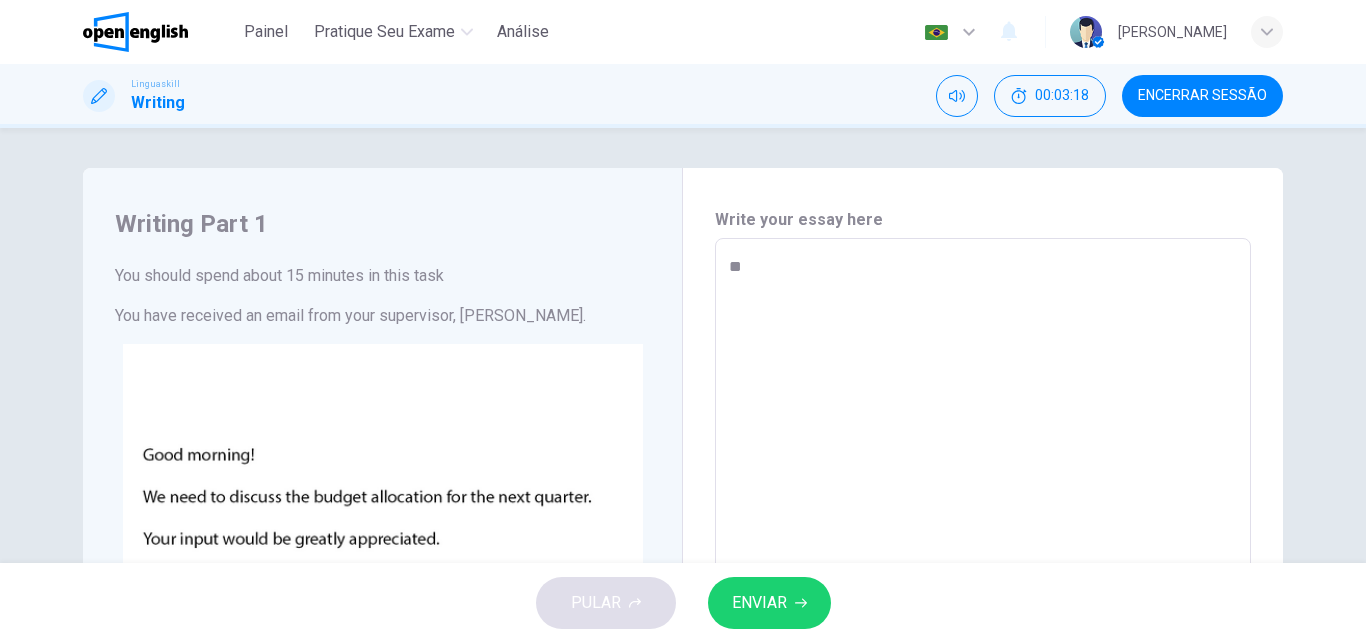 type on "*" 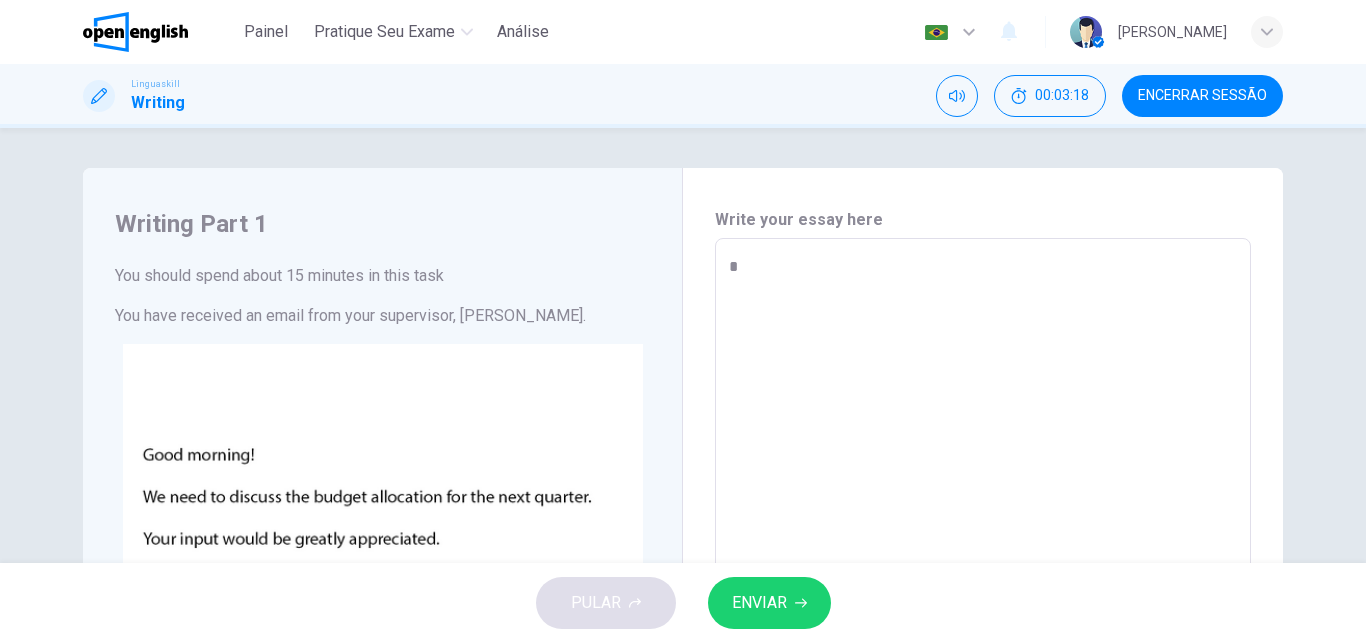 type 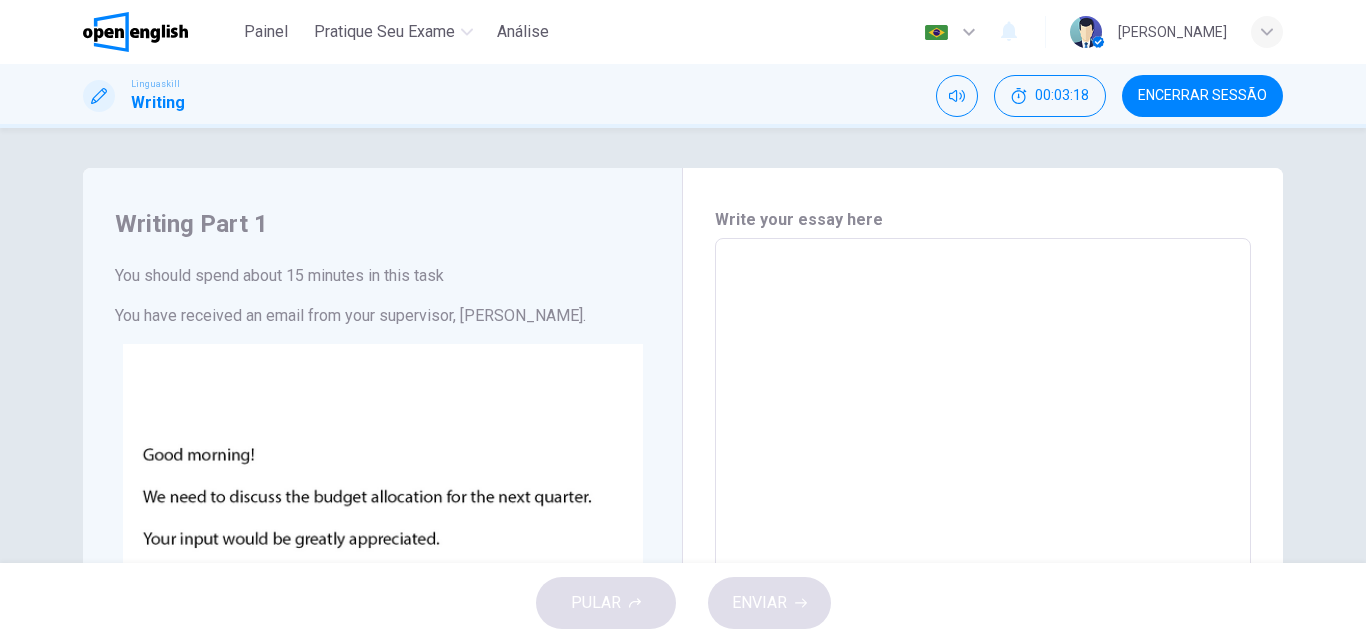 type on "*" 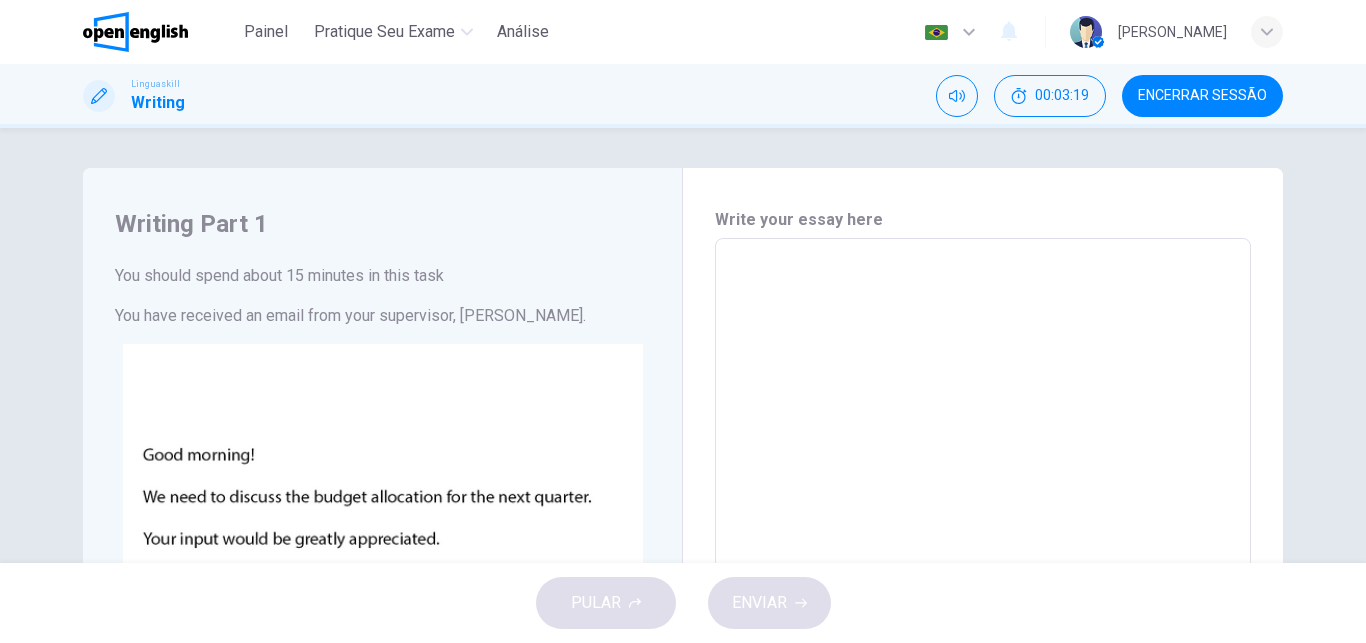 type on "*" 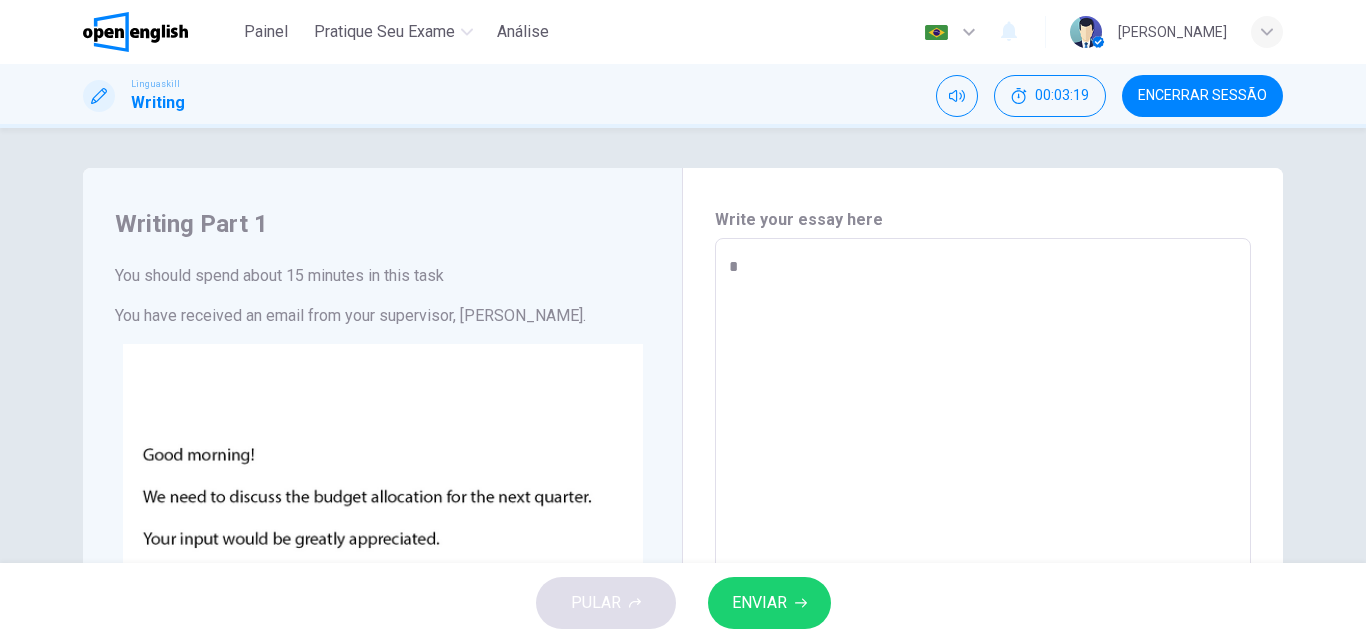 type on "*" 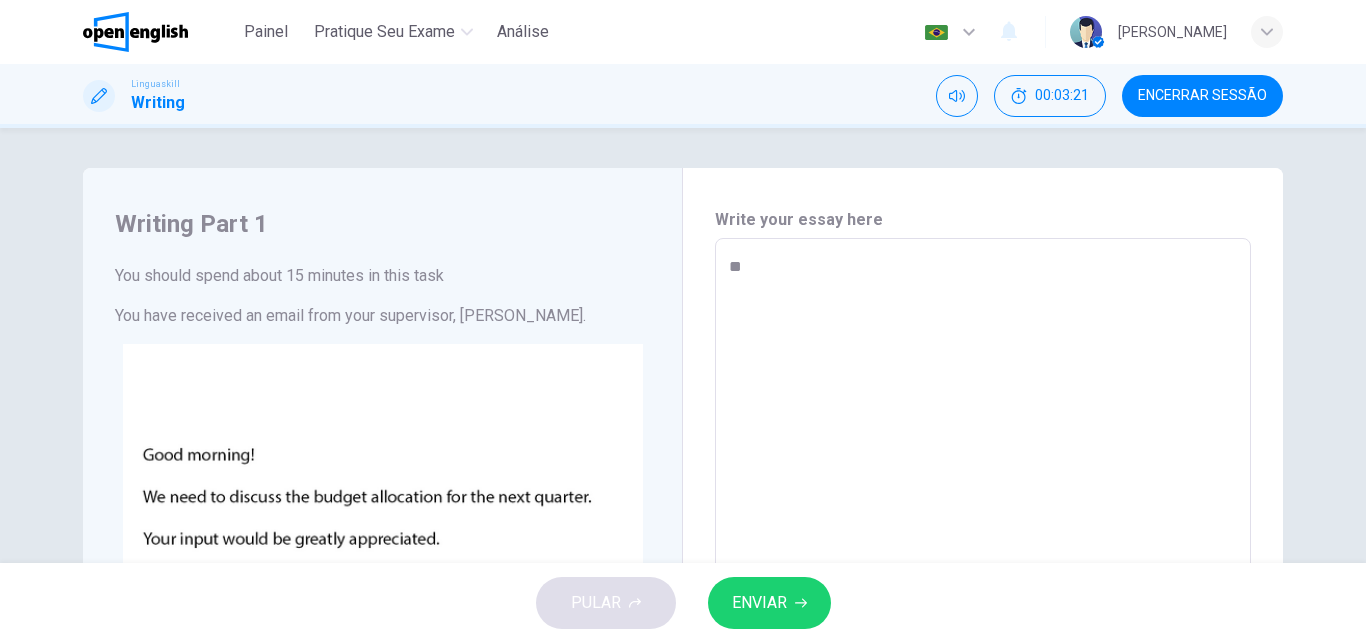 type on "*" 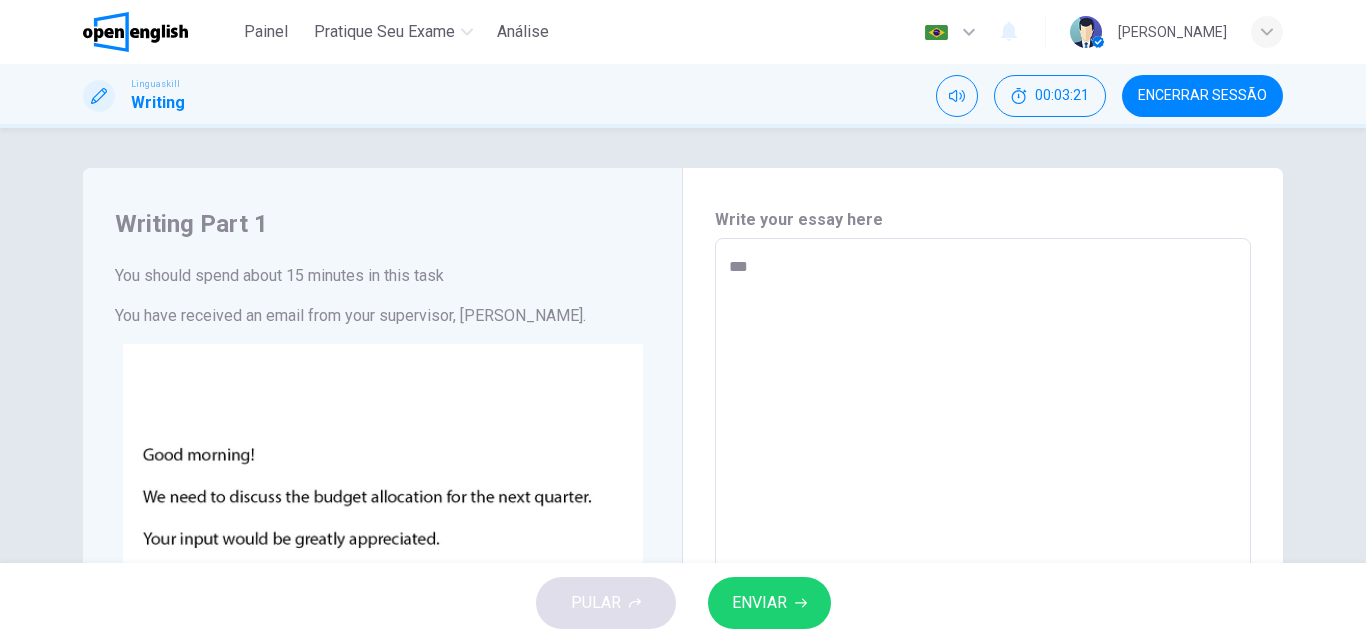 type on "*" 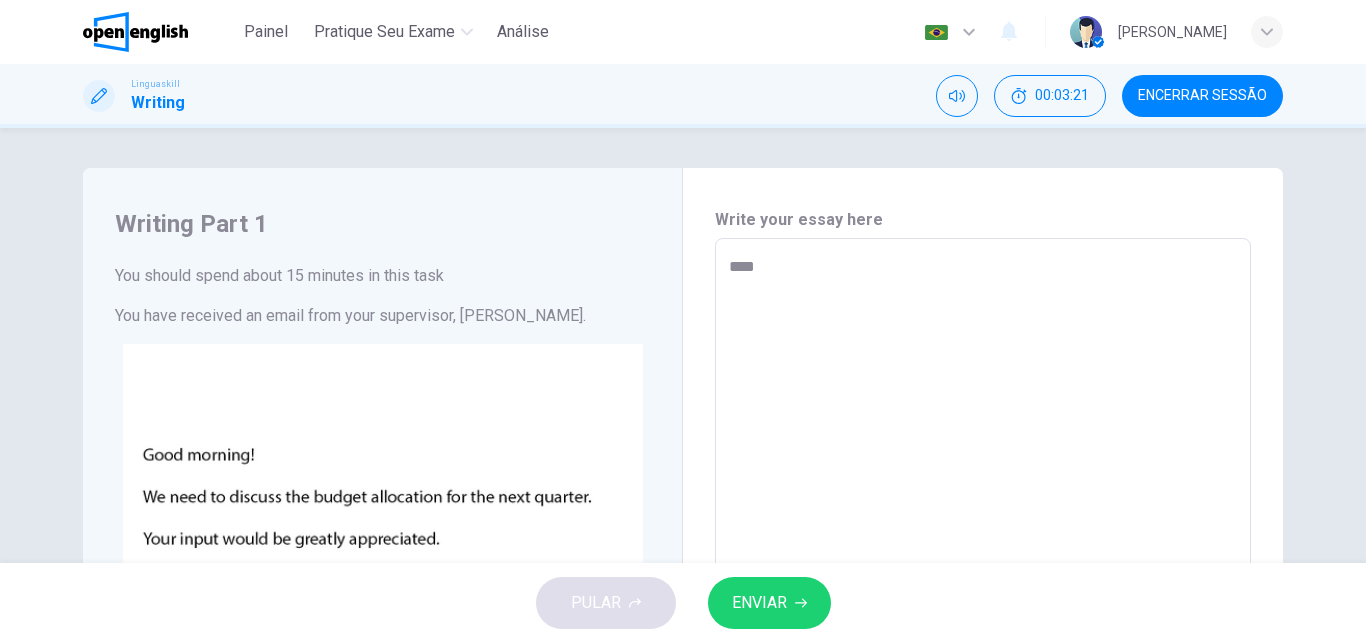 type on "*****" 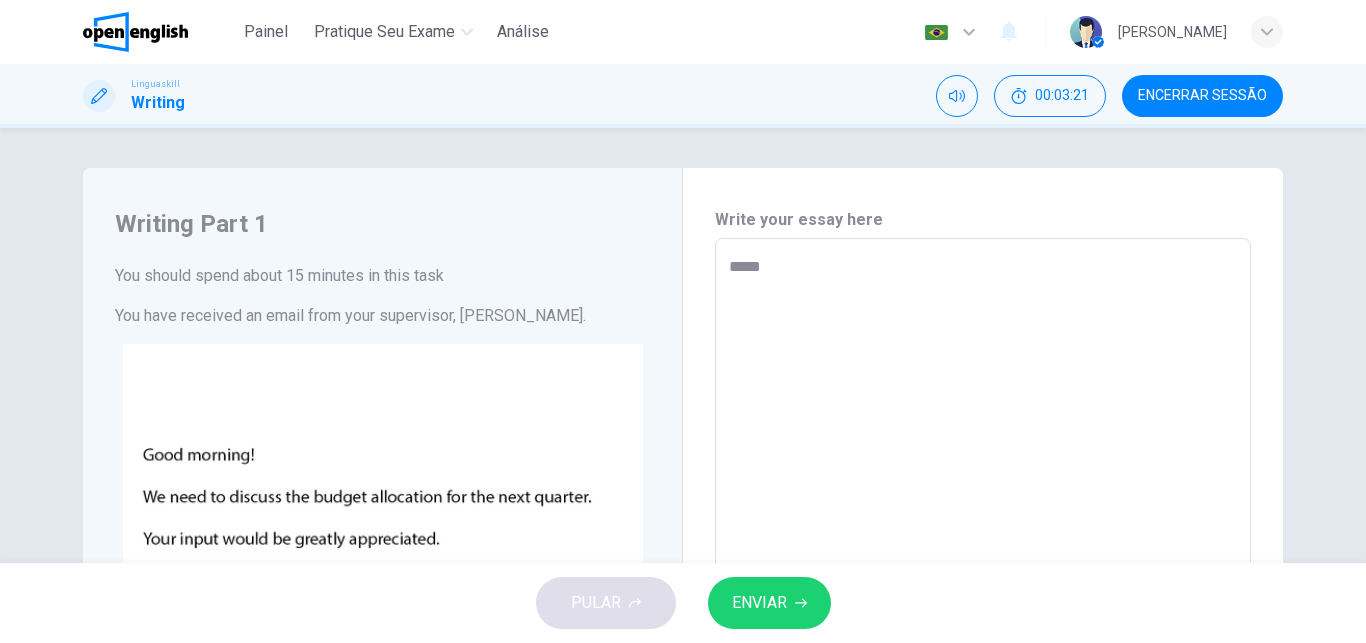 type on "*" 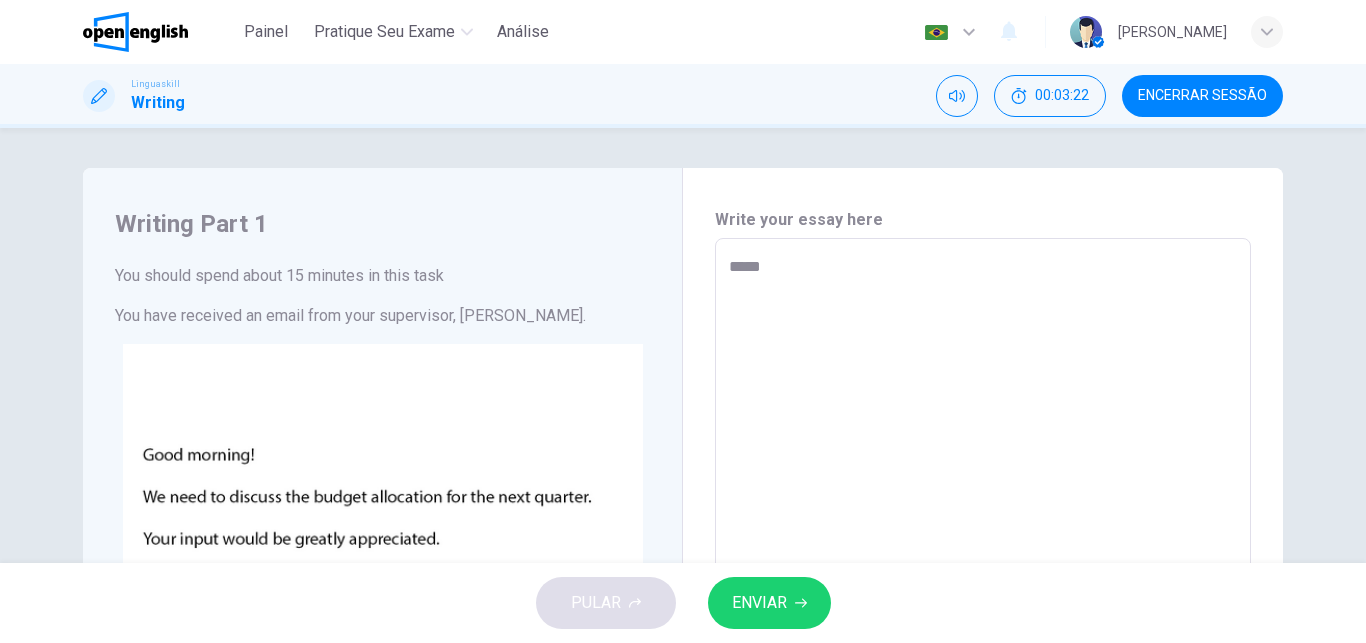 type on "******" 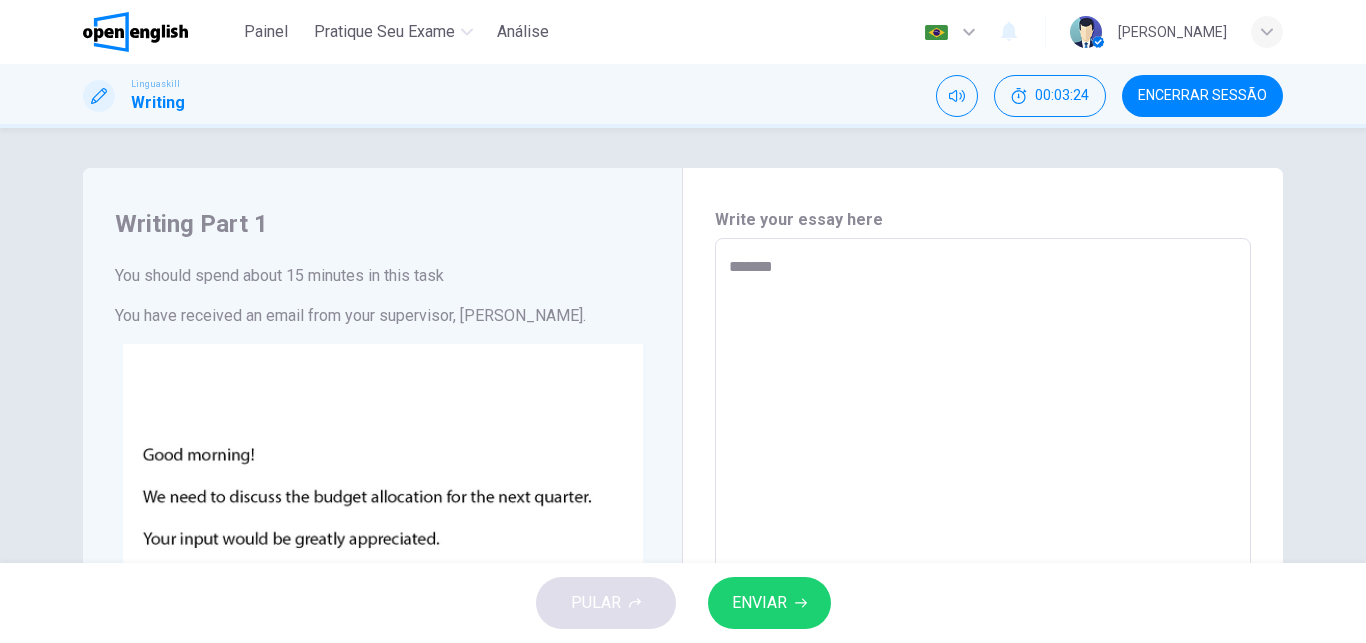 type on "******" 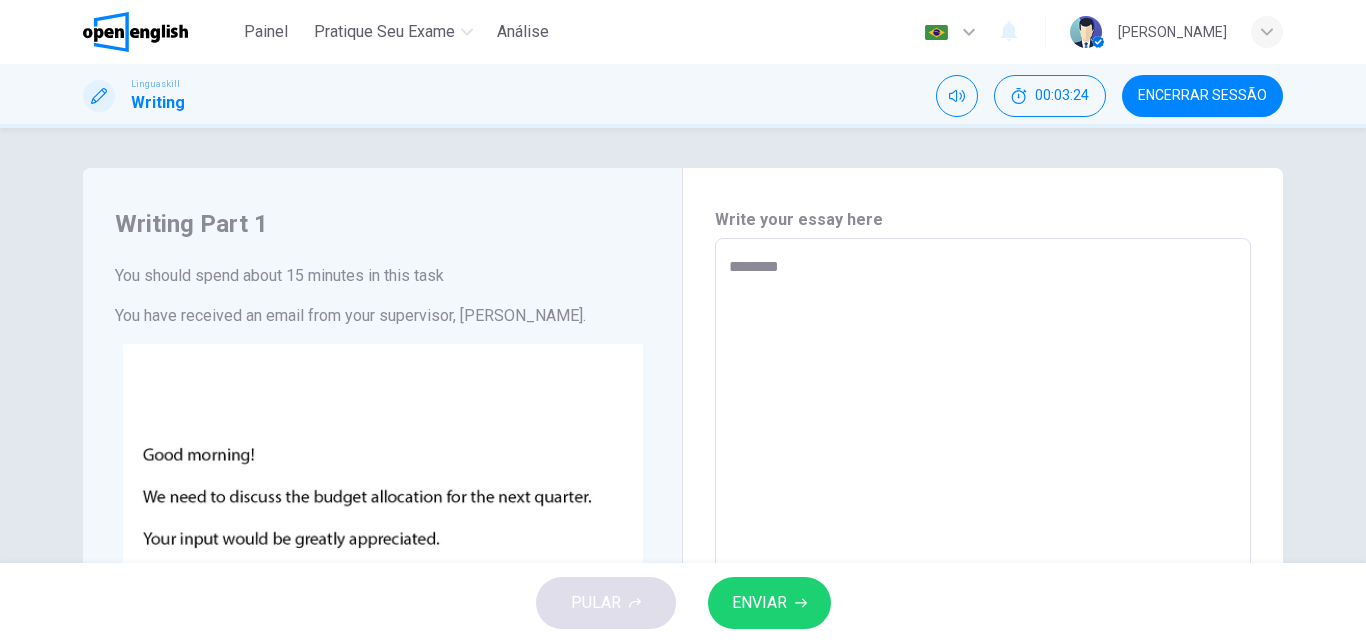 type on "*" 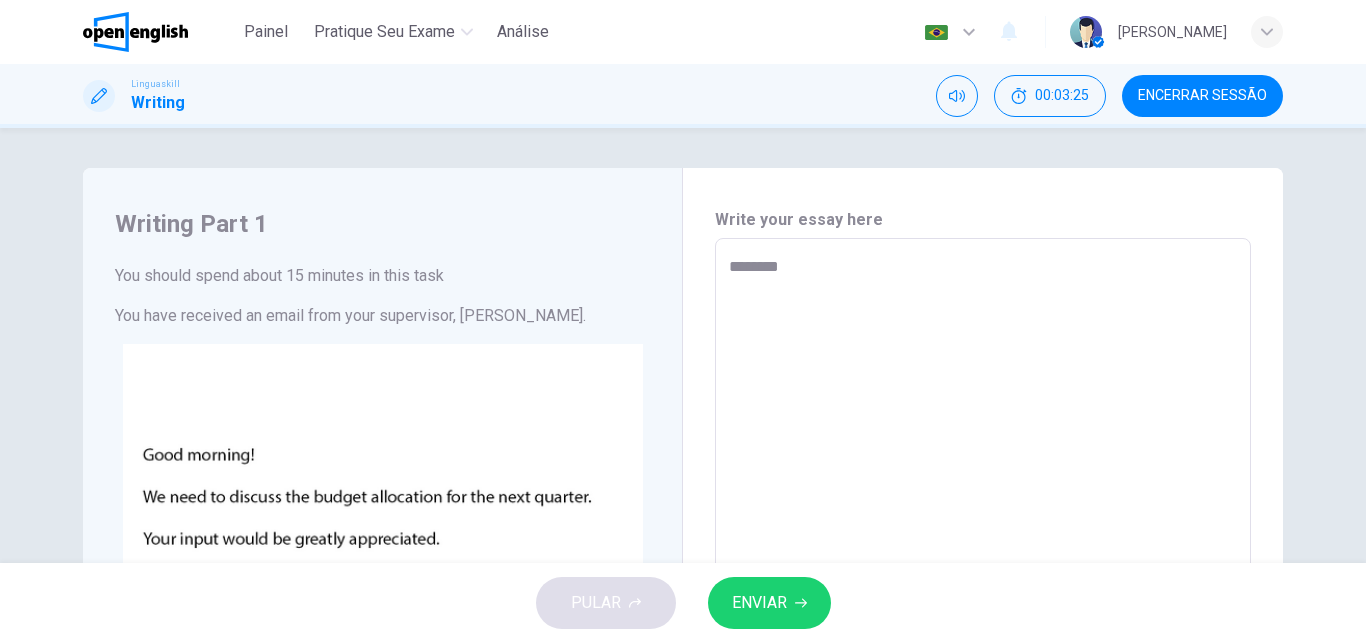 type on "******
*" 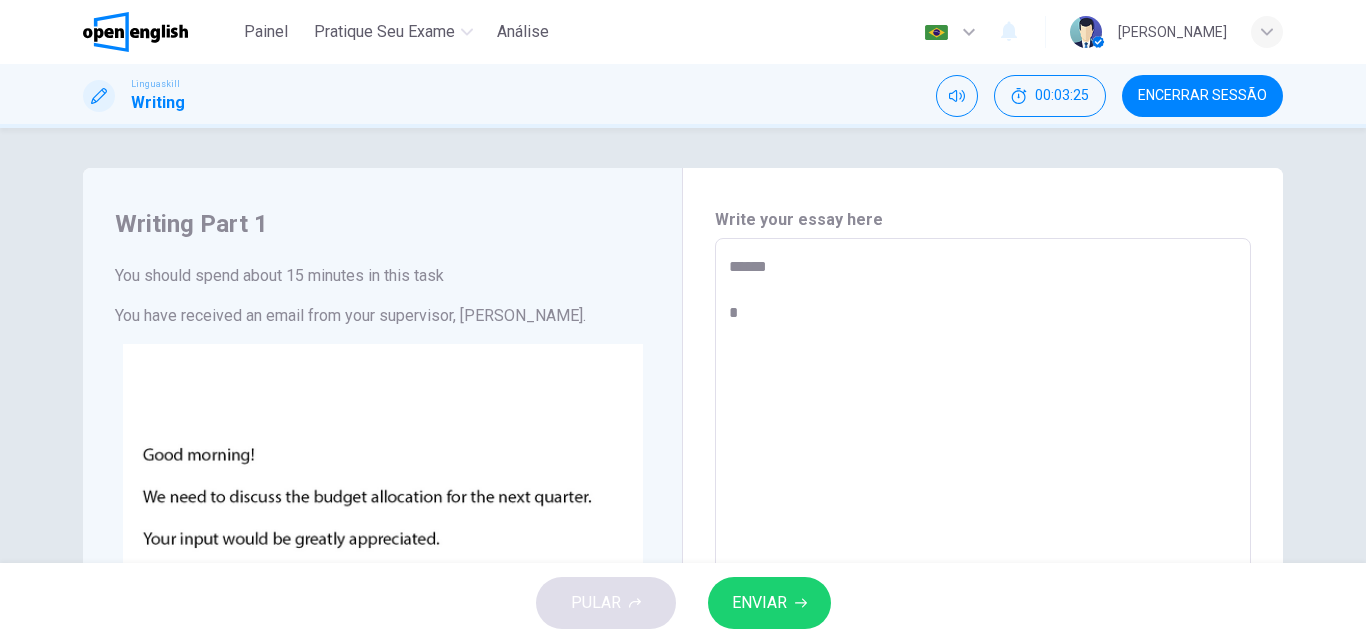 type on "*" 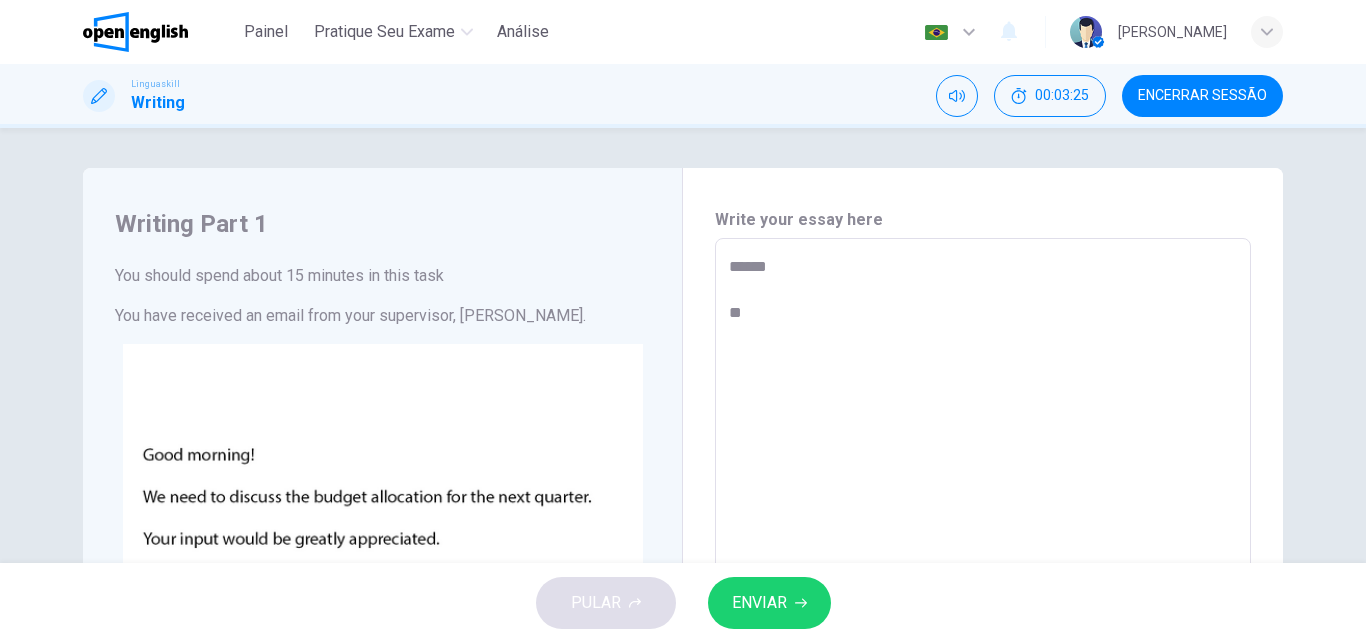 type on "*" 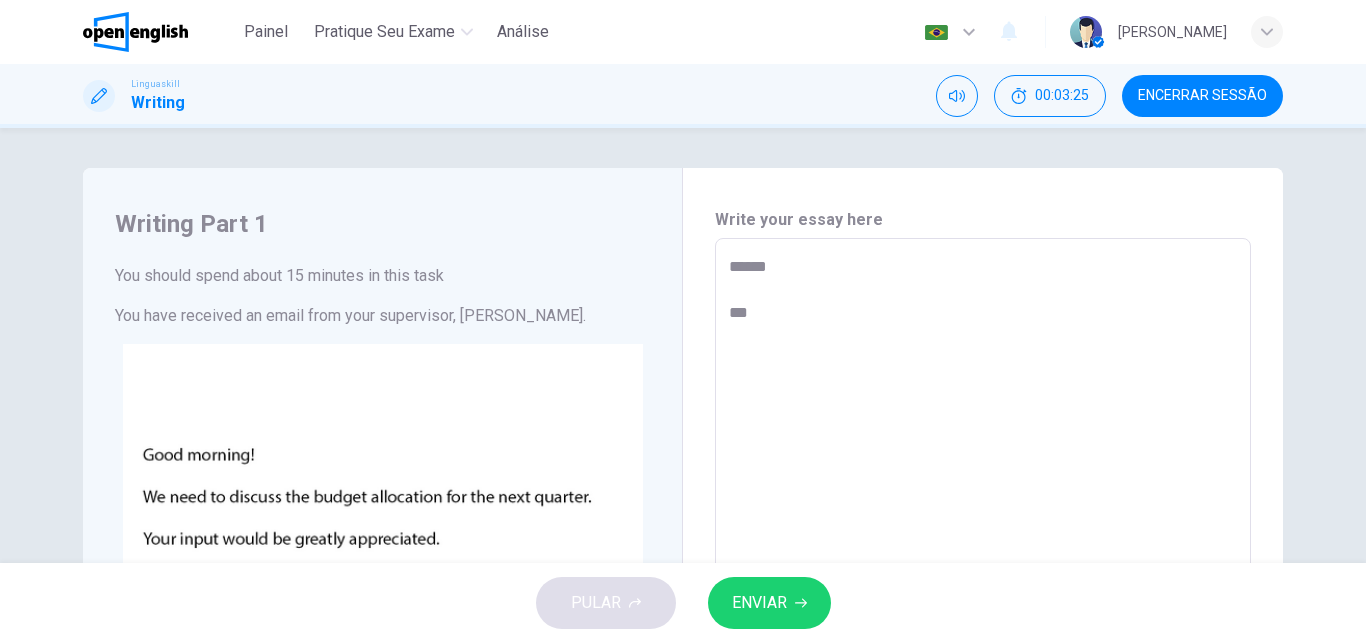 type on "*" 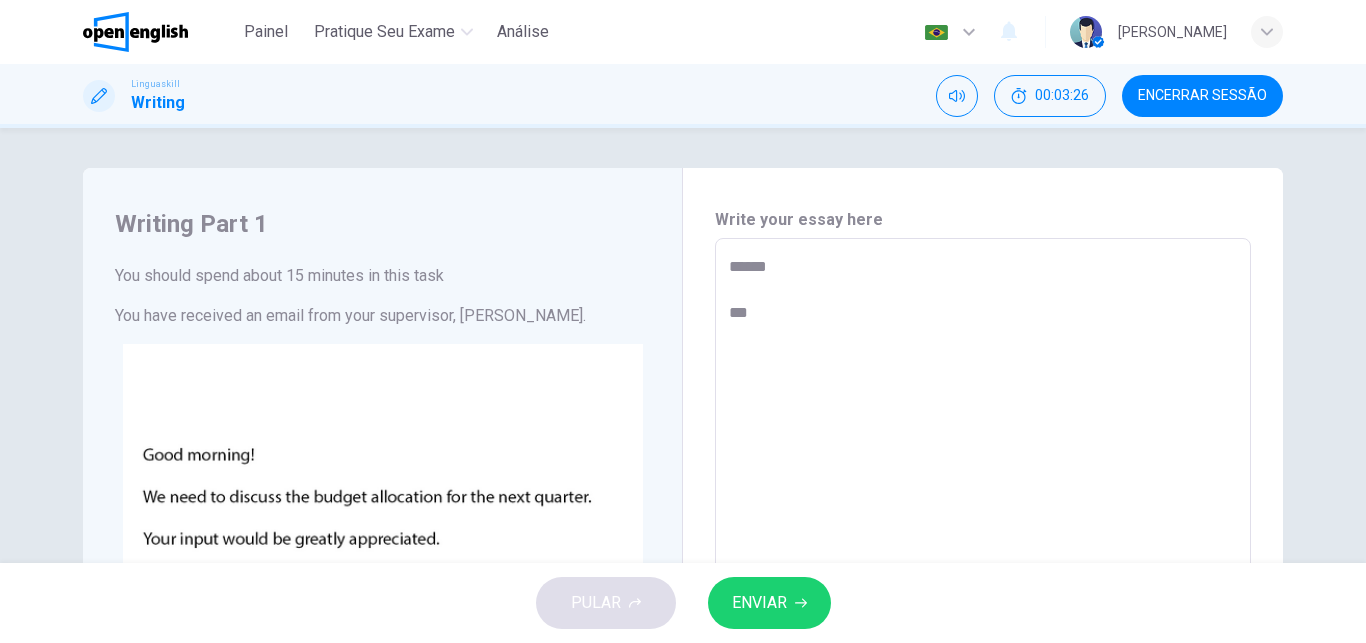type on "******
****" 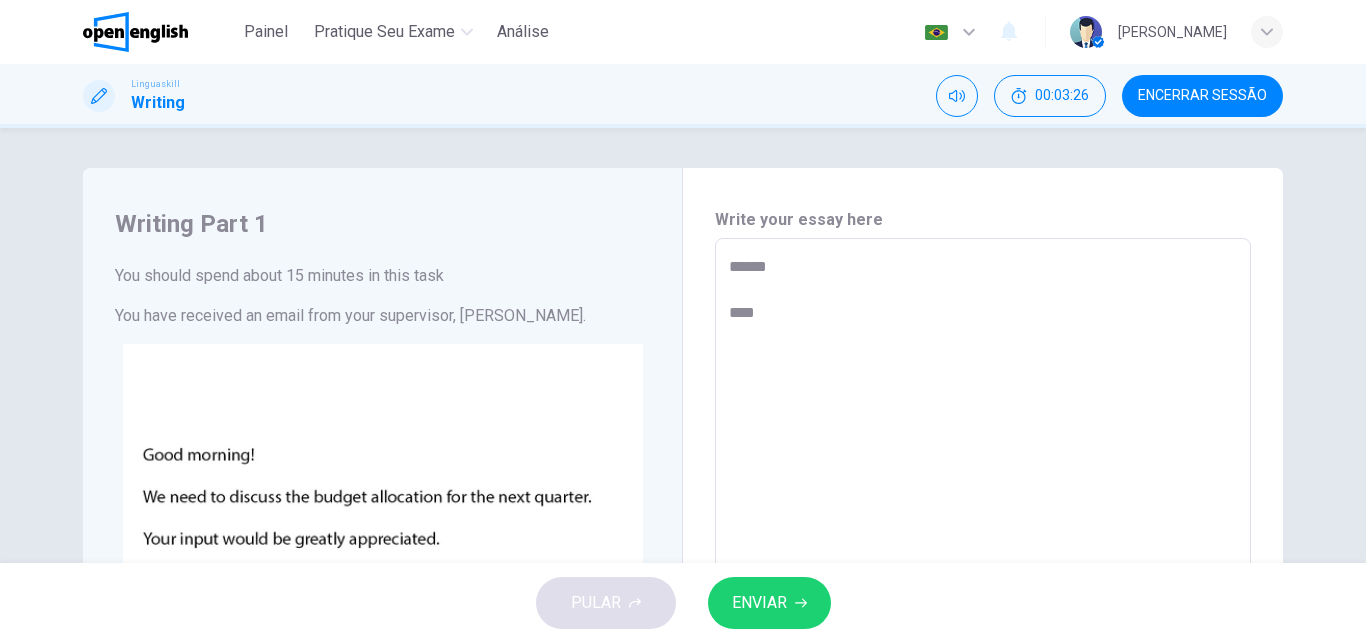 type on "*" 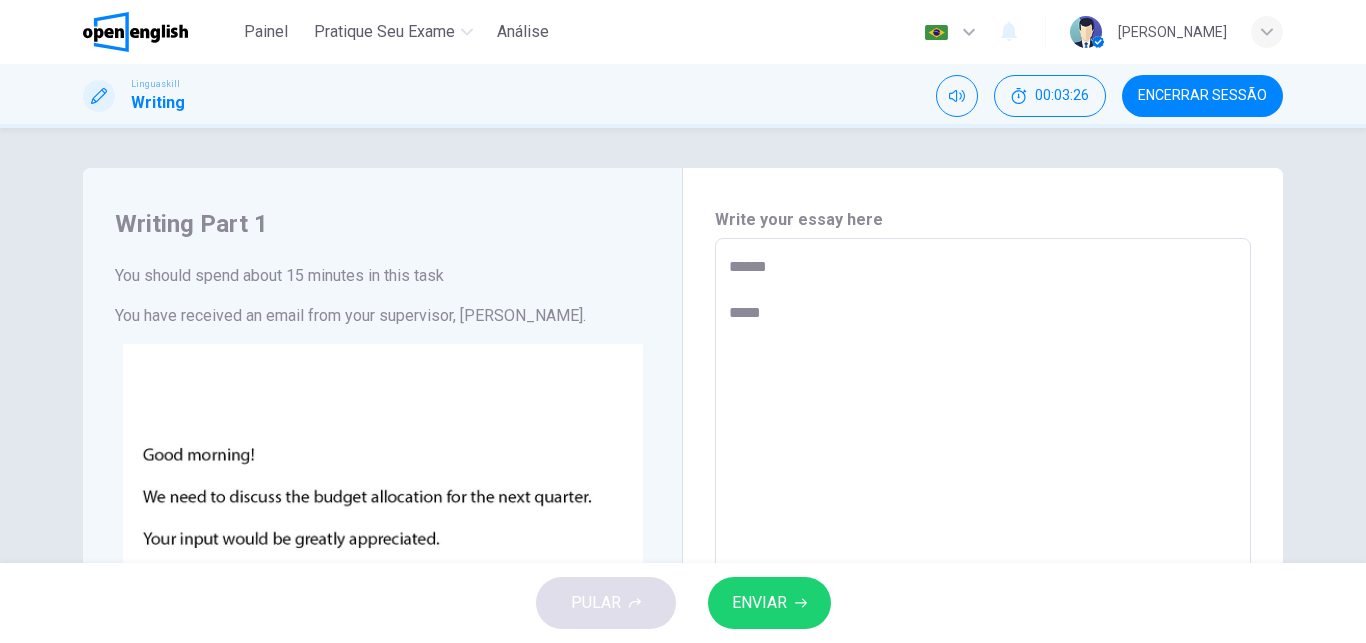 type on "******
*****" 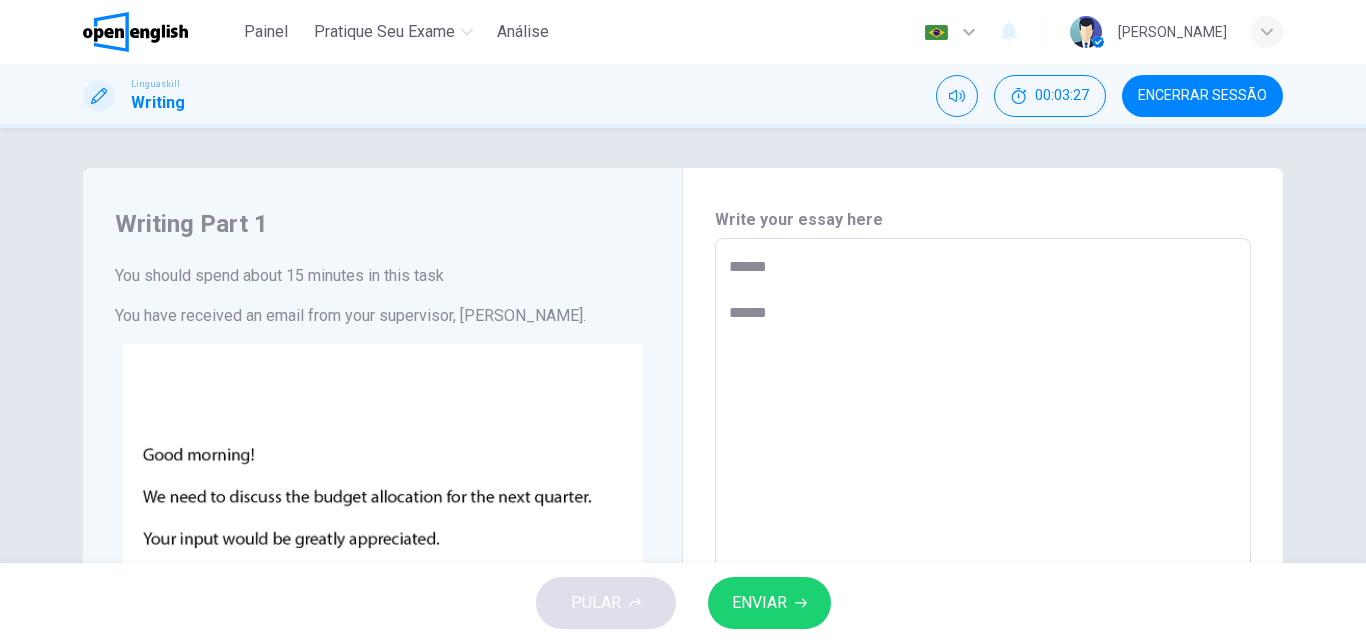 type on "*" 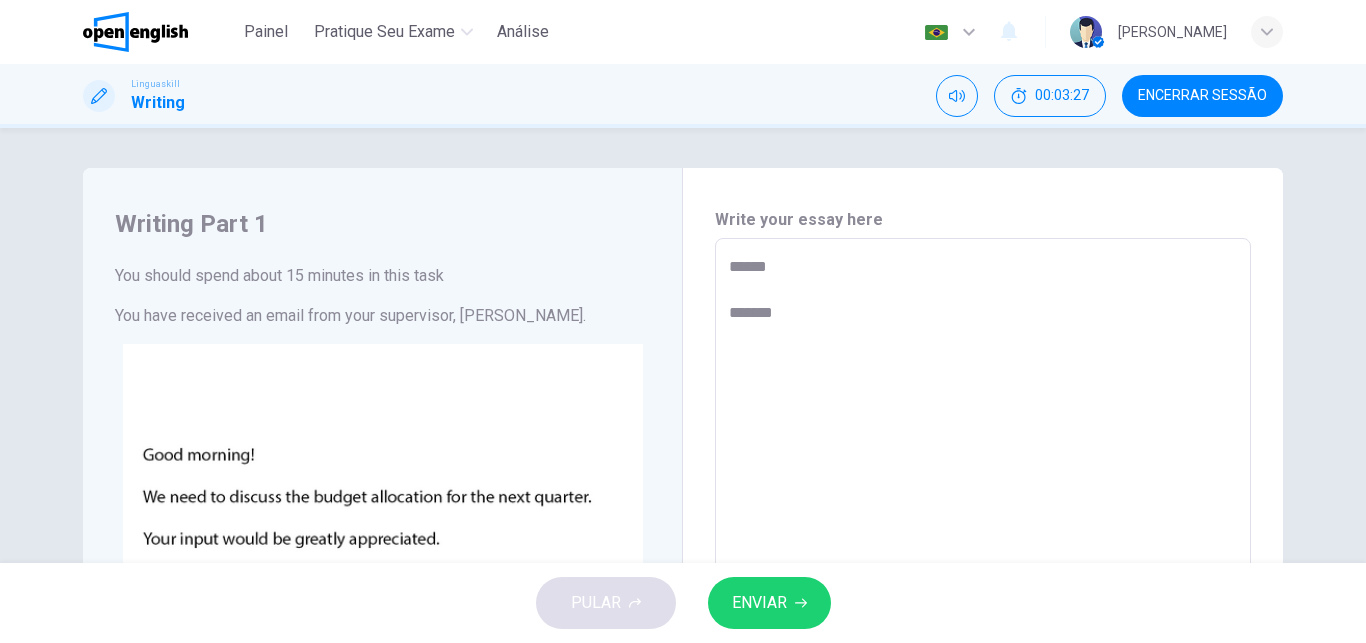type on "******
********" 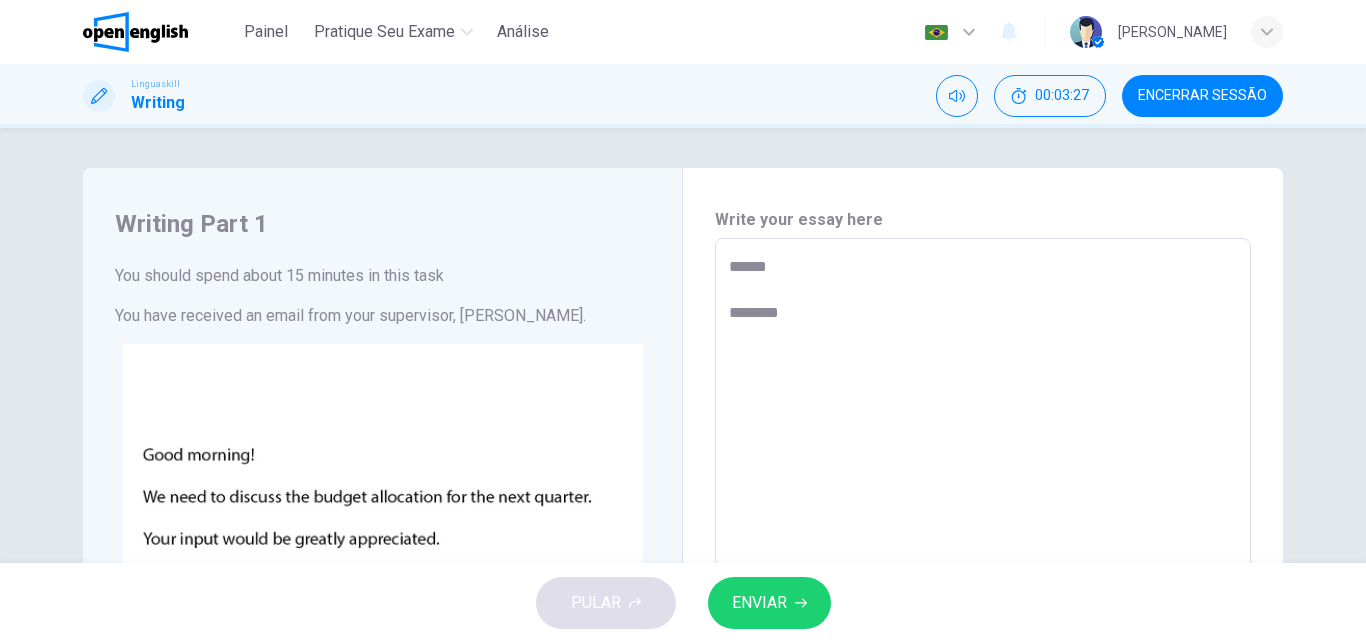 type on "*" 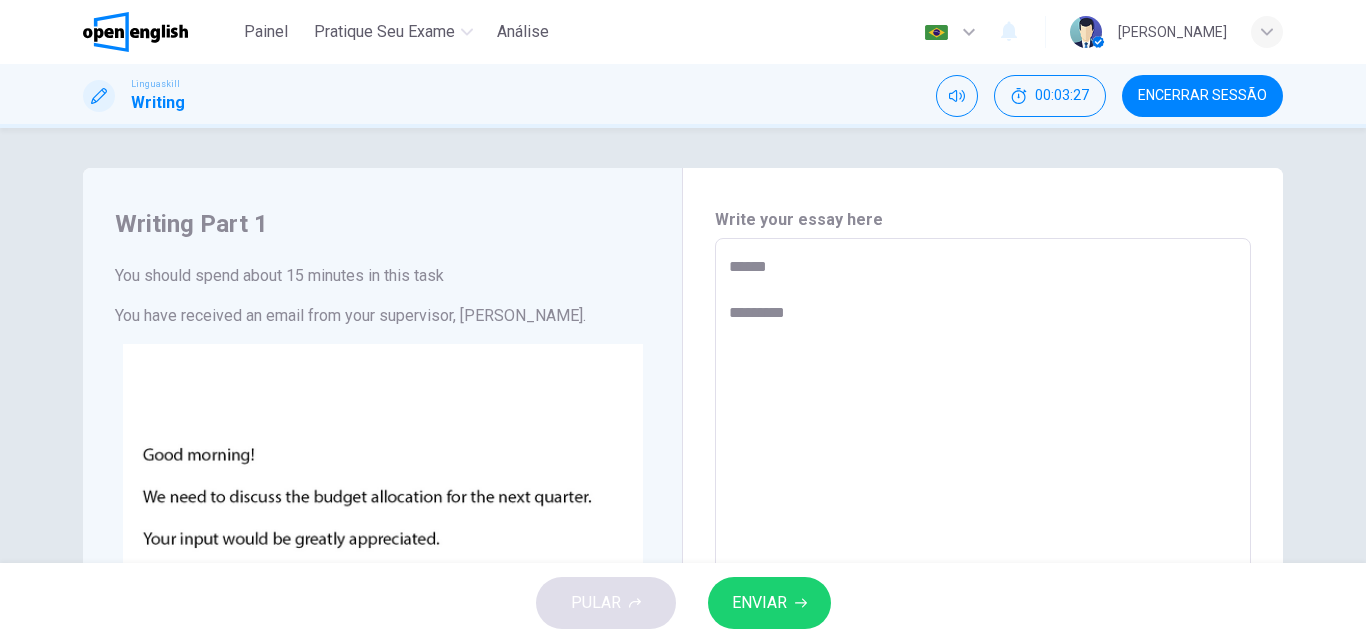 type on "*" 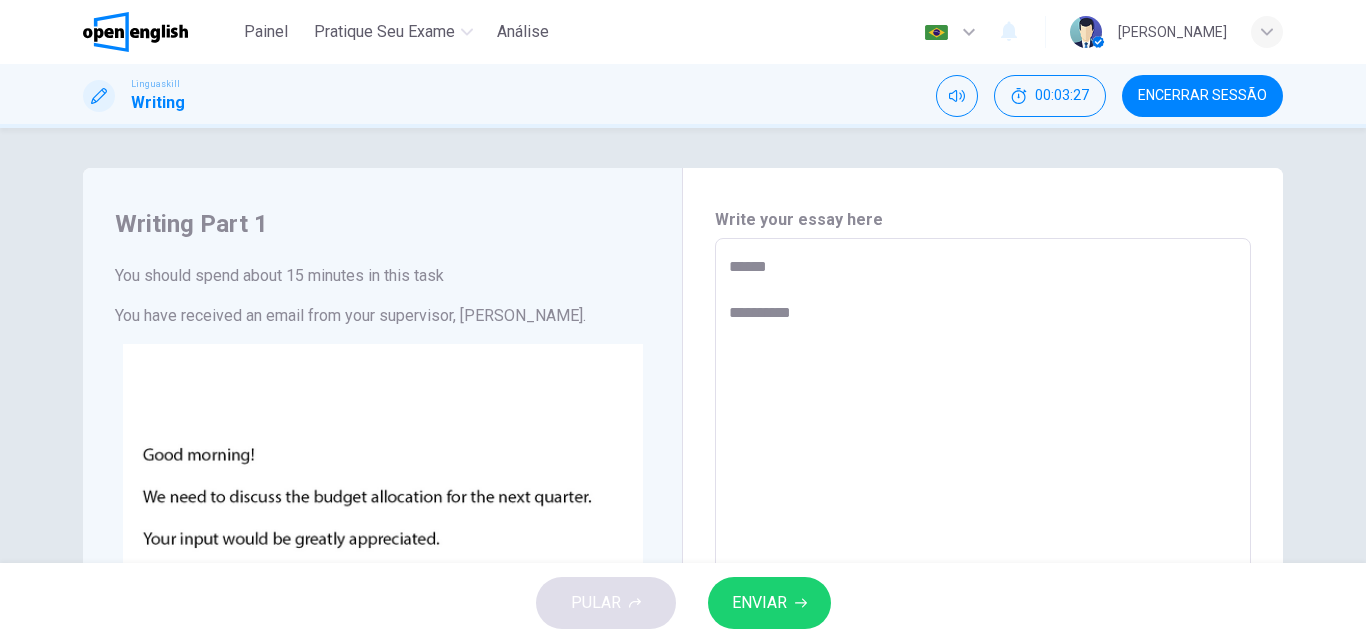 type on "*" 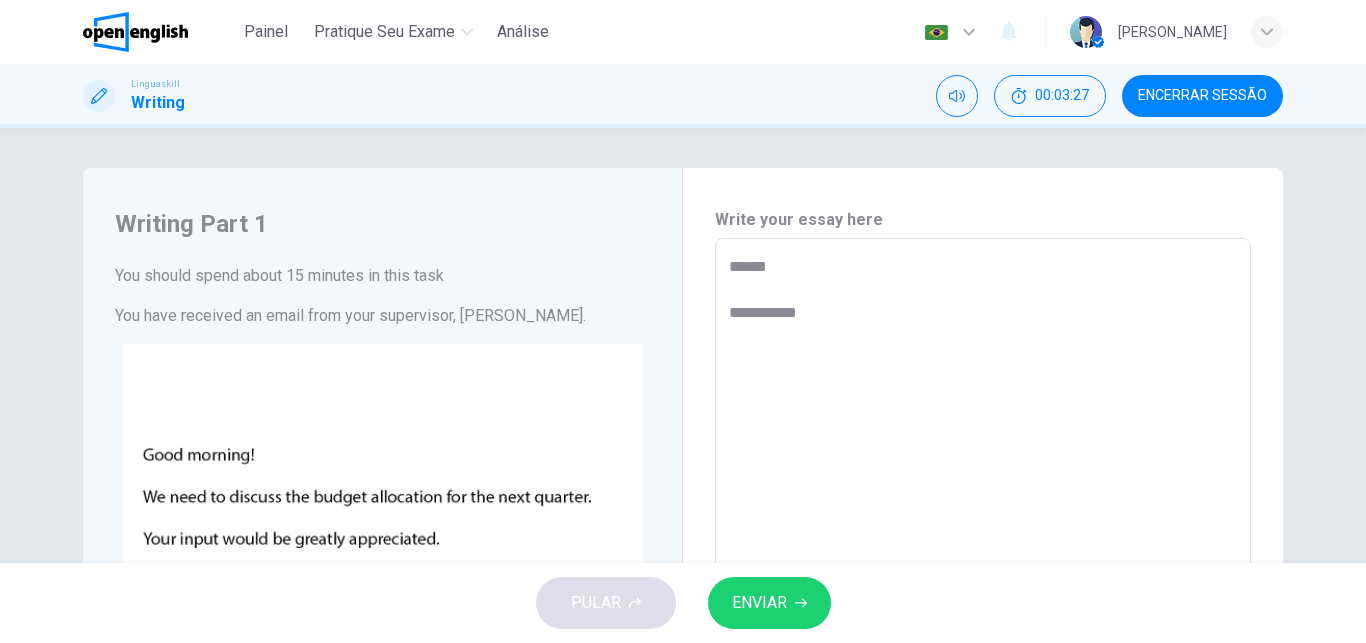 type on "**********" 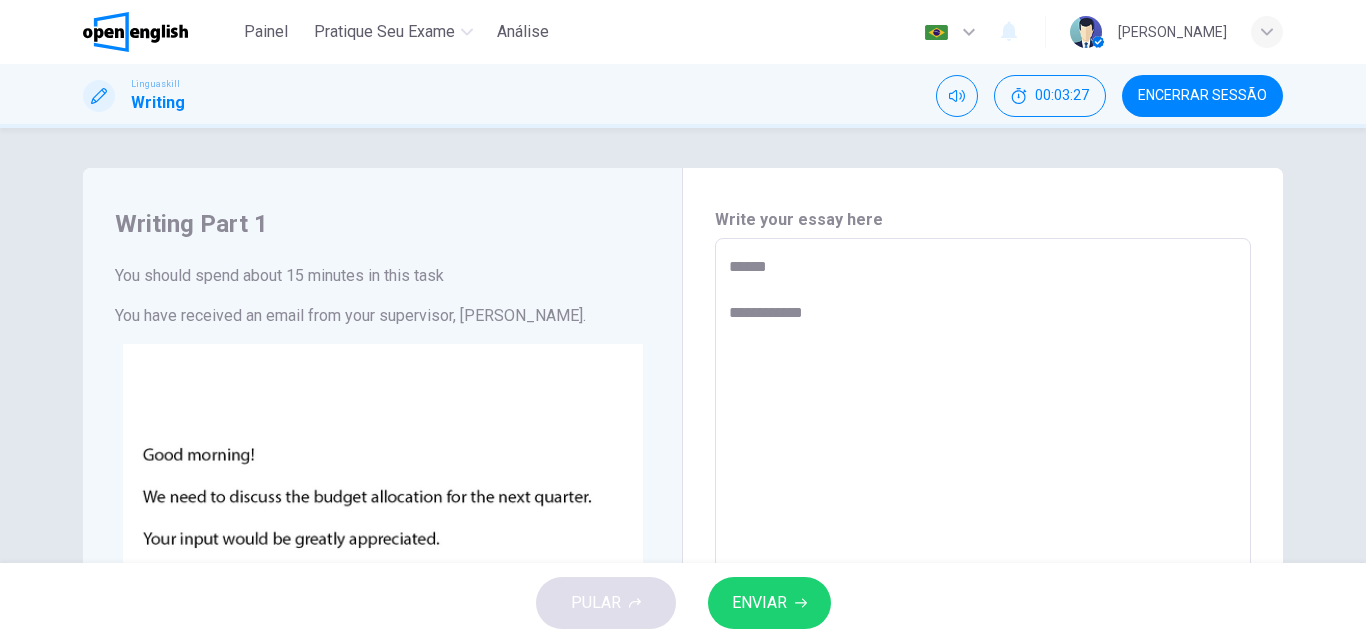 type on "*" 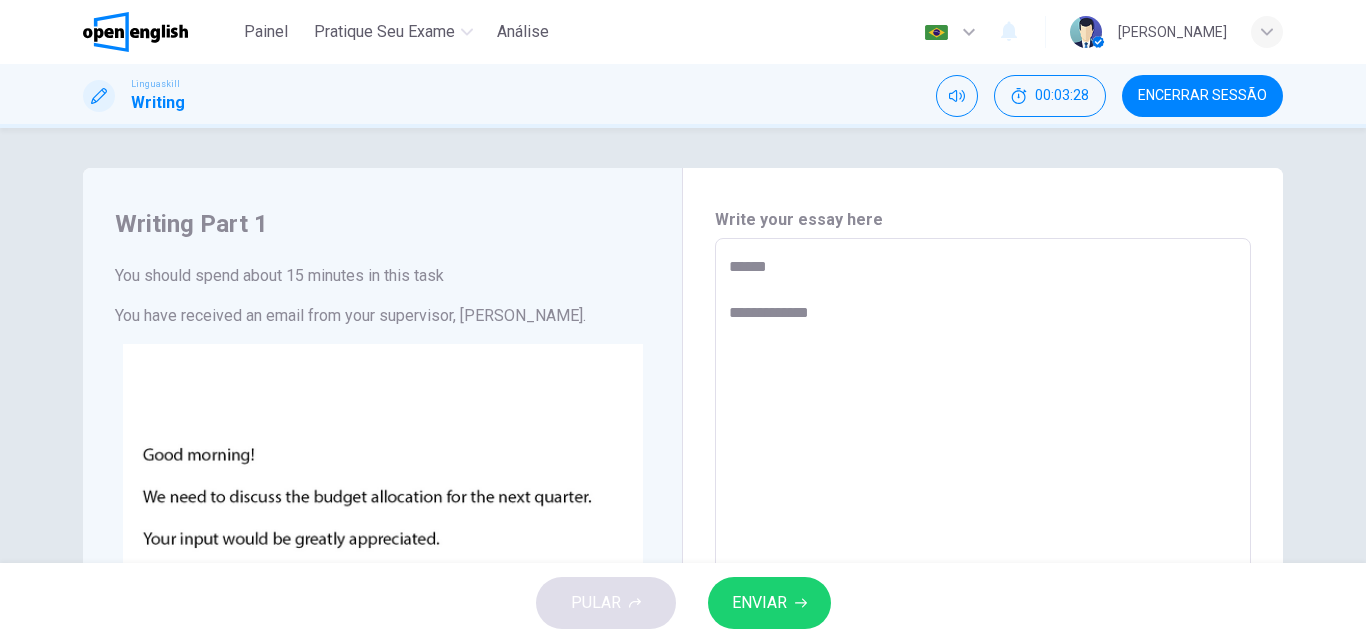 type on "**********" 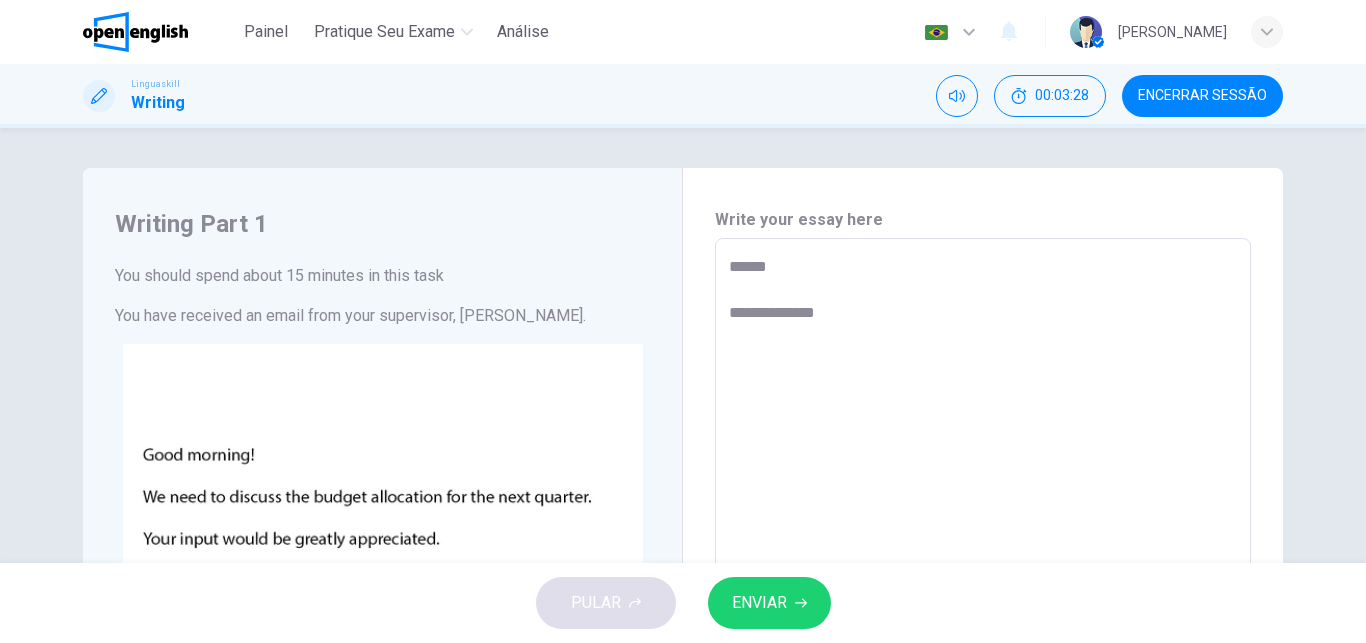 type on "*" 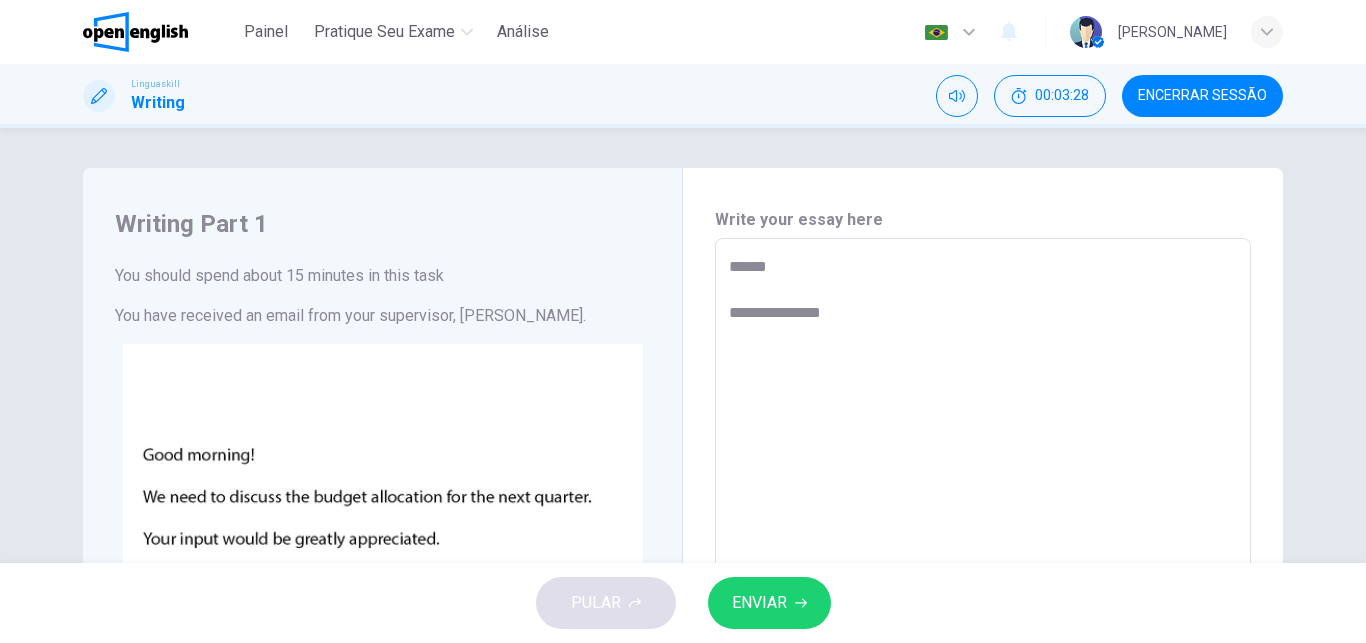 type on "**********" 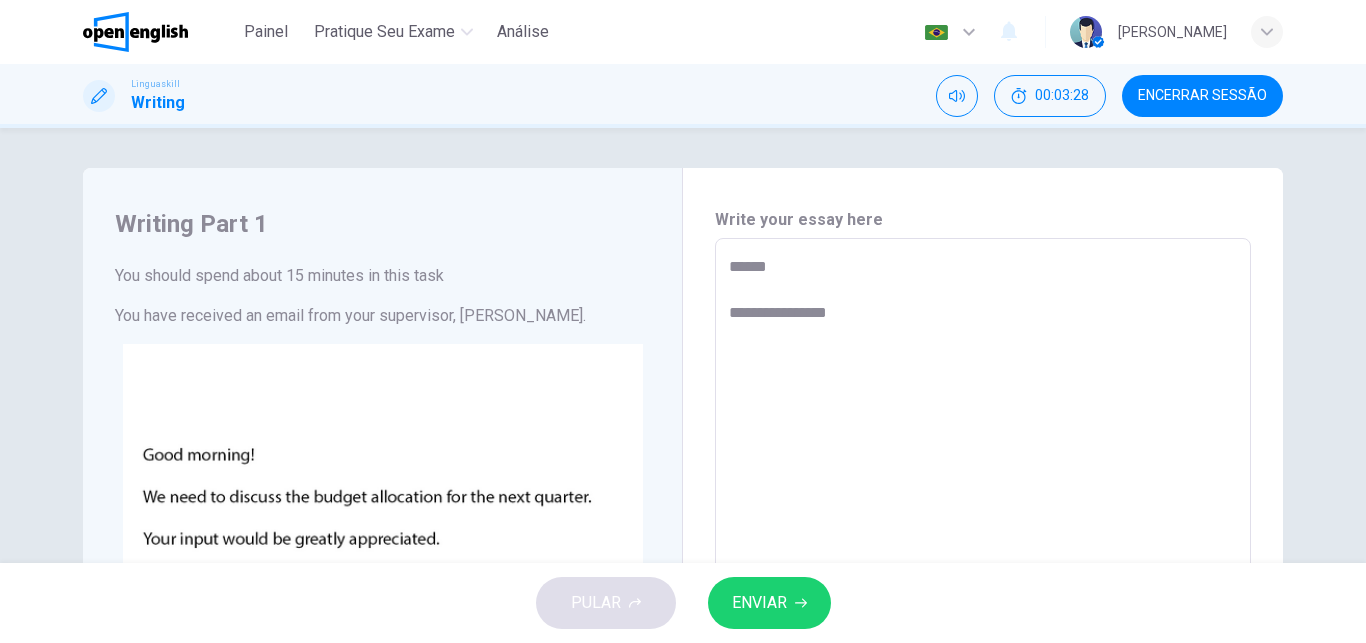 type on "*" 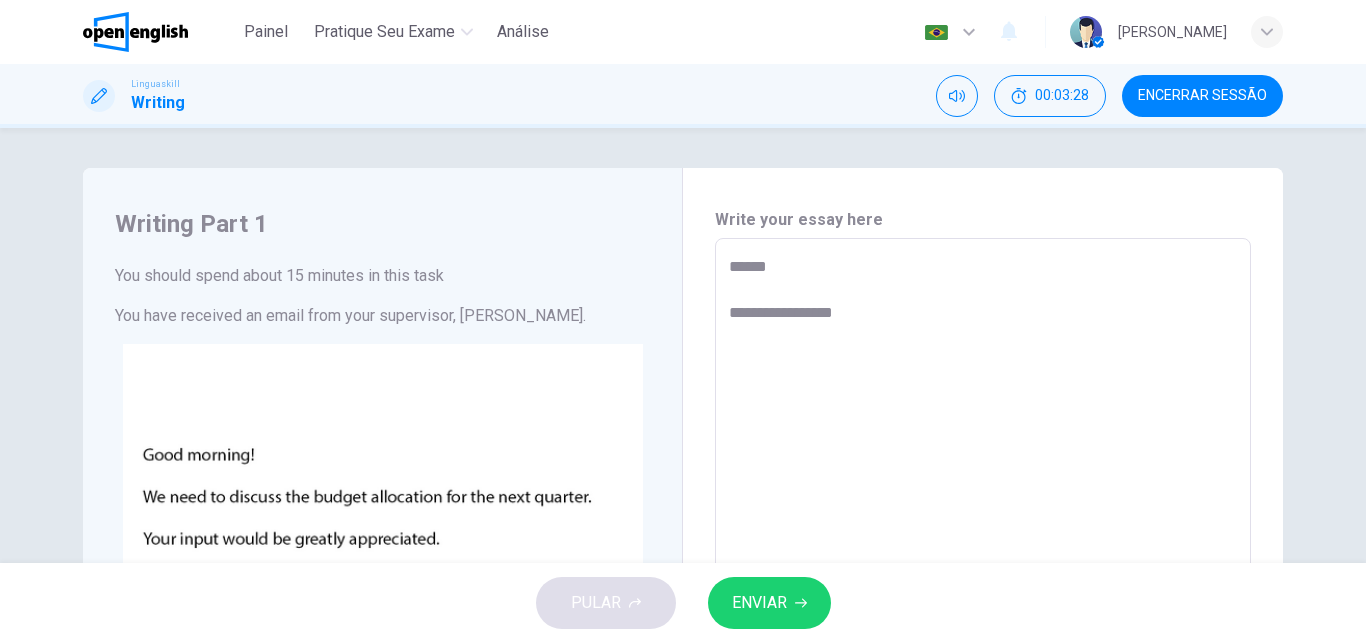 type on "*" 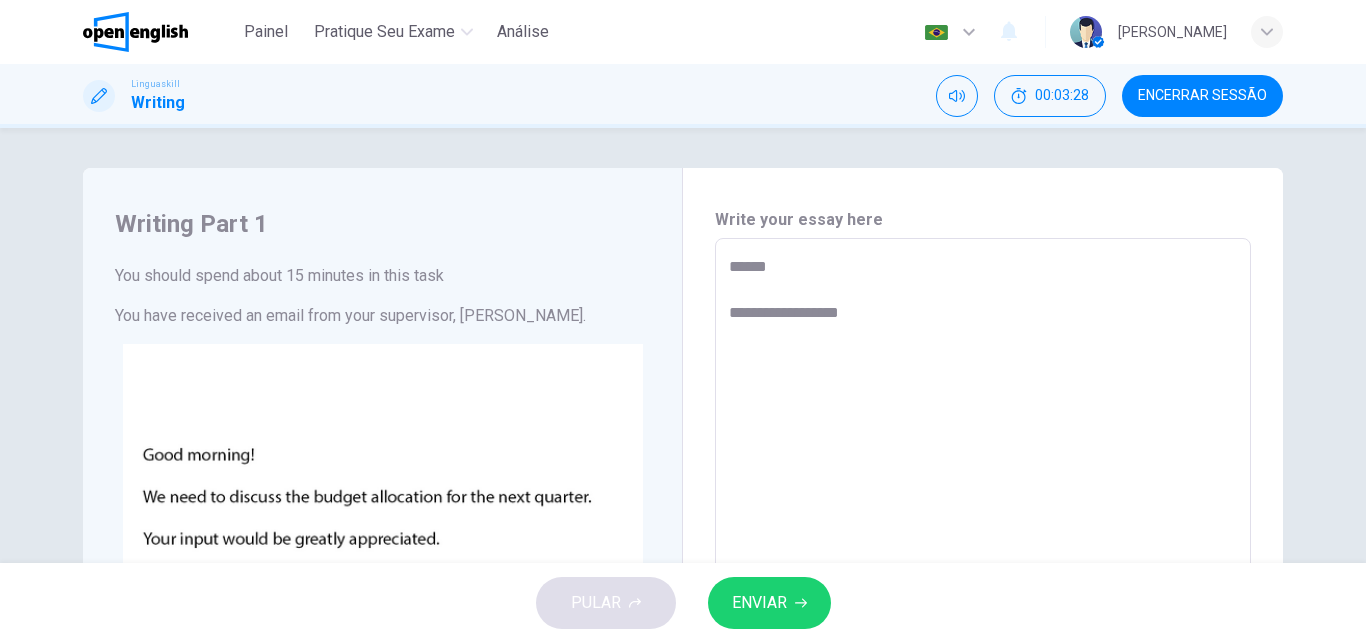 type on "*" 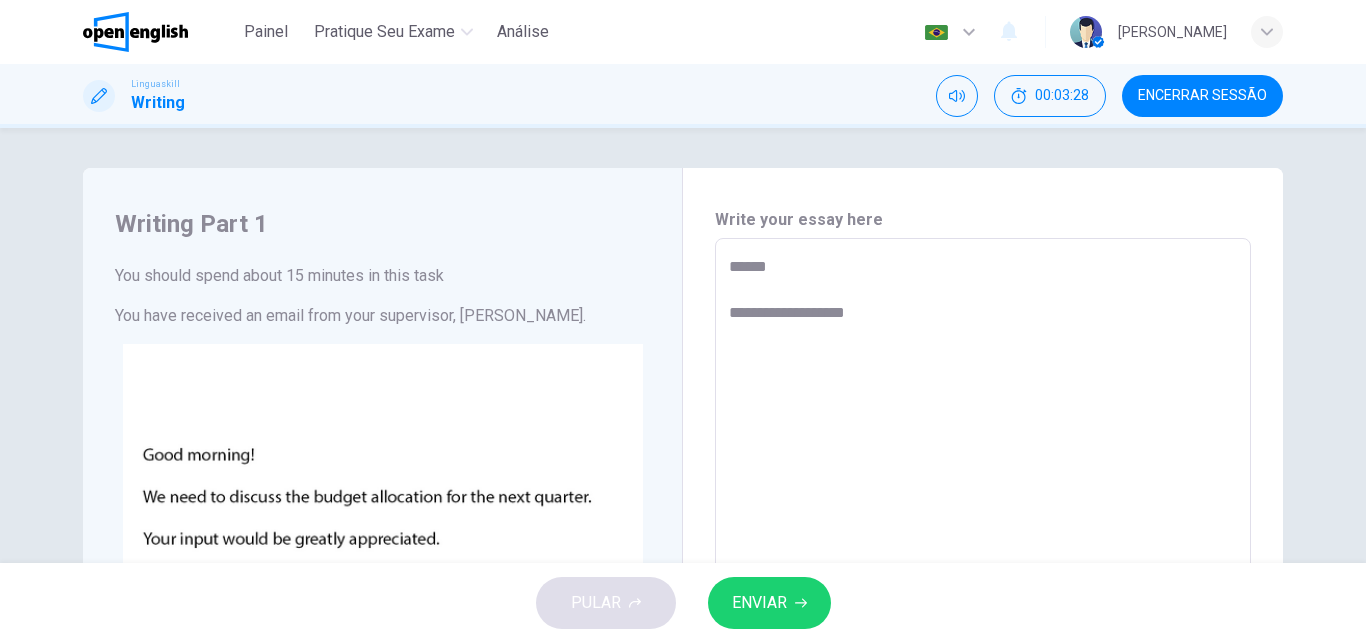 type on "*" 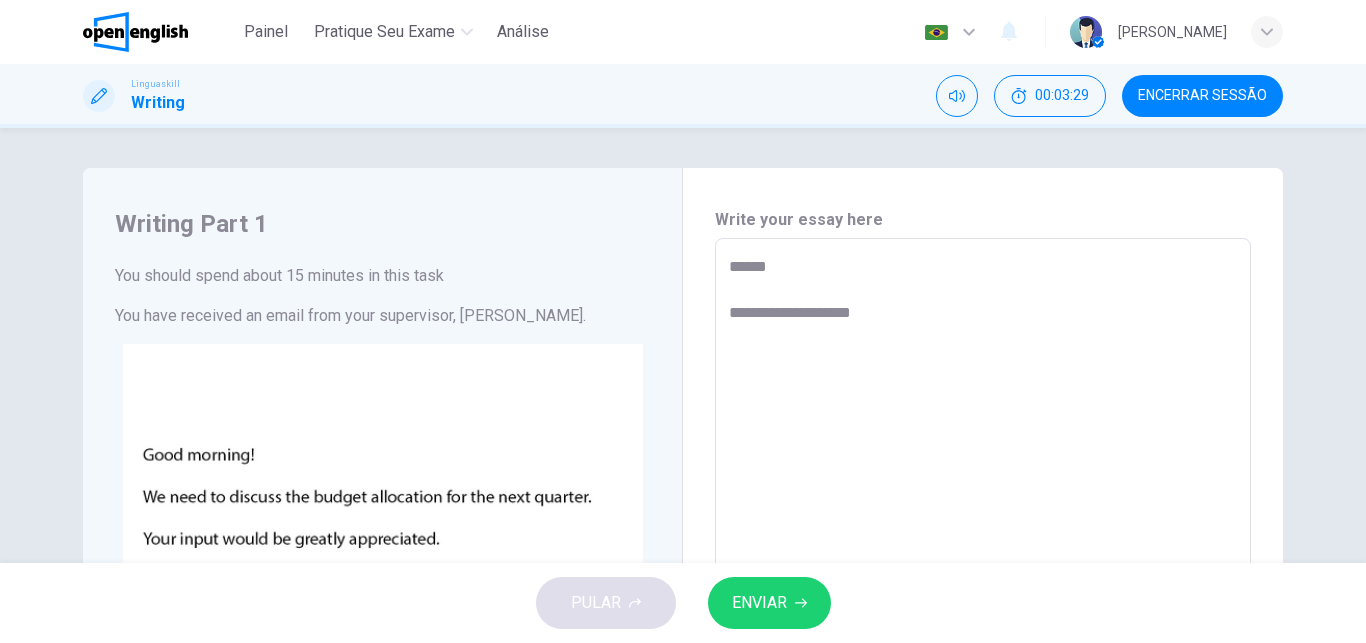 type on "*" 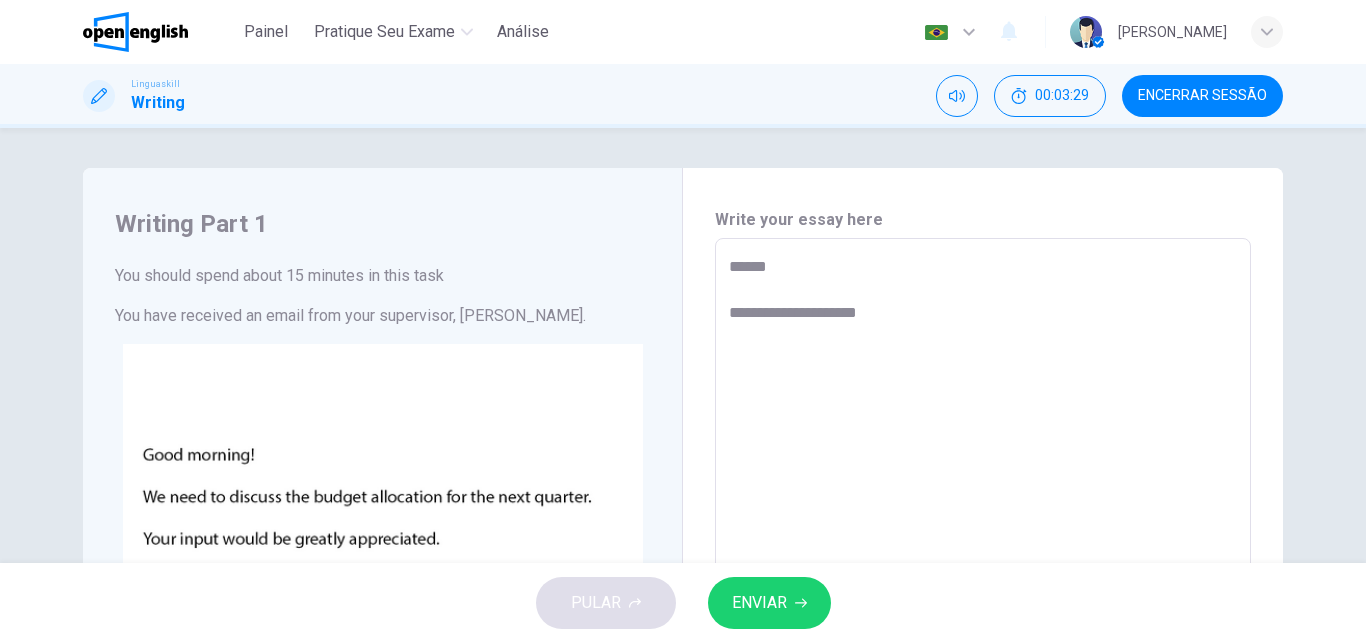 type on "*" 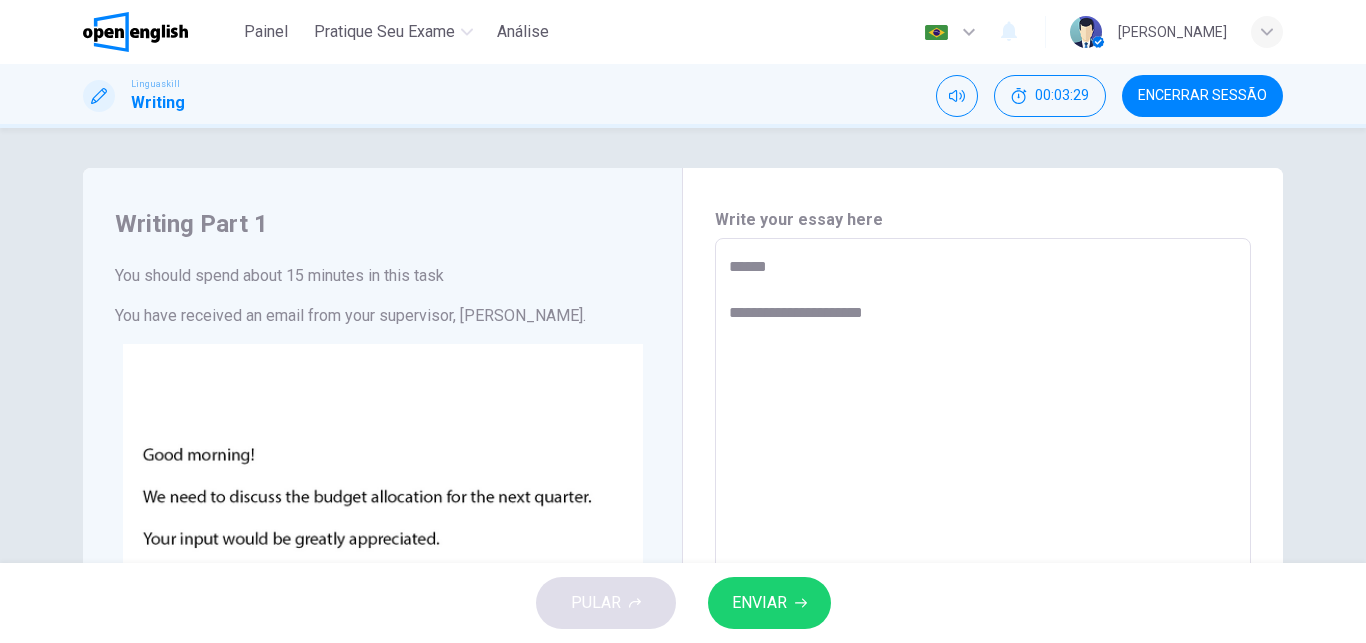 type on "*" 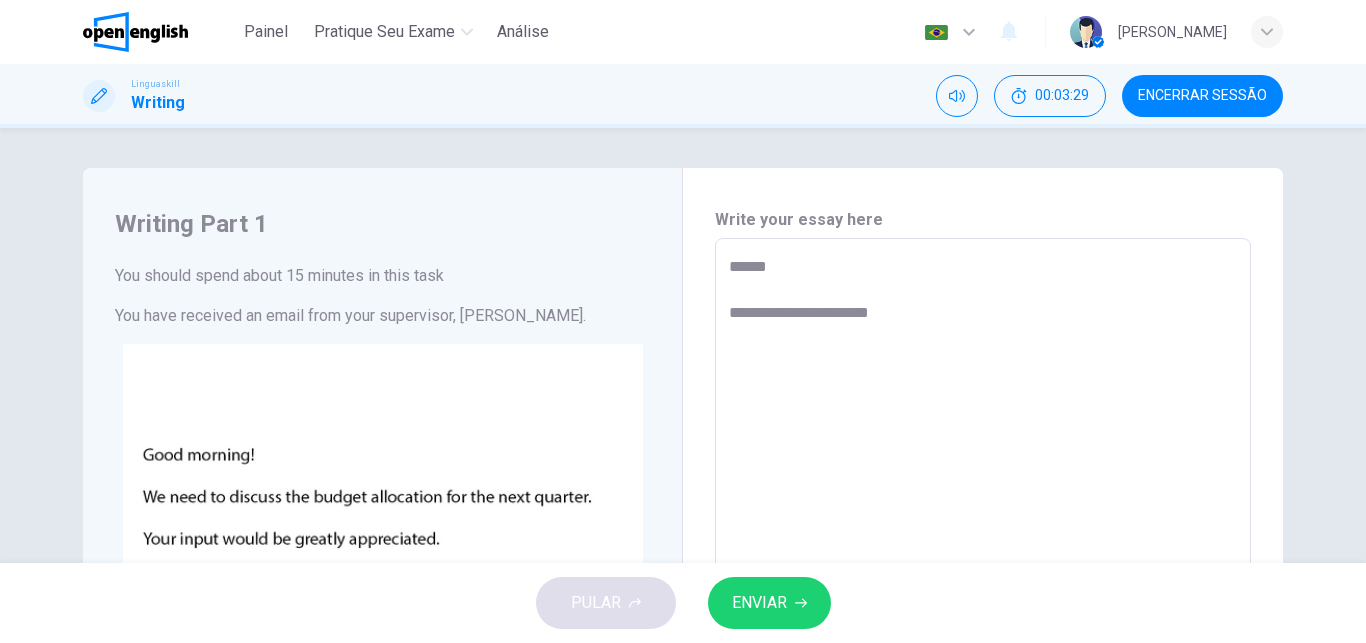 type on "*" 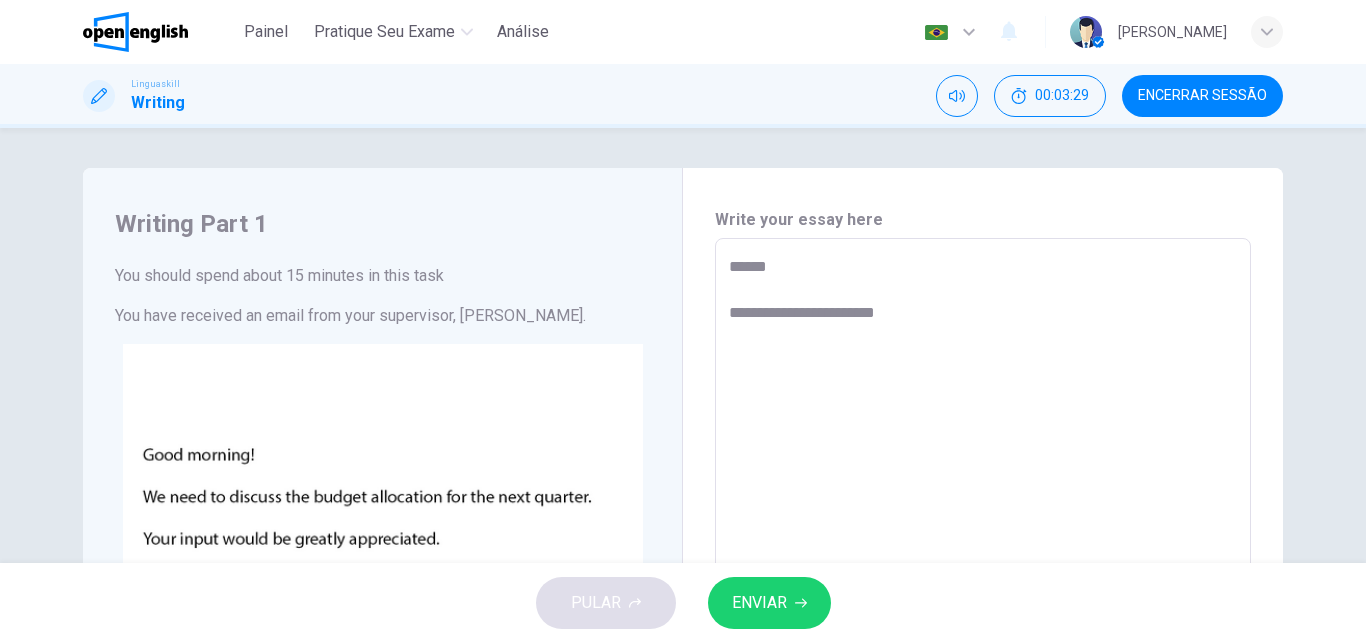 type on "**********" 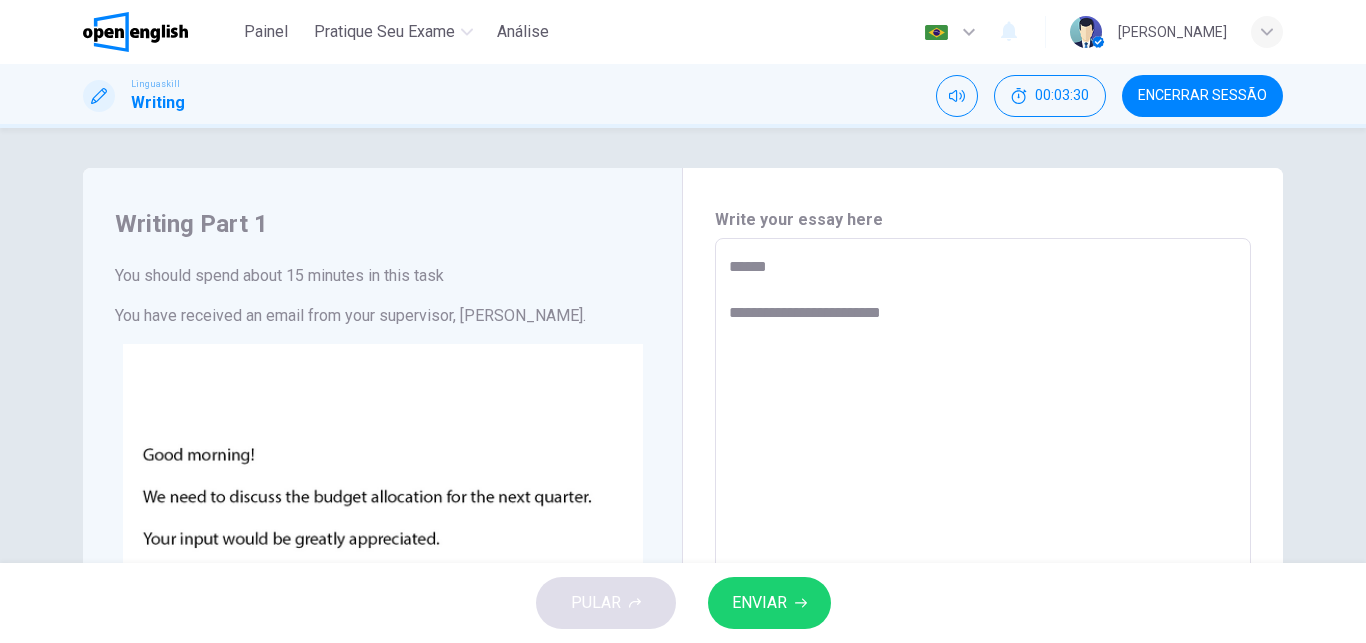 type on "*" 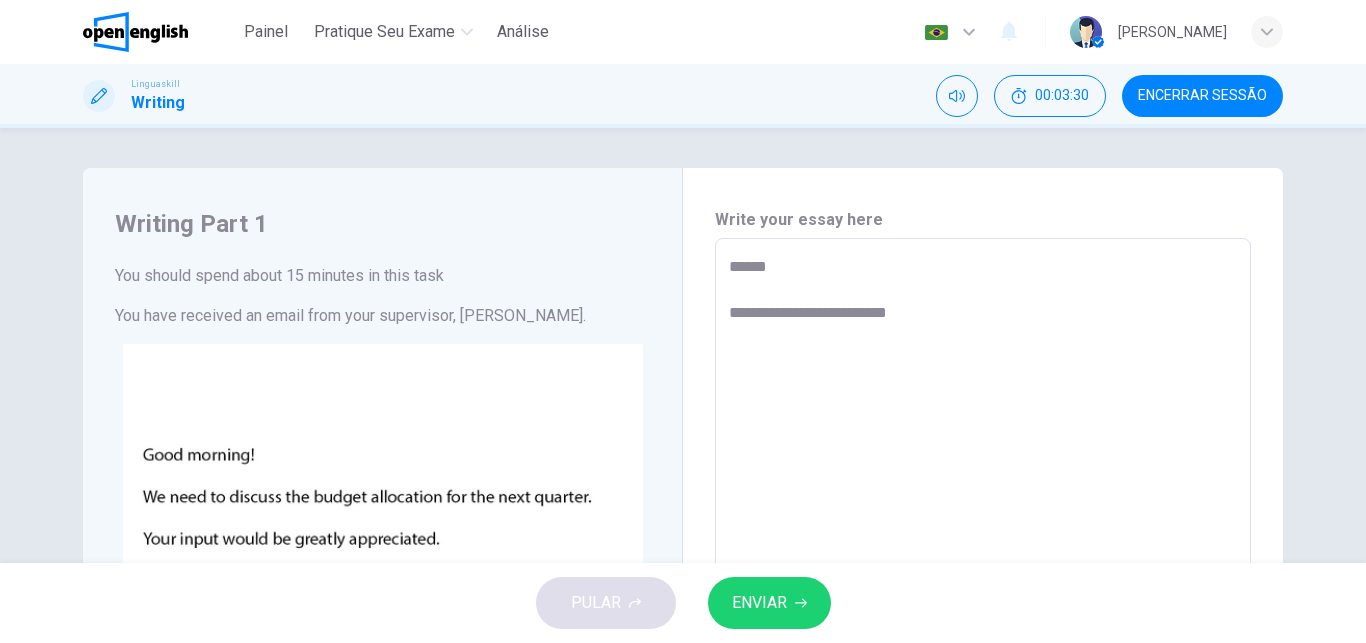 type on "*" 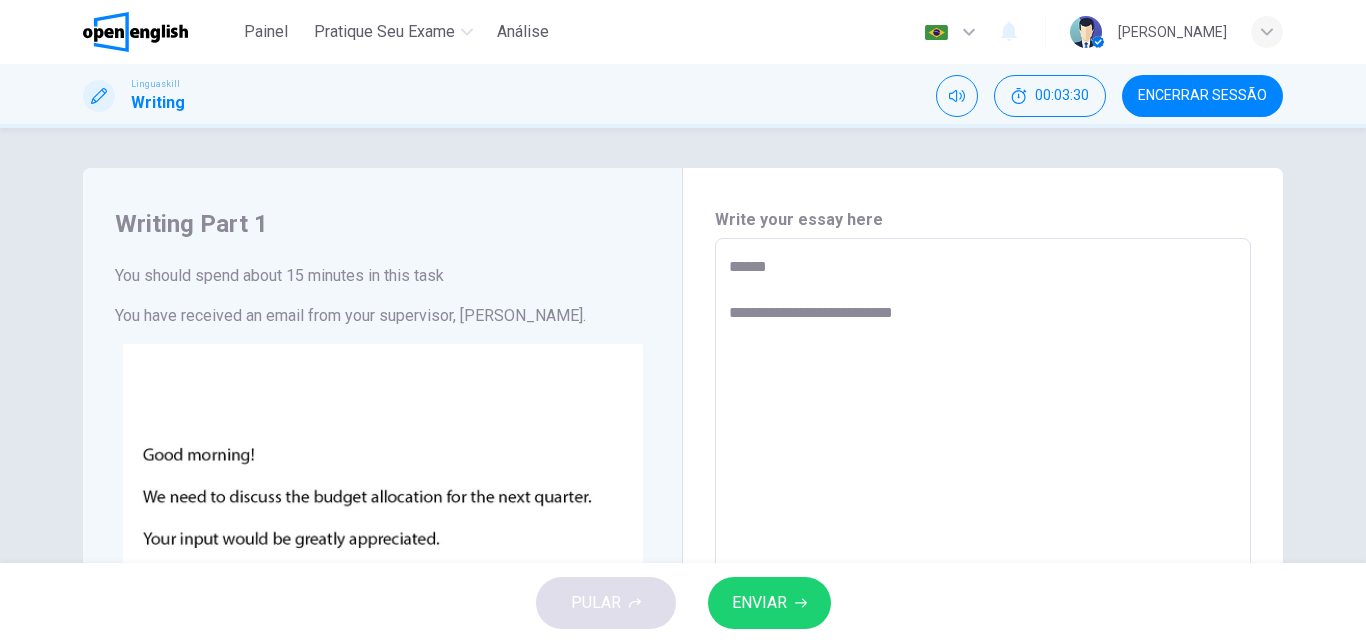 type on "*" 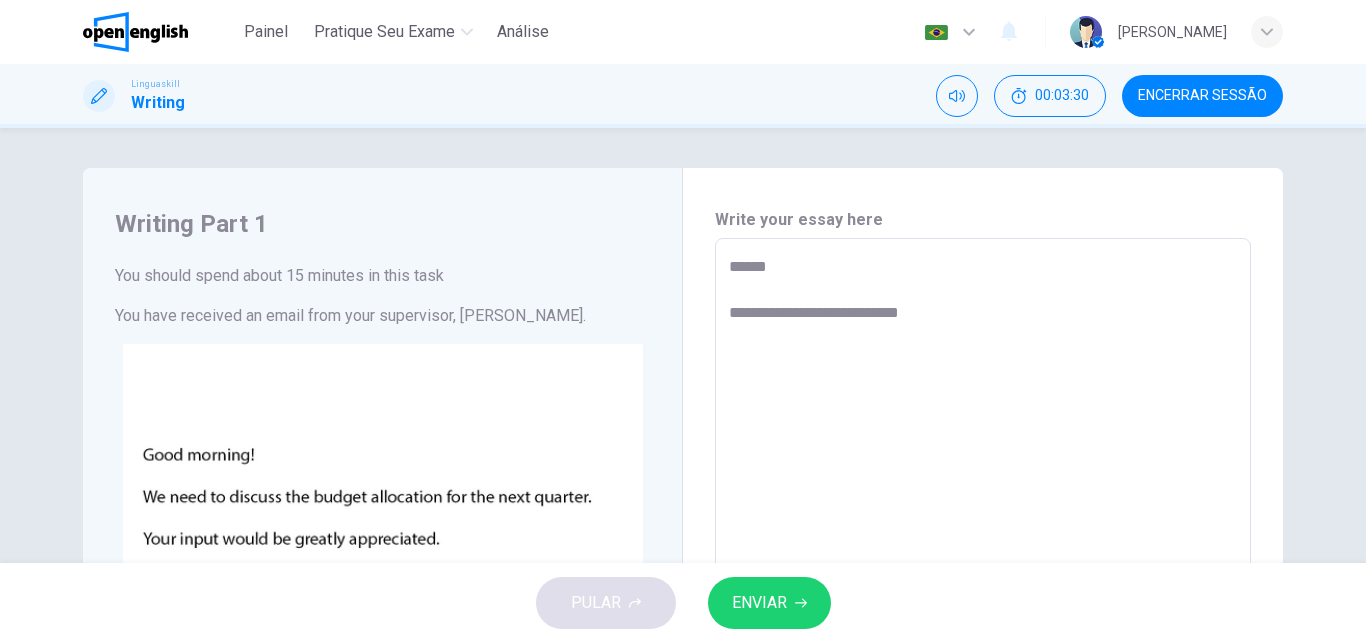 type on "*" 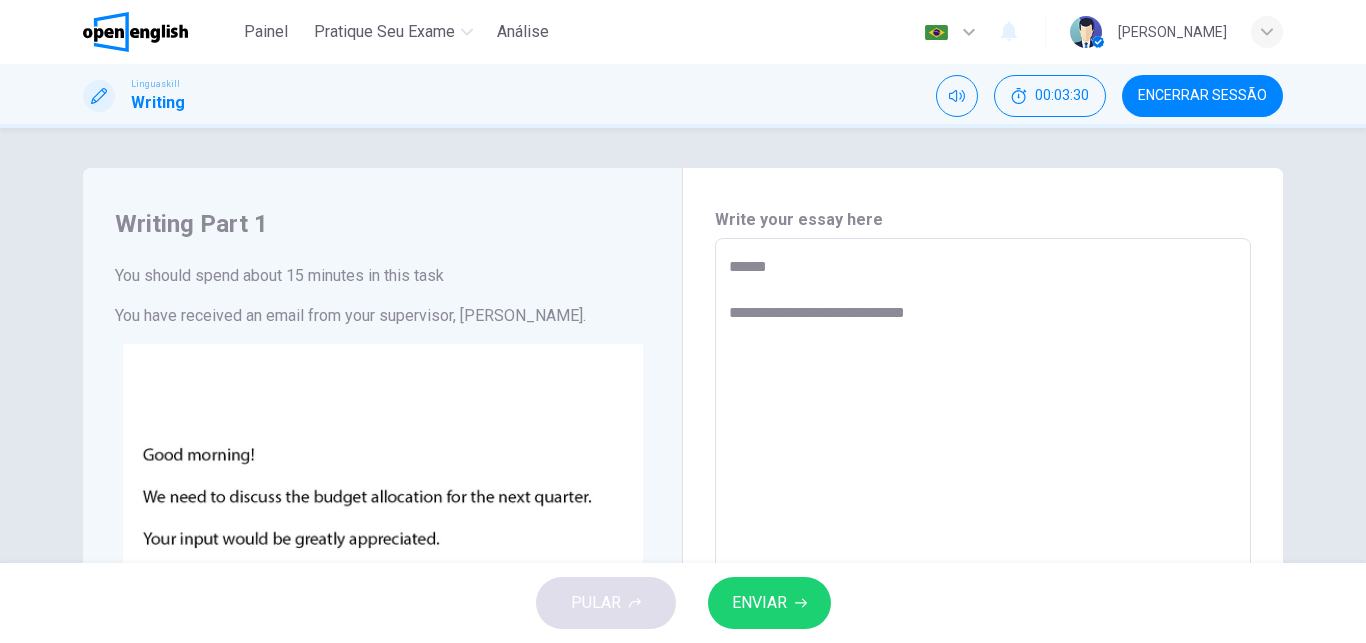 type on "*" 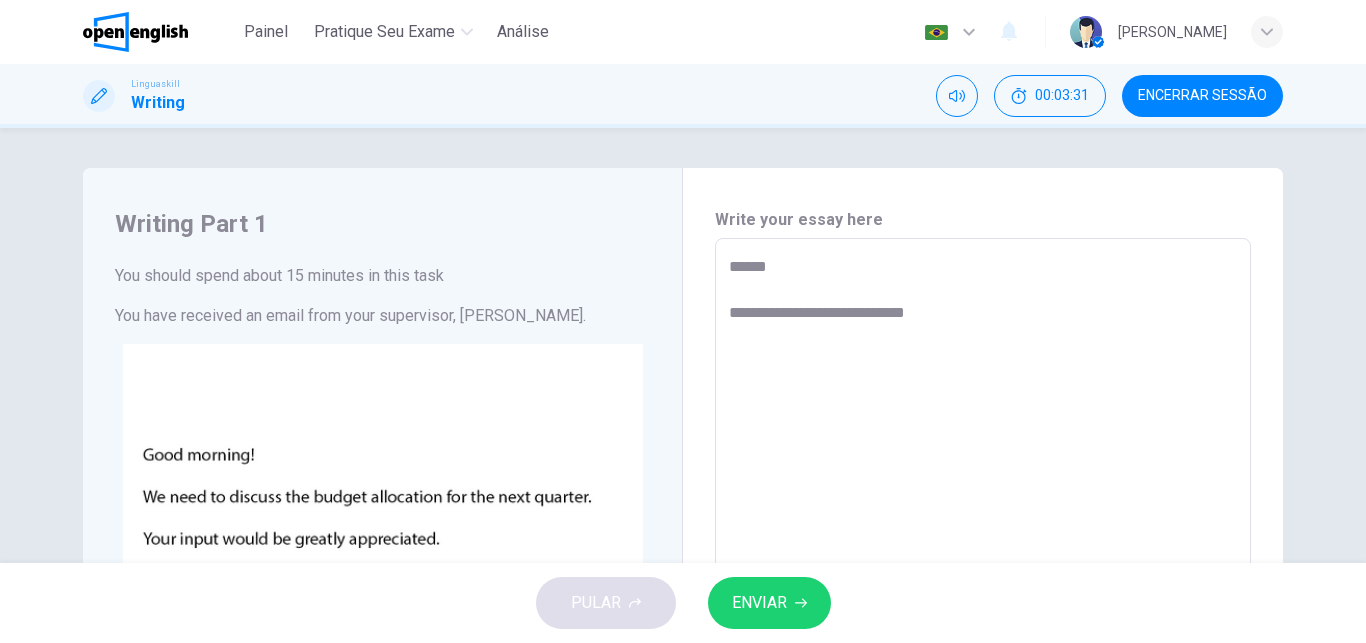 type on "**********" 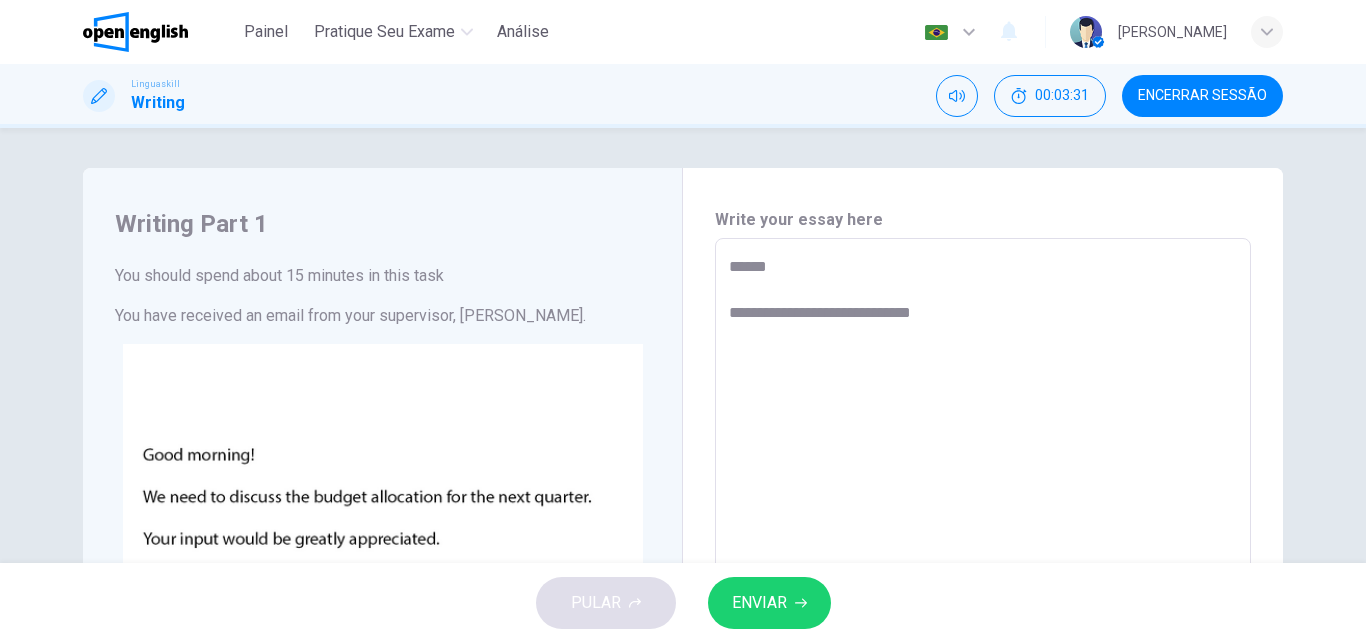 type on "*" 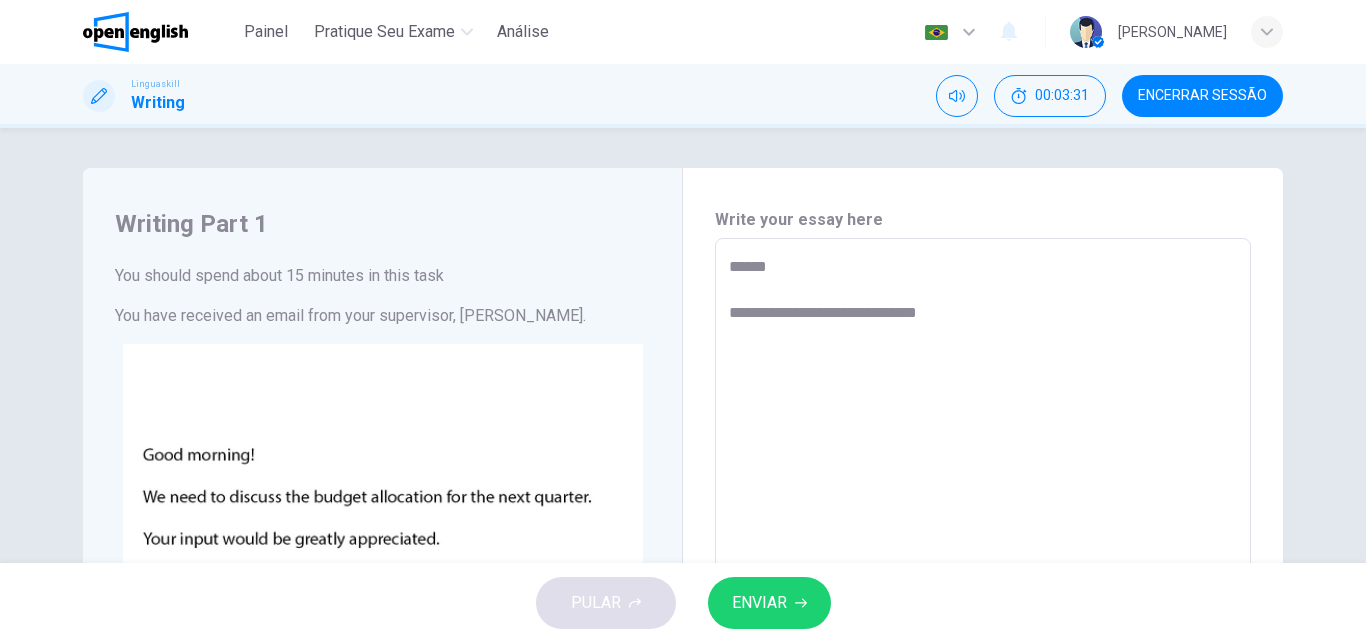 type on "**********" 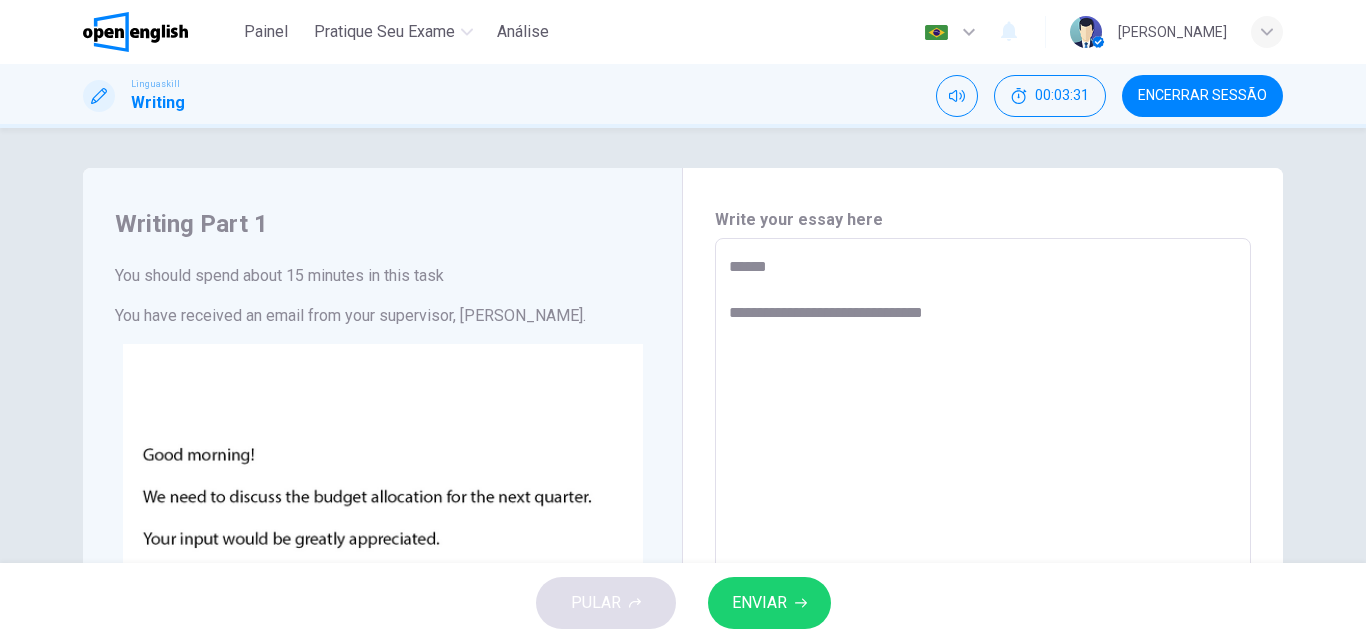type on "*" 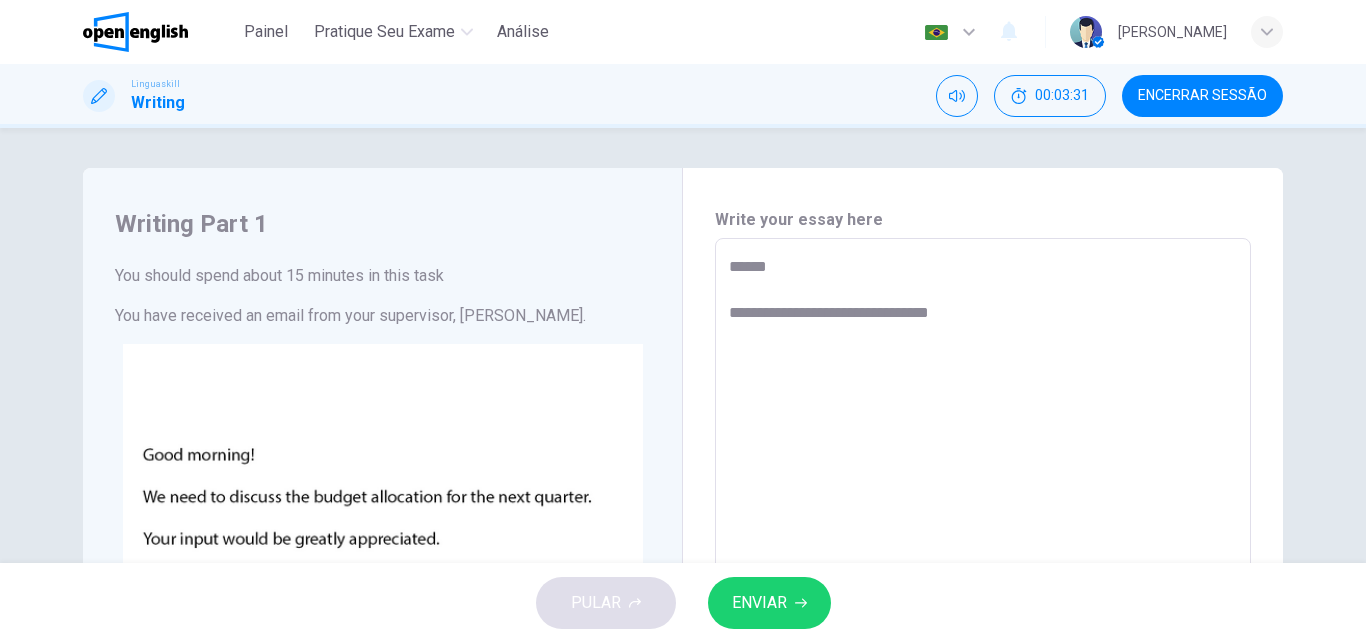 type on "*" 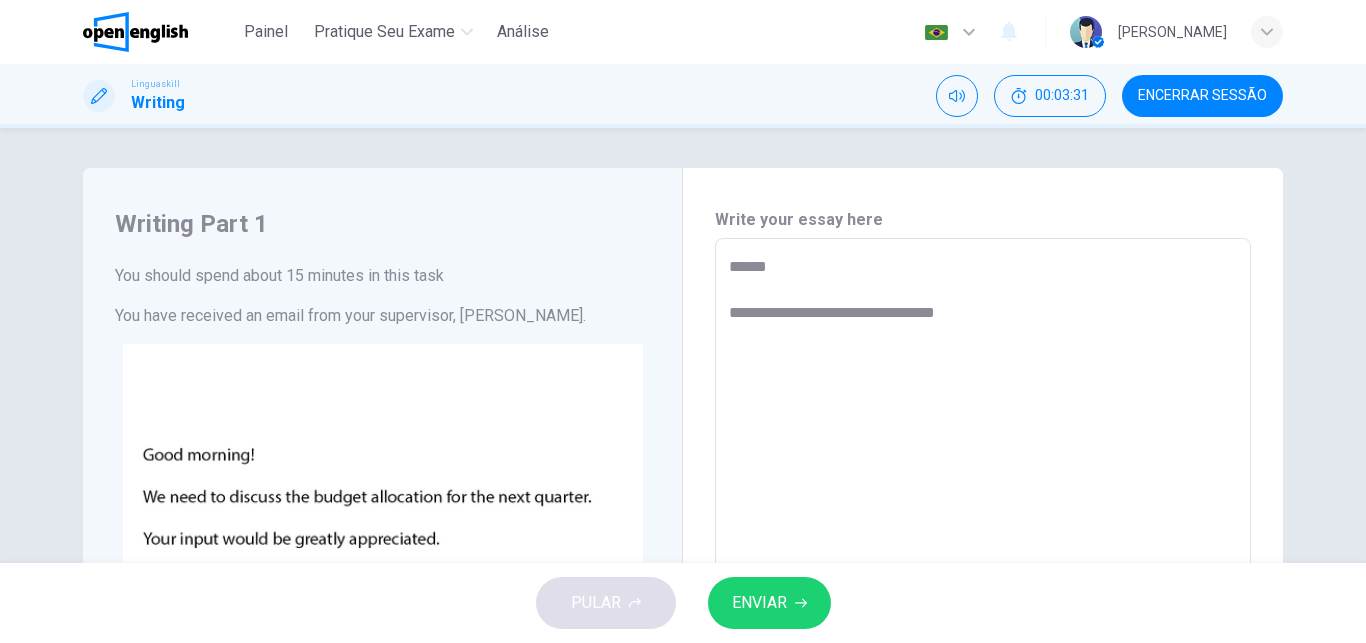 type on "**********" 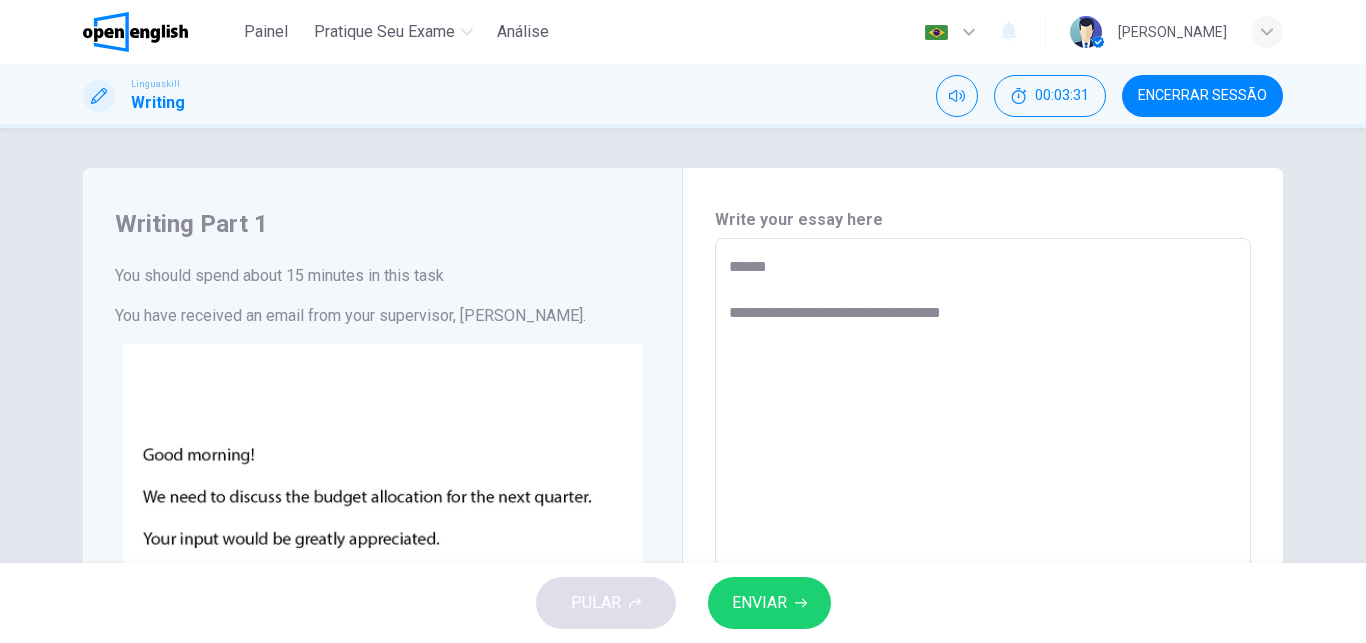 type on "*" 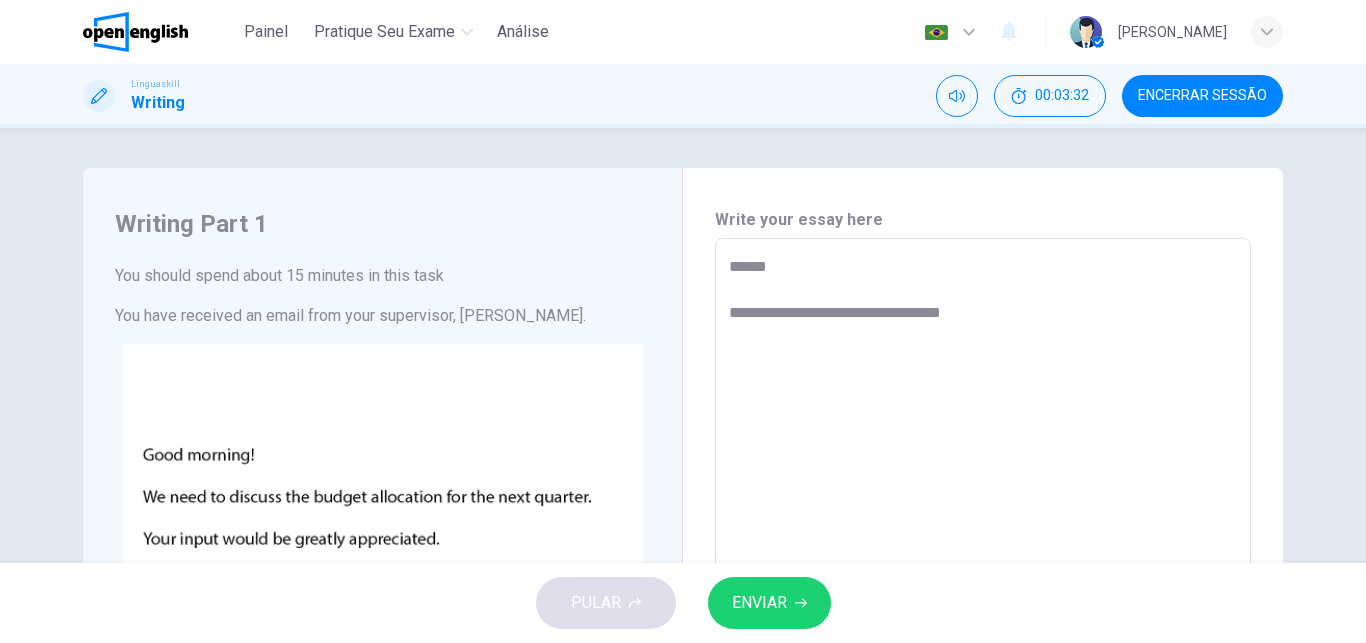 type on "**********" 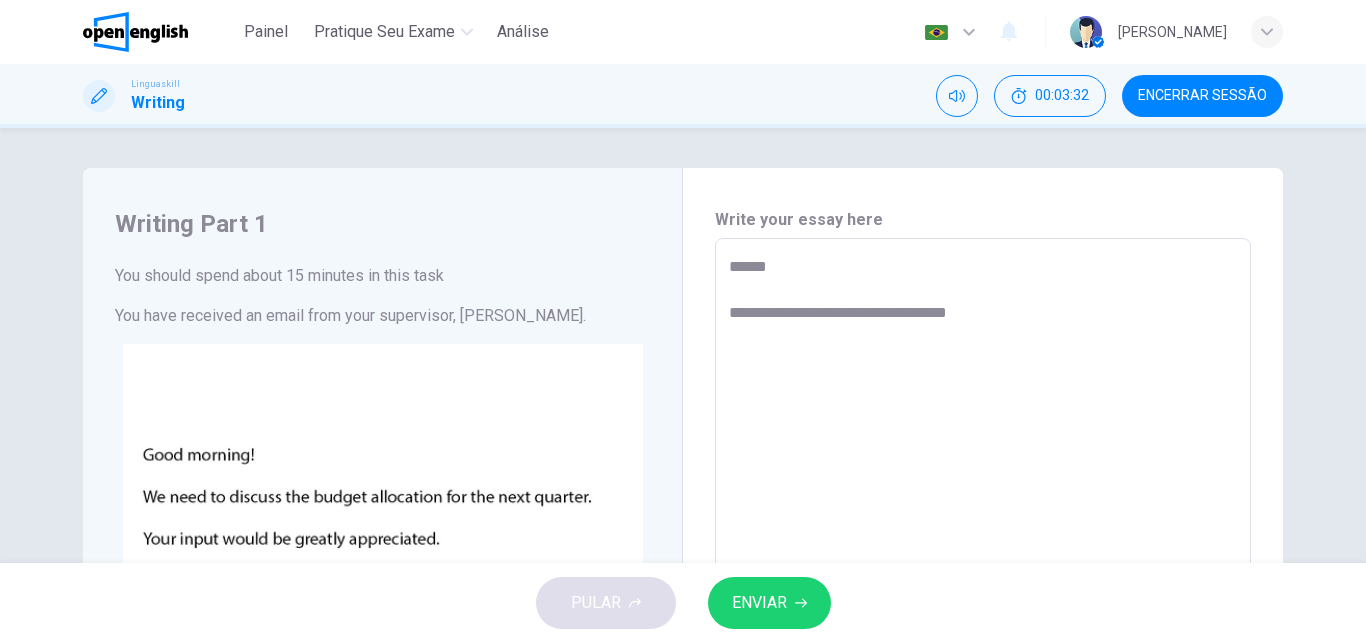 type on "*" 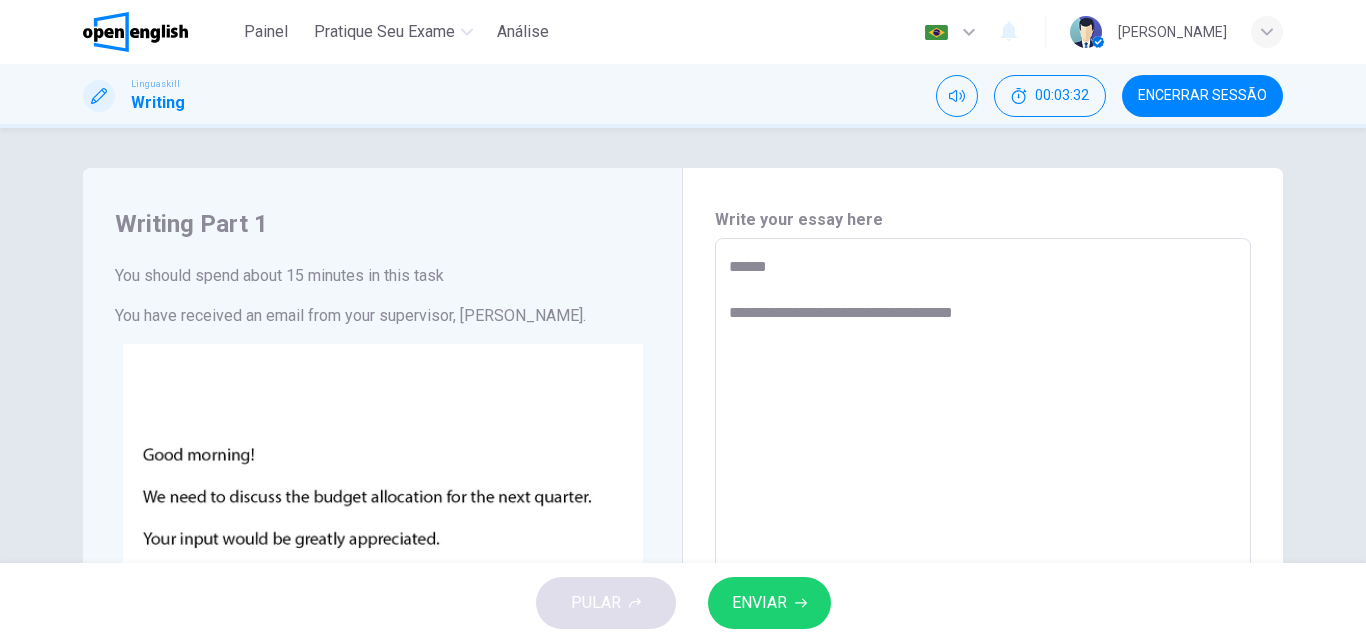 type on "**********" 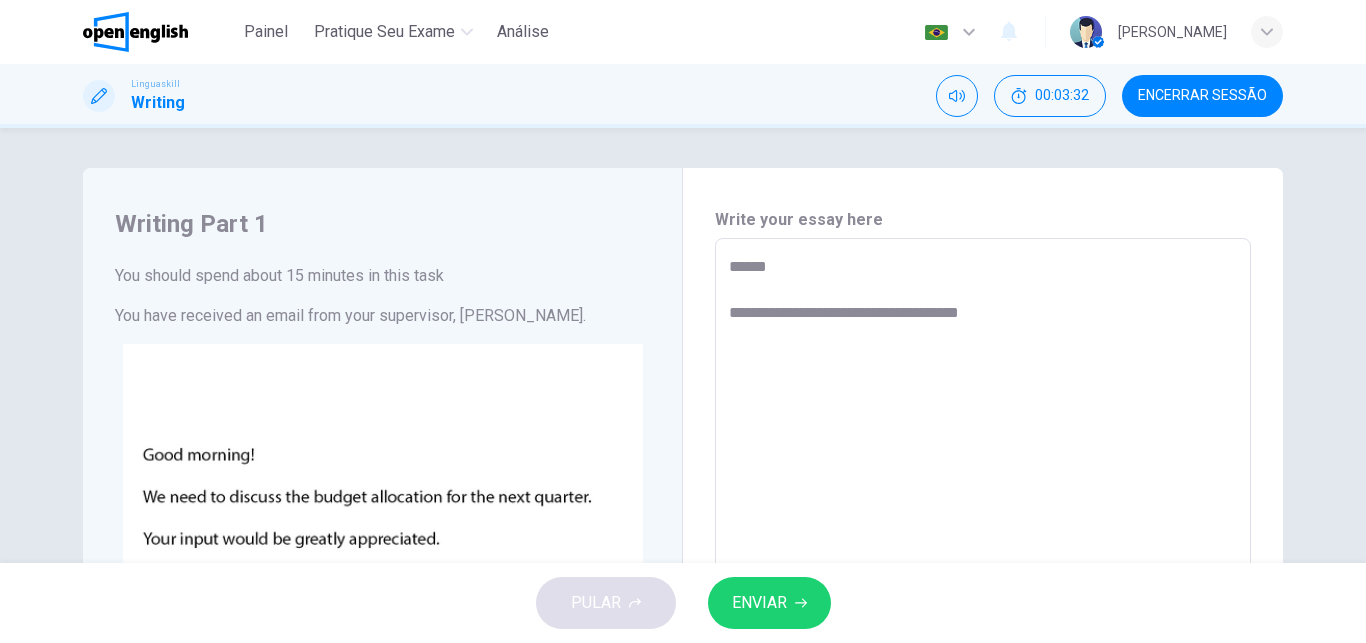 type on "*" 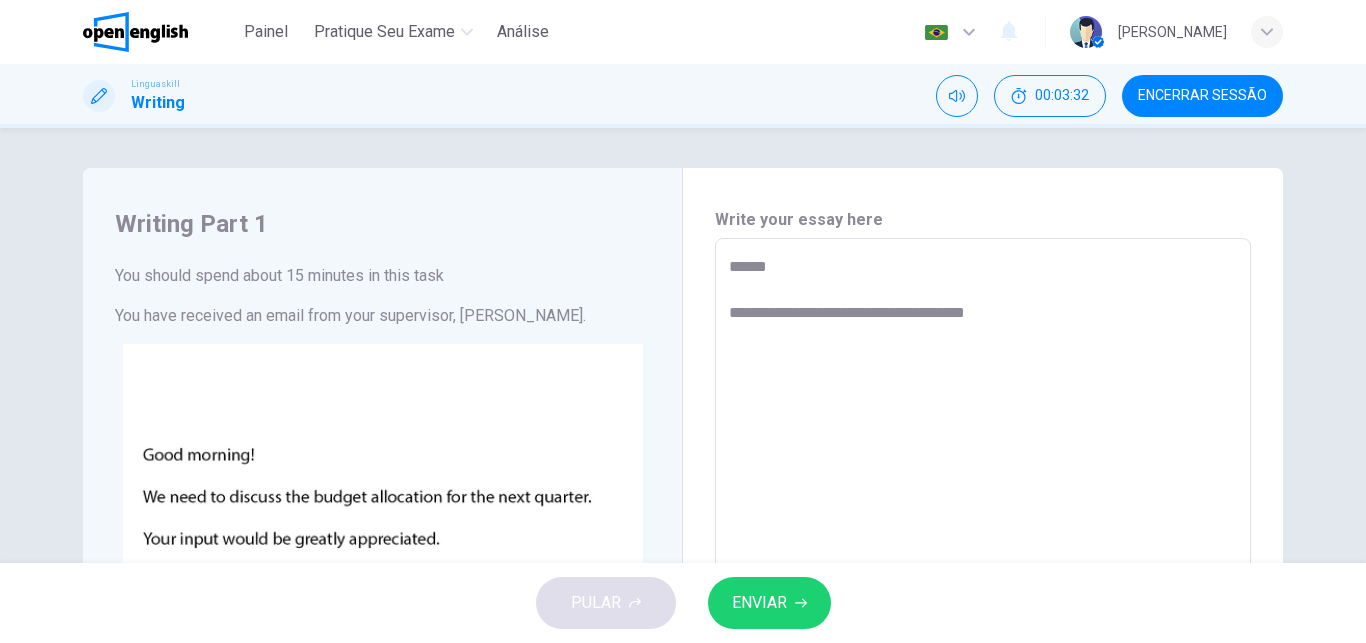 type on "*" 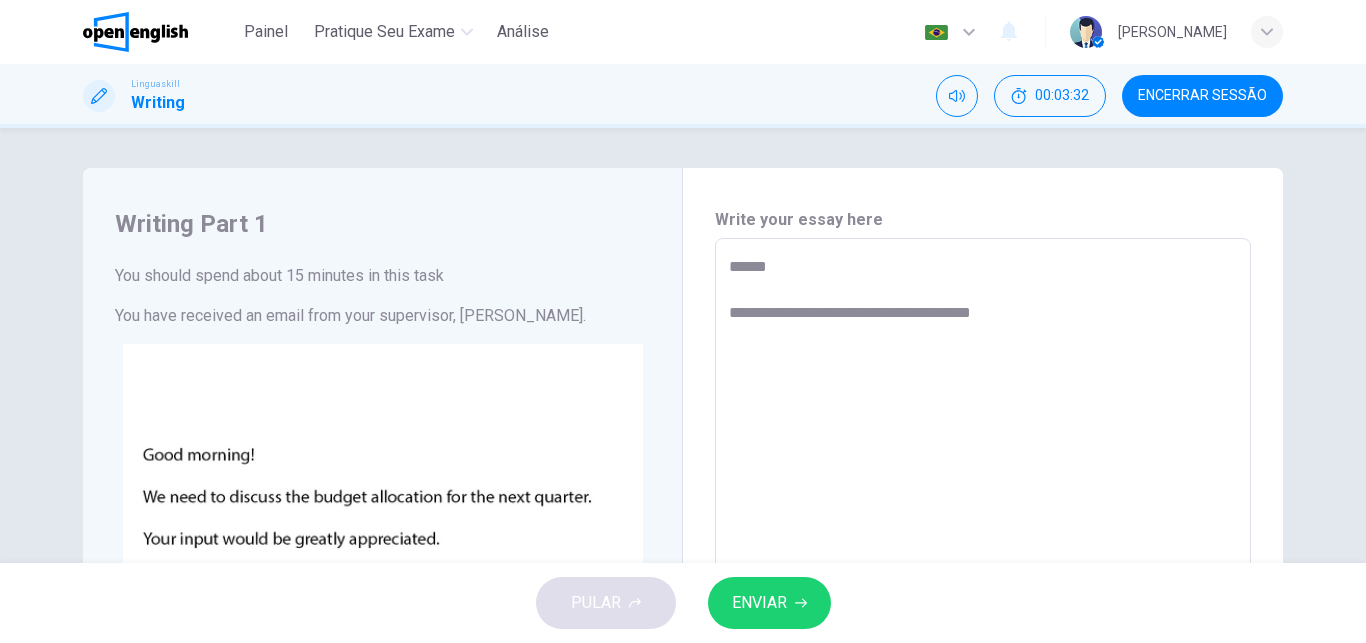 type on "*" 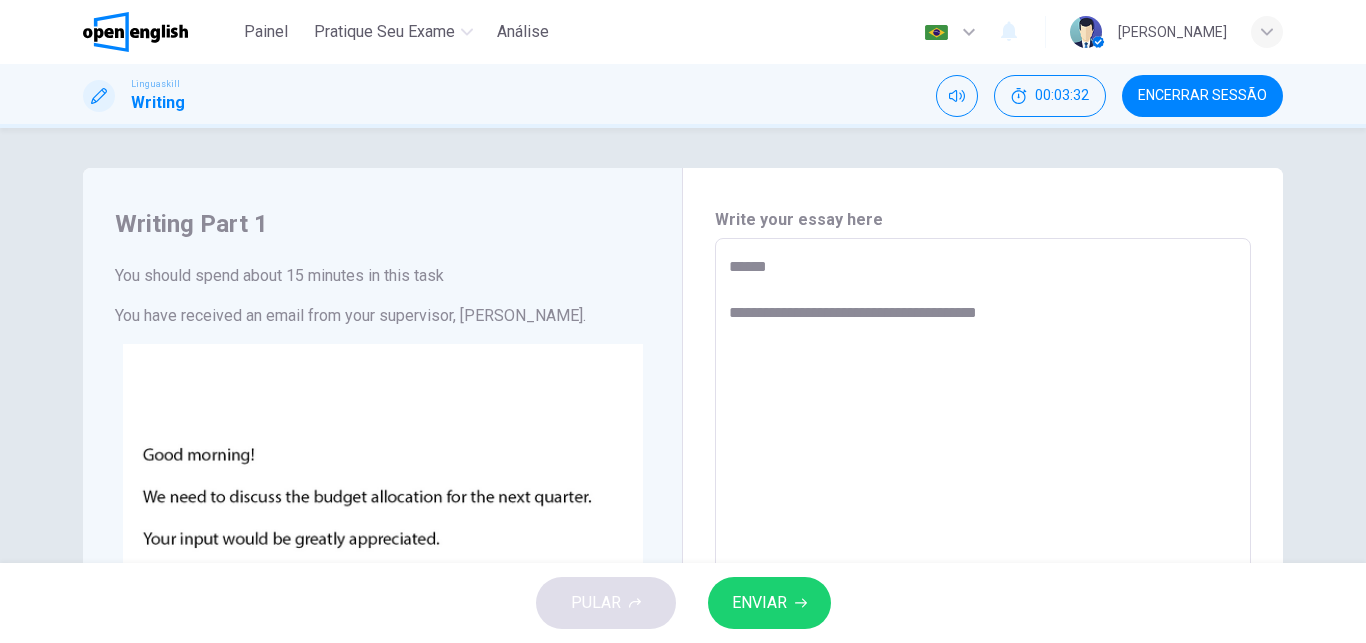 type on "*" 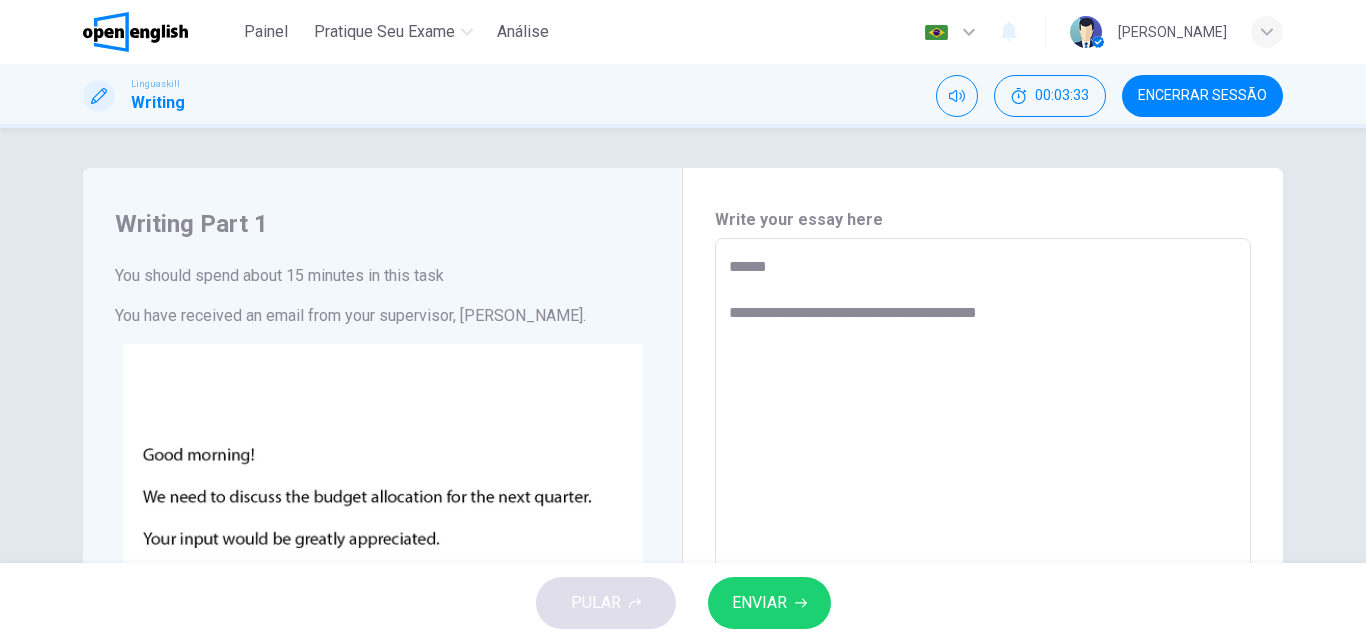 type on "**********" 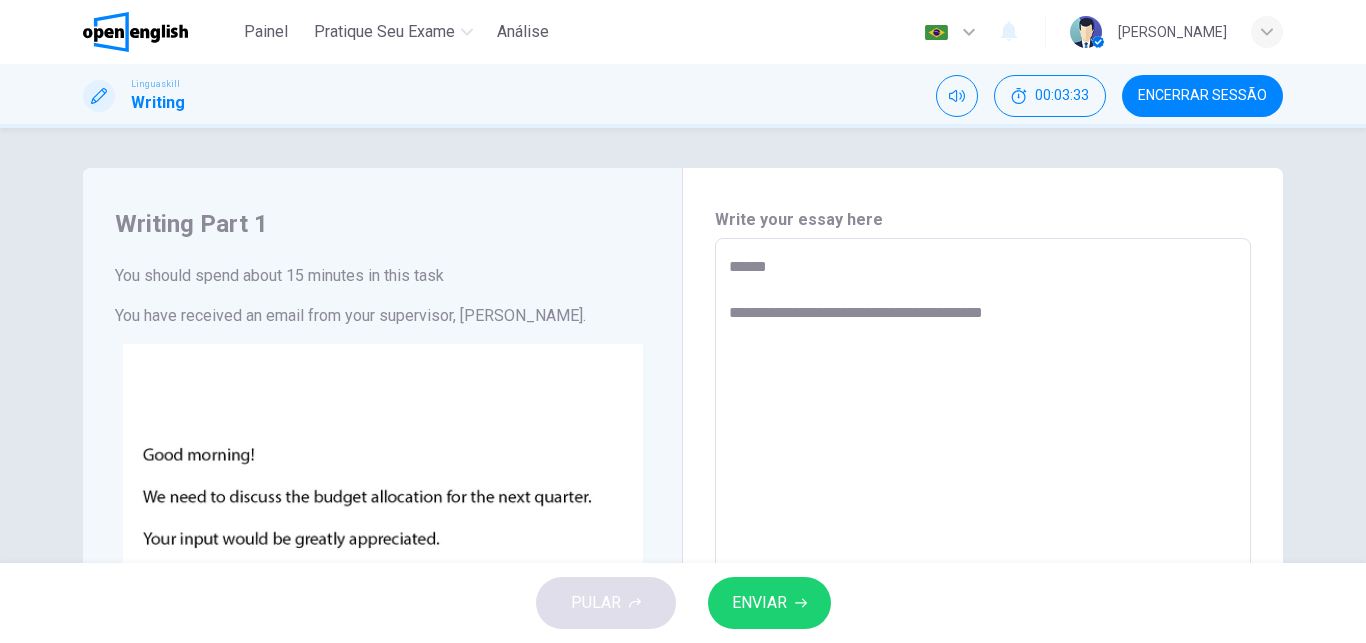 type on "*" 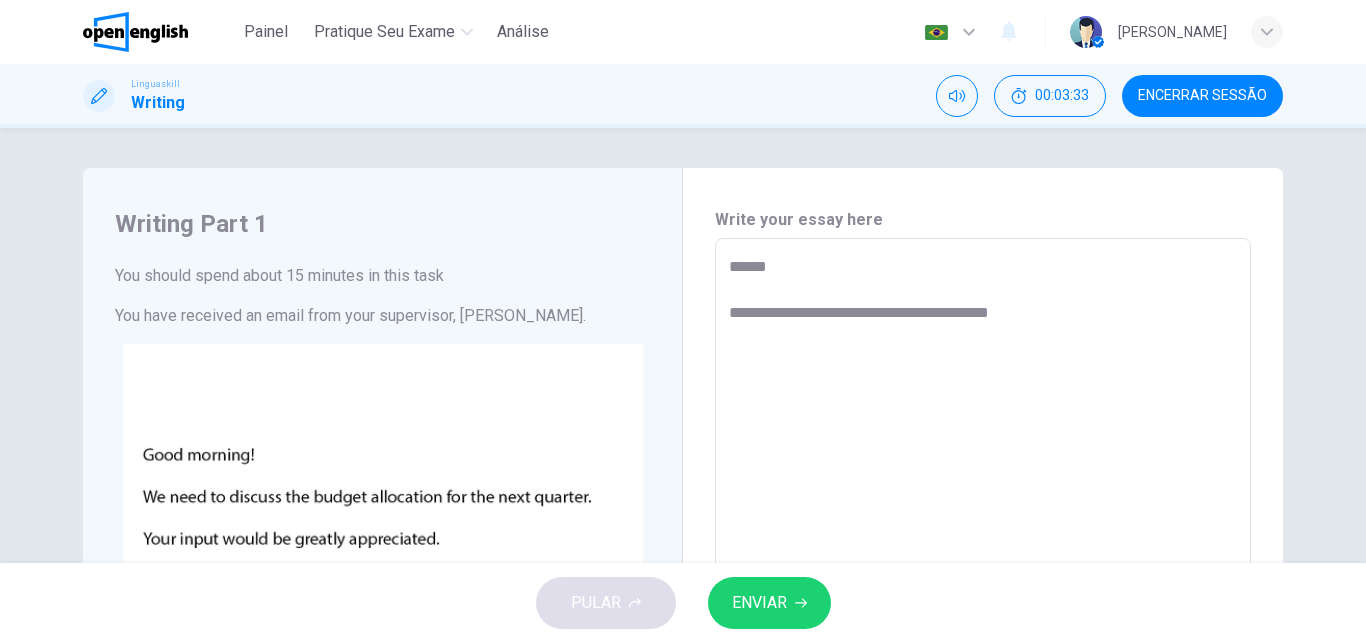 type on "*" 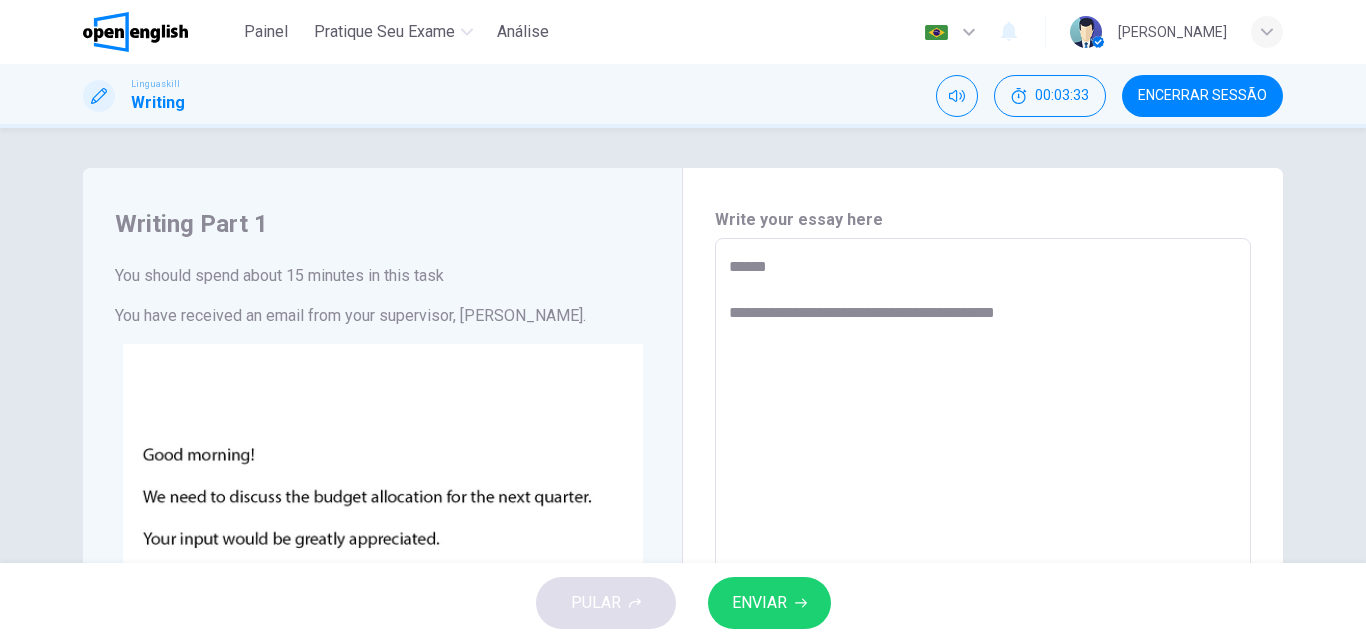 type on "*" 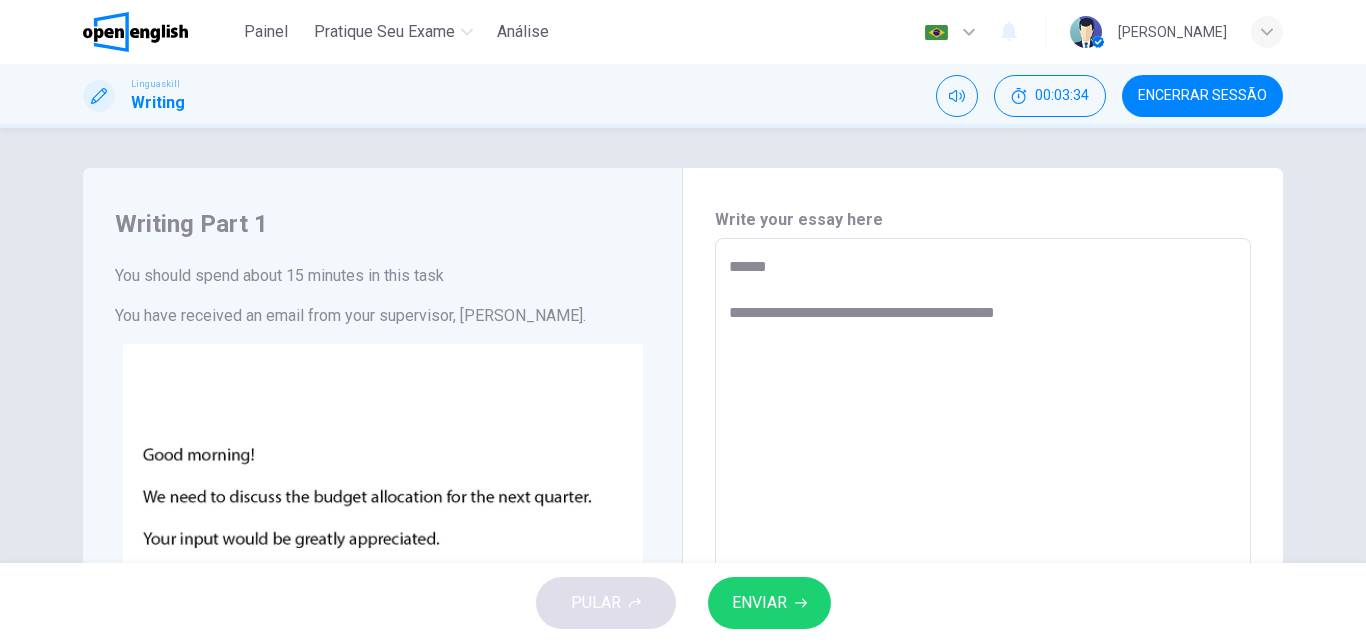 type on "**********" 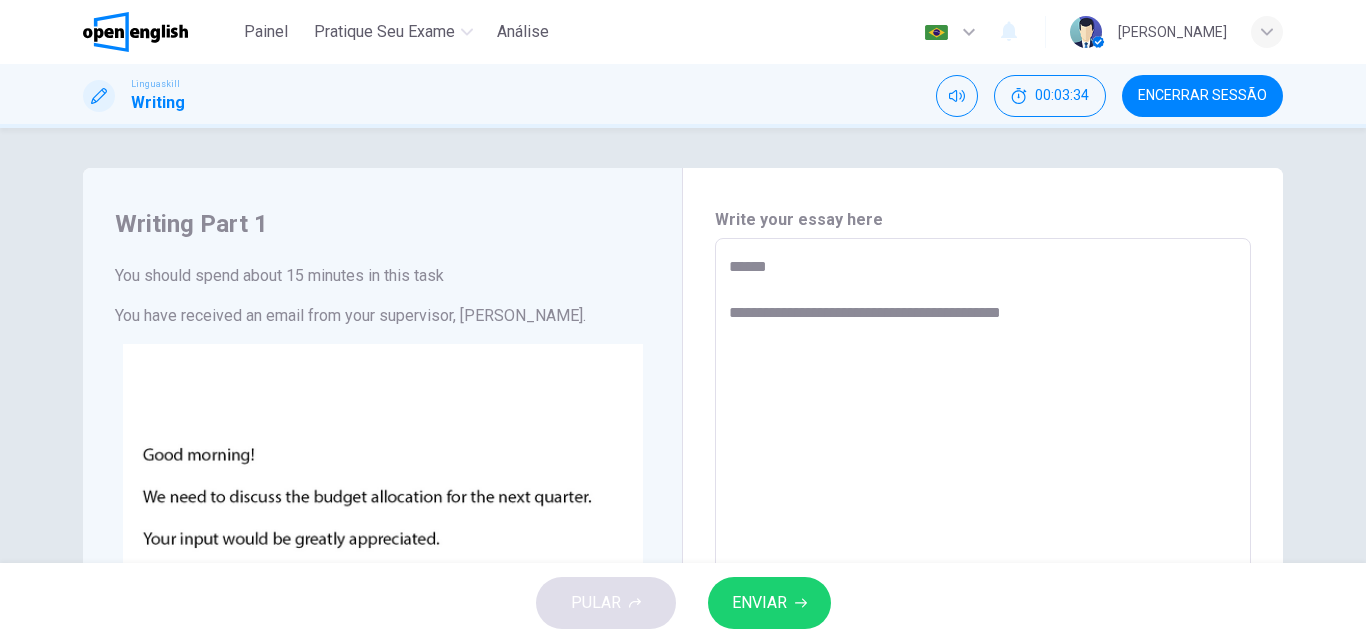 type on "*" 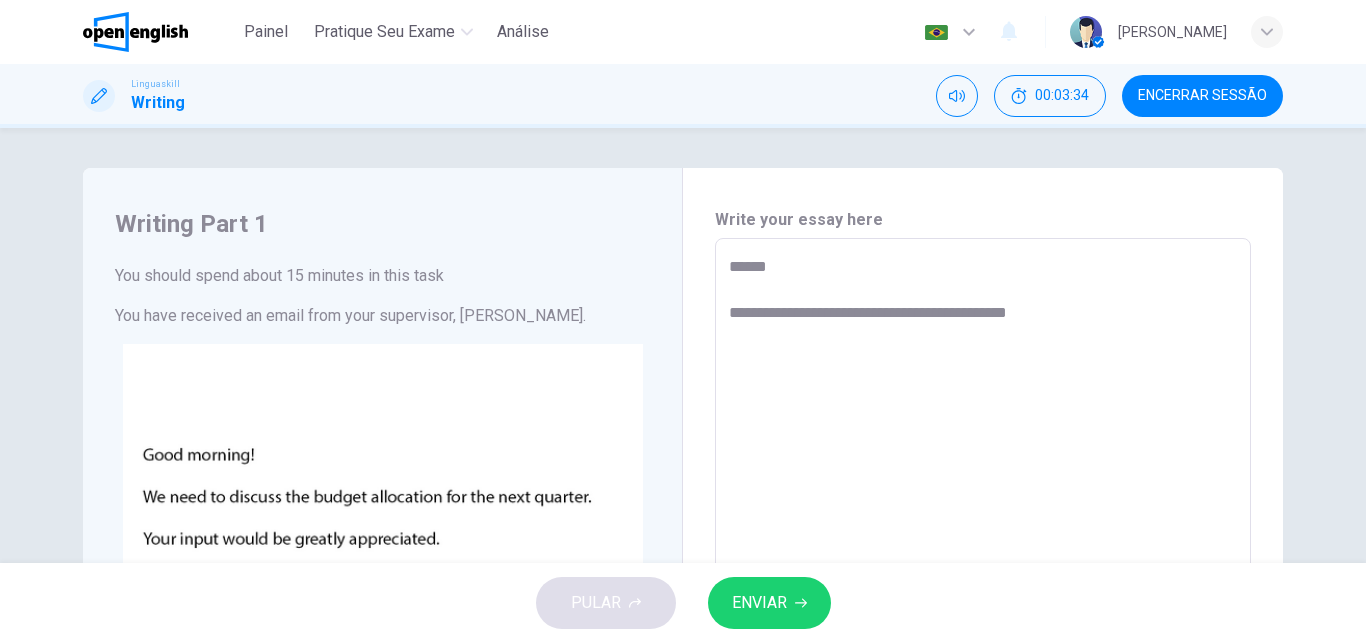type on "*" 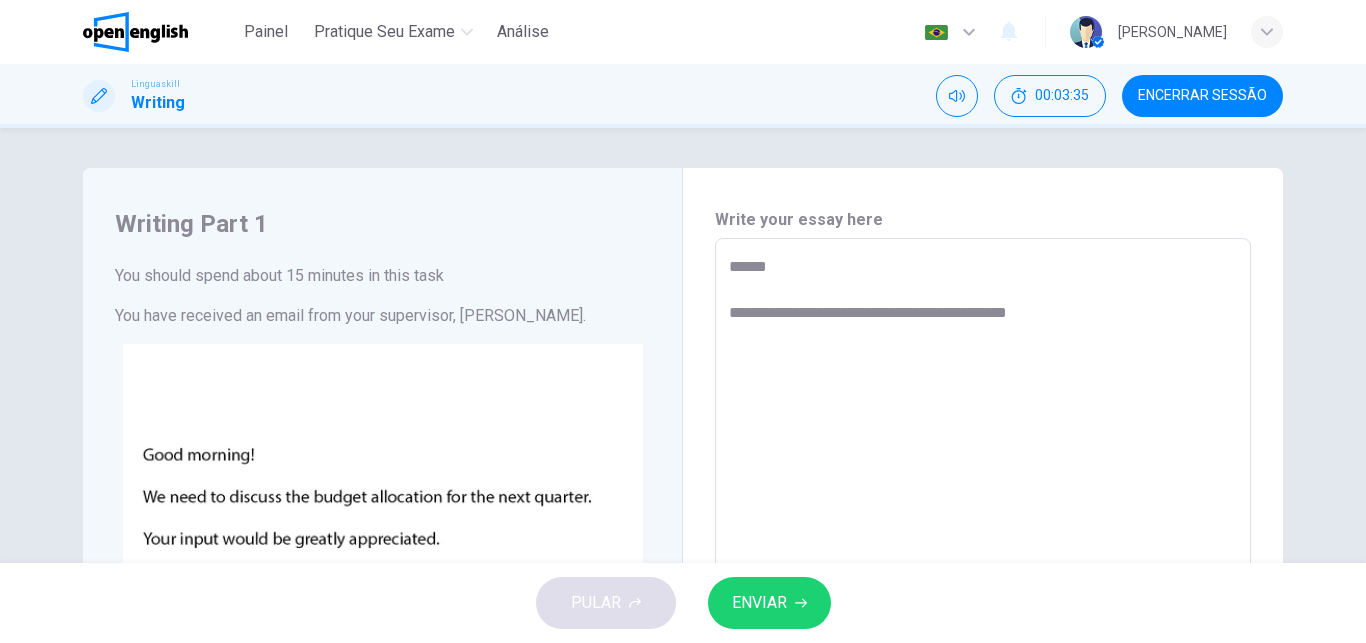 type on "**********" 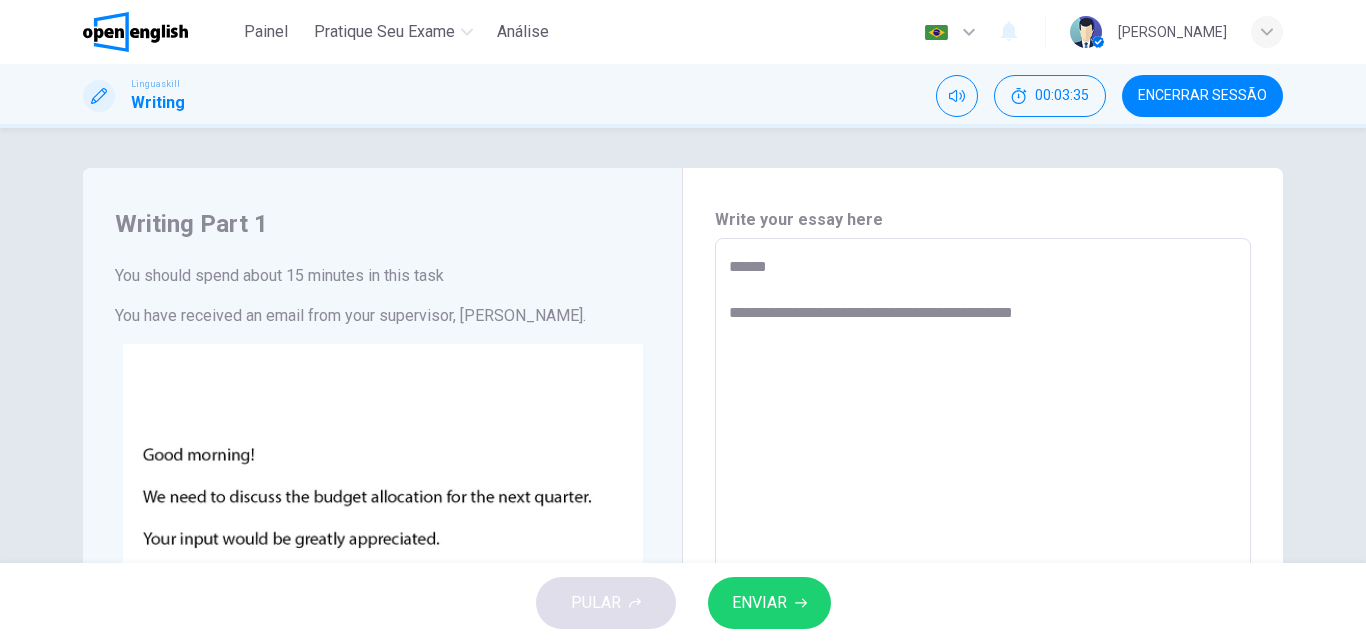 type on "*" 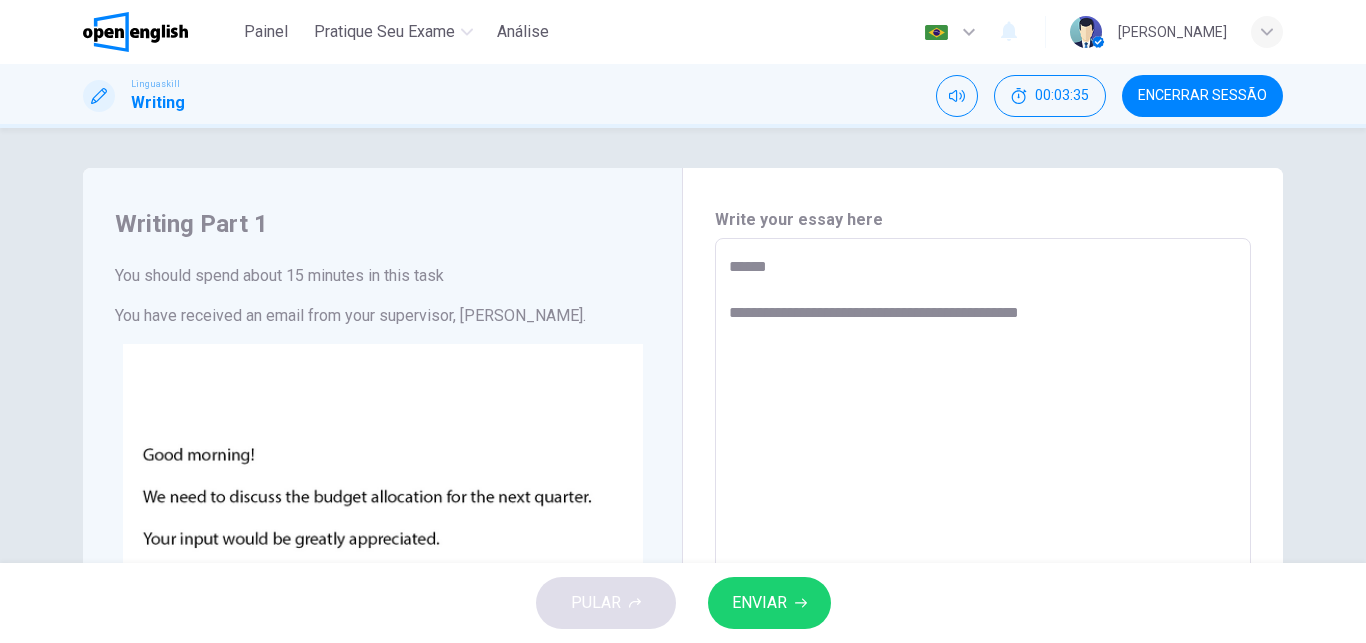 type on "*" 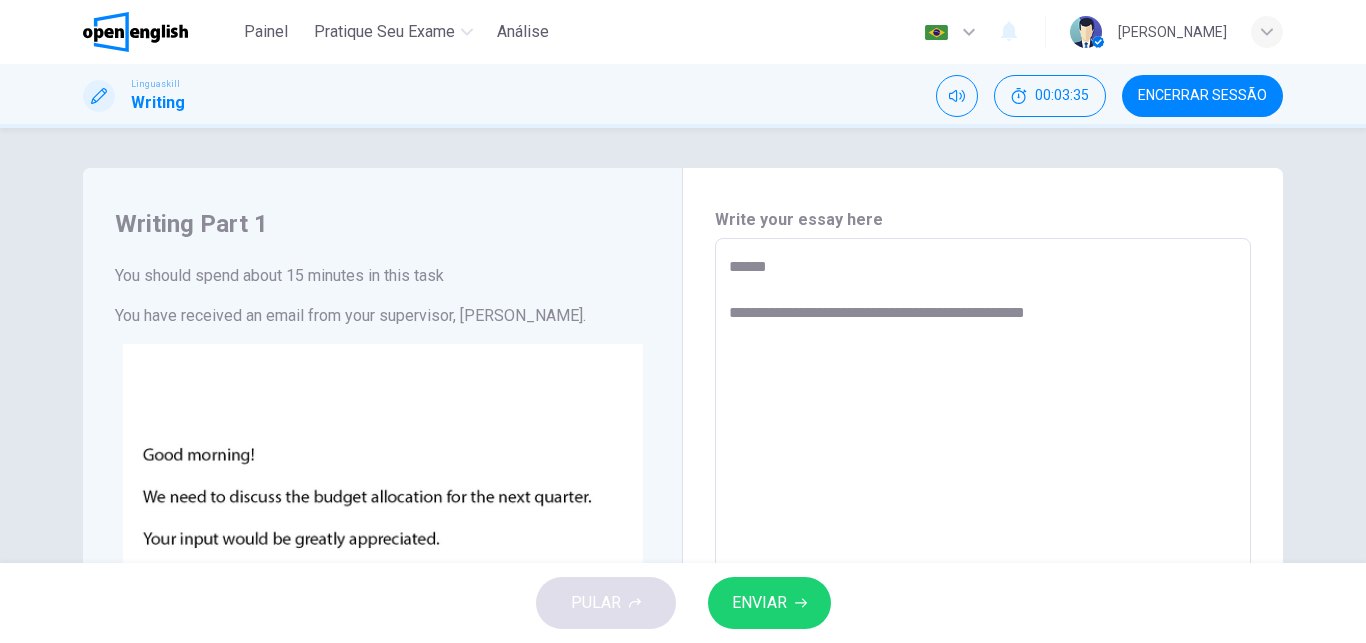 type on "**********" 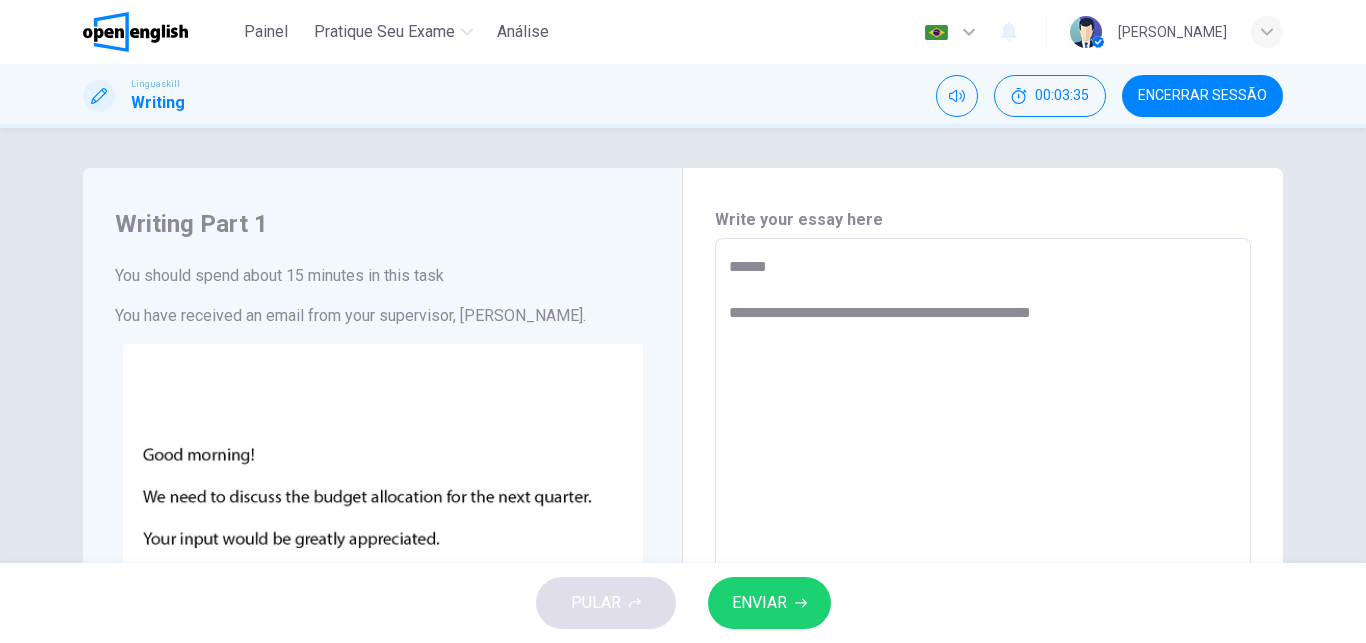 type on "*" 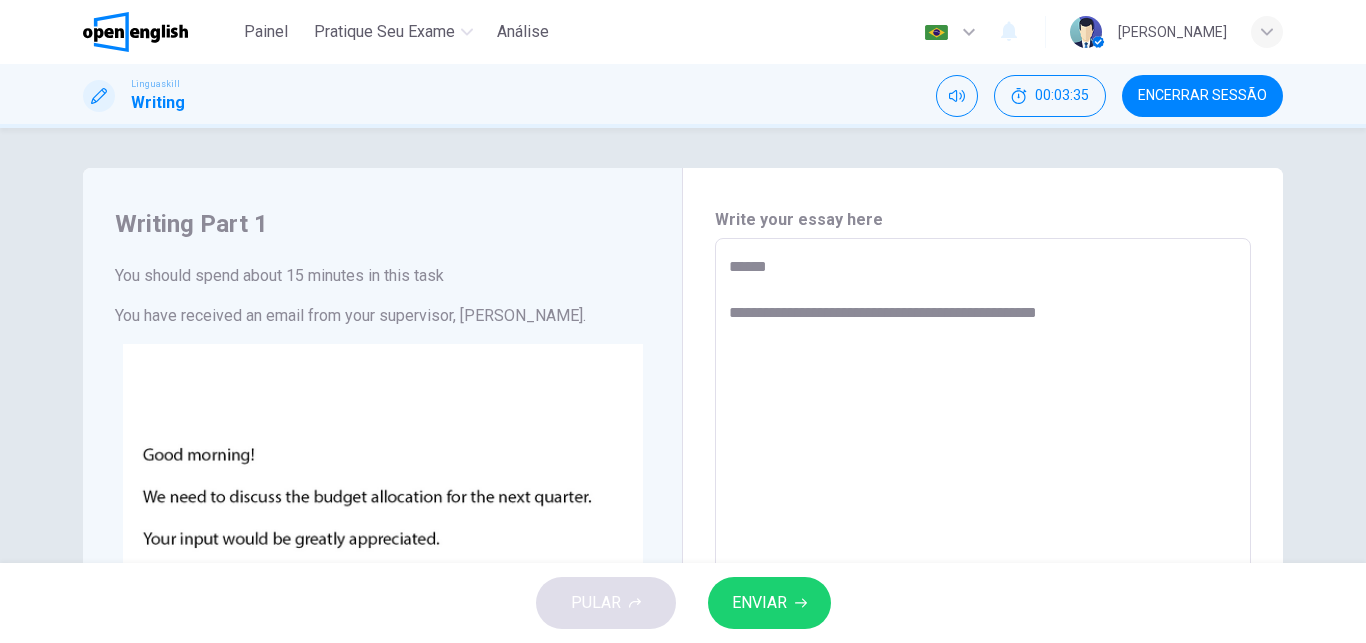 type on "**********" 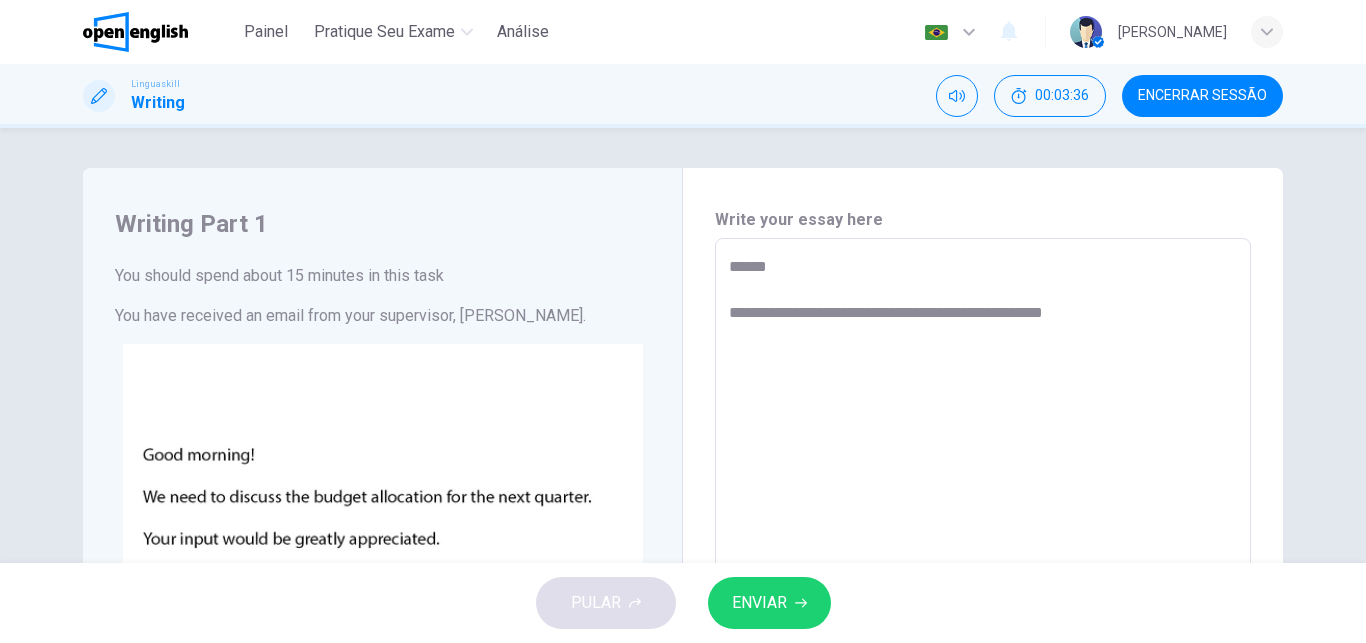 type on "**********" 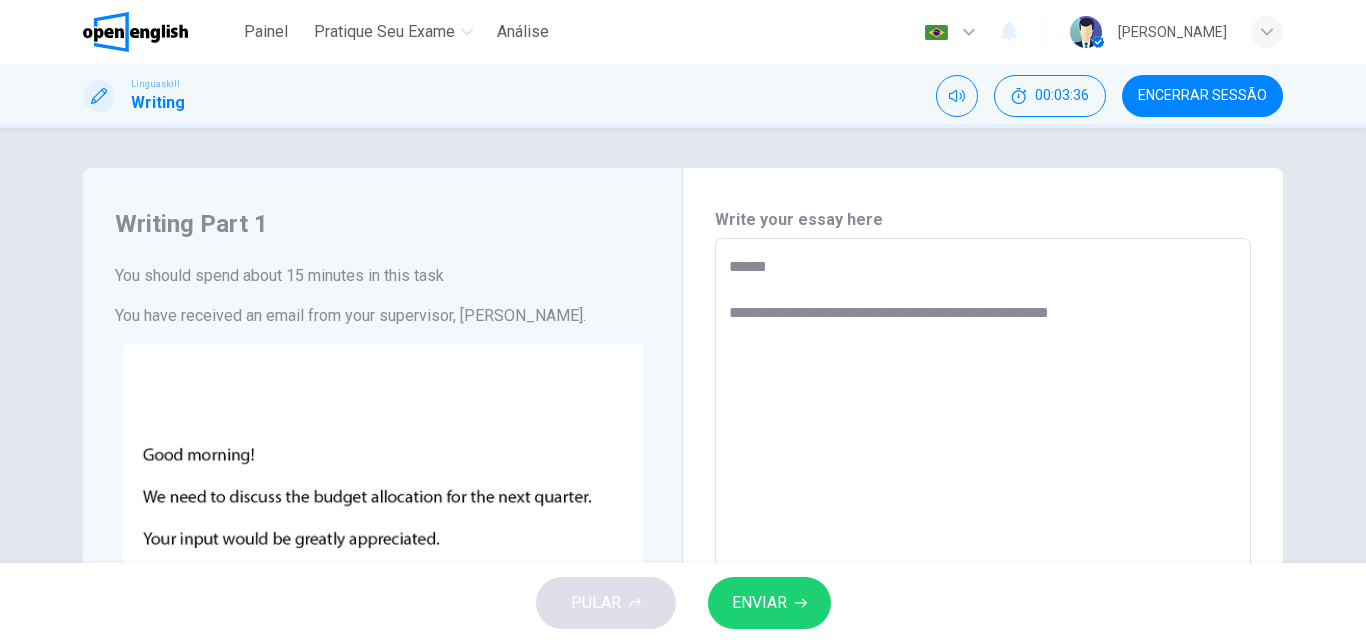 type on "*" 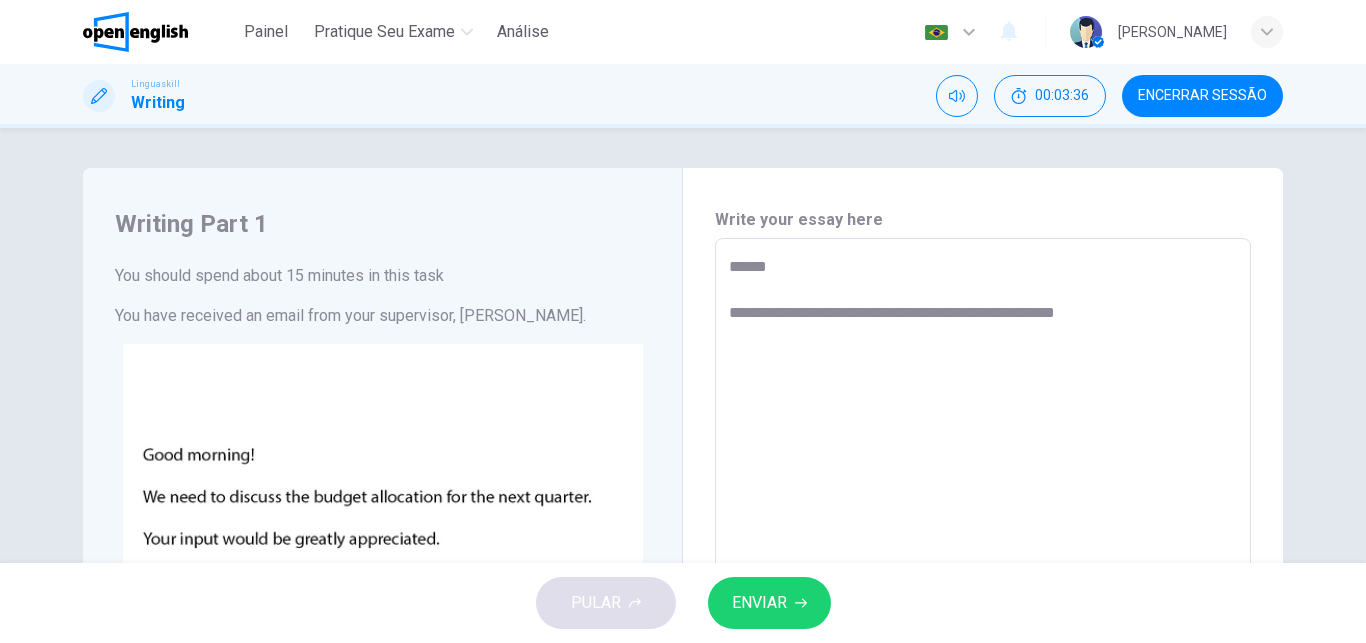 type on "*" 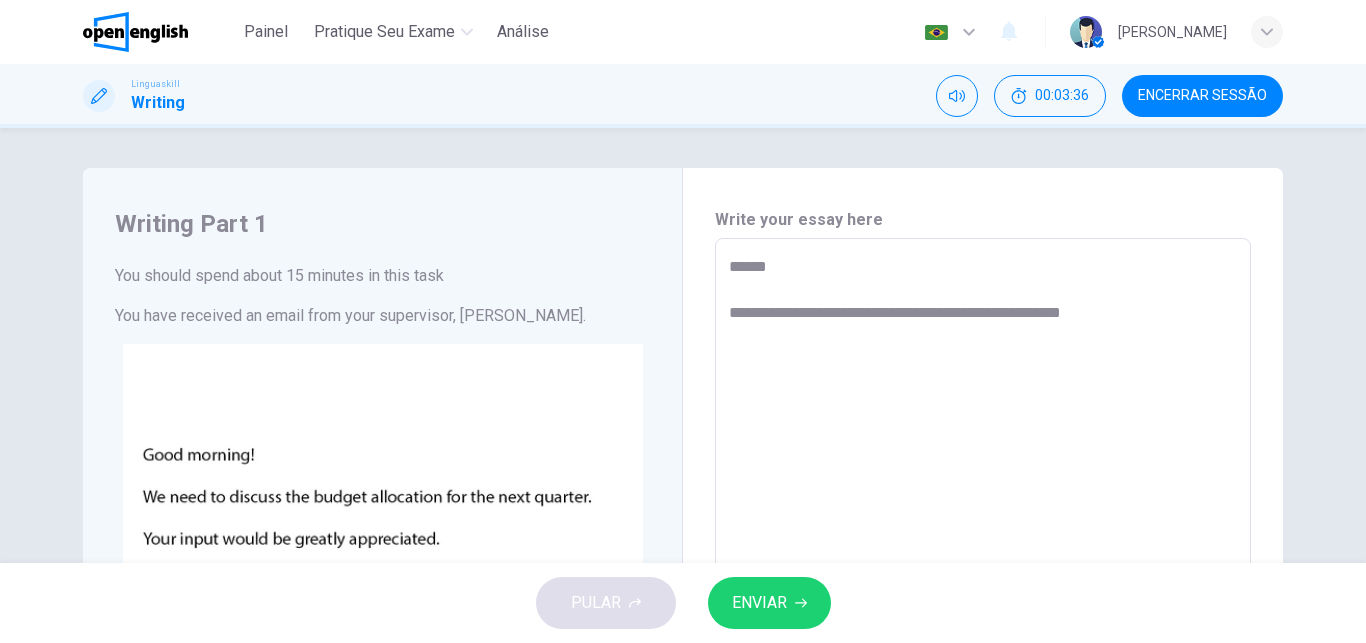 type on "*" 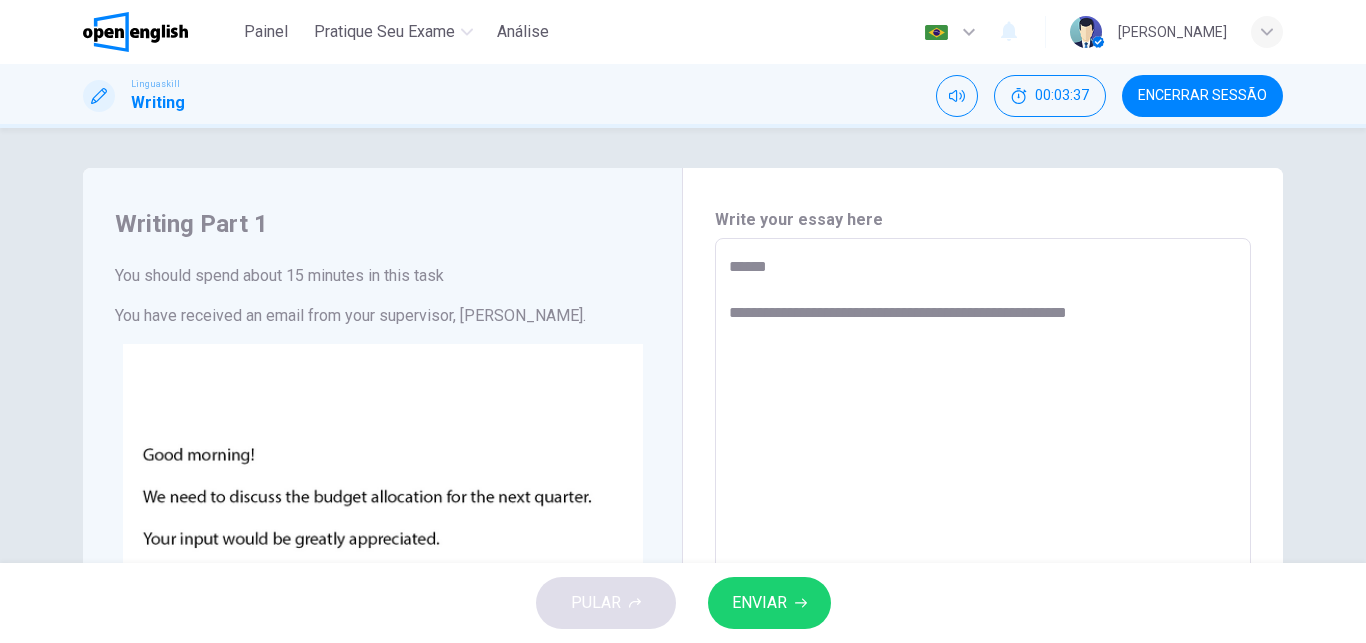 type on "**********" 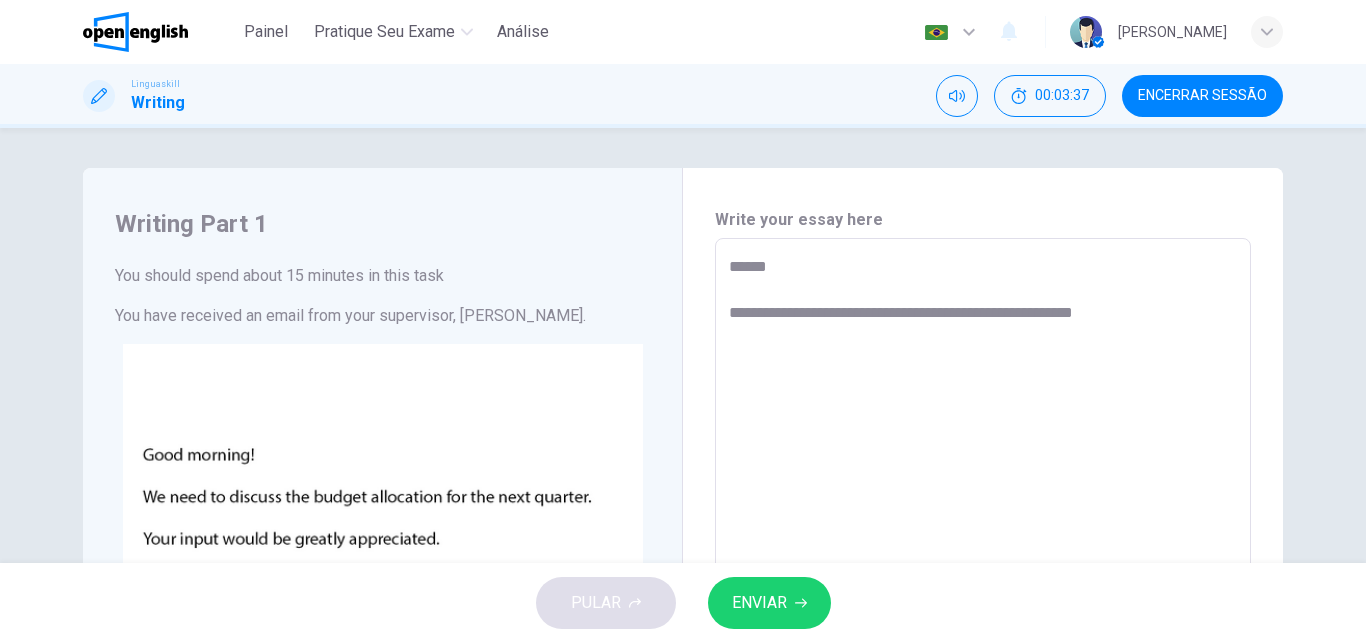 type on "*" 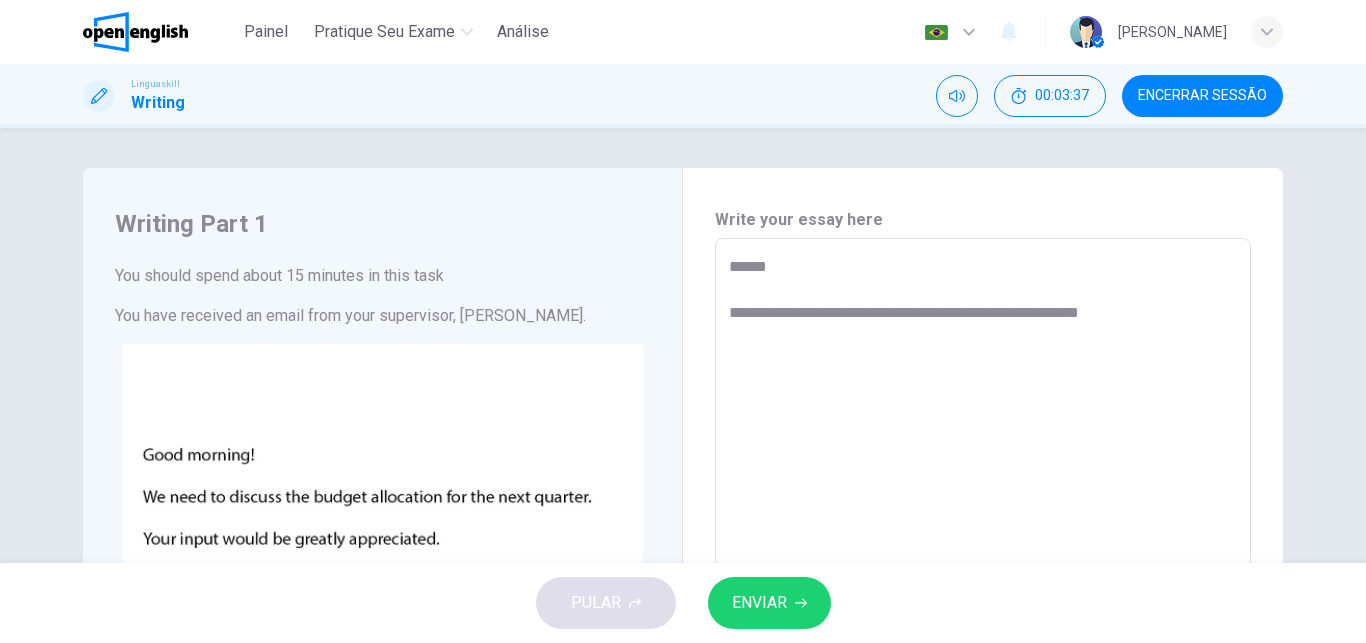 type on "*" 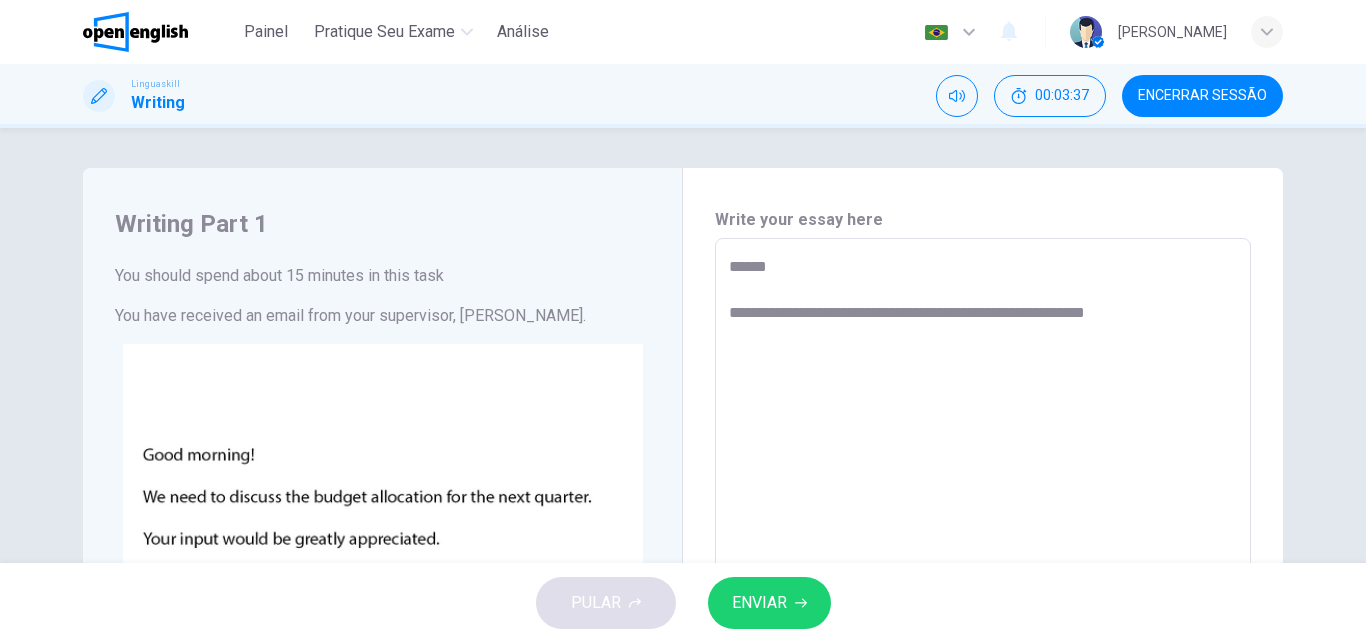 type on "*" 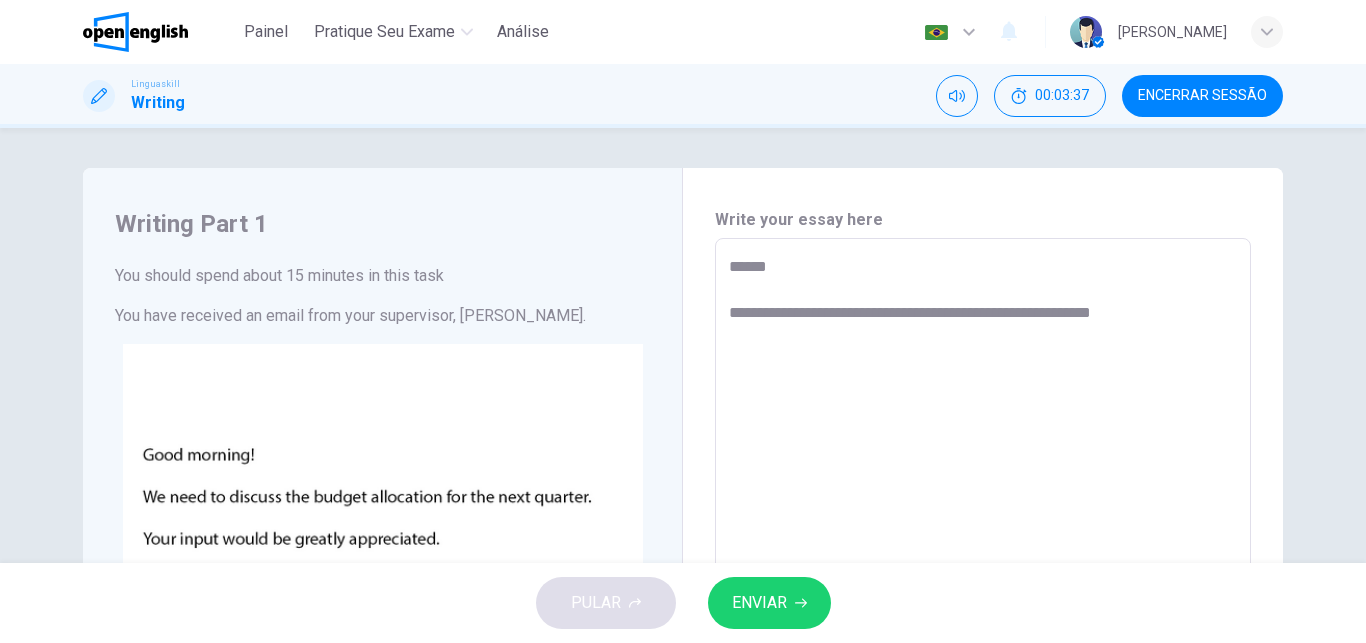type on "*" 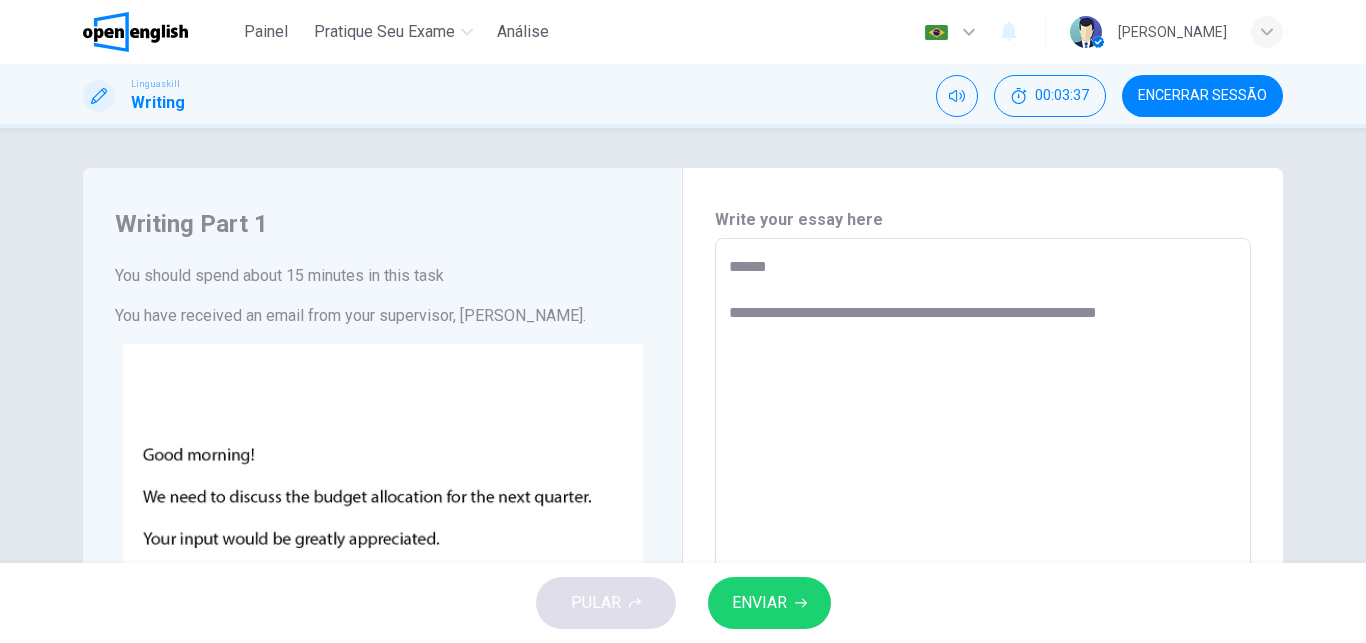 type on "*" 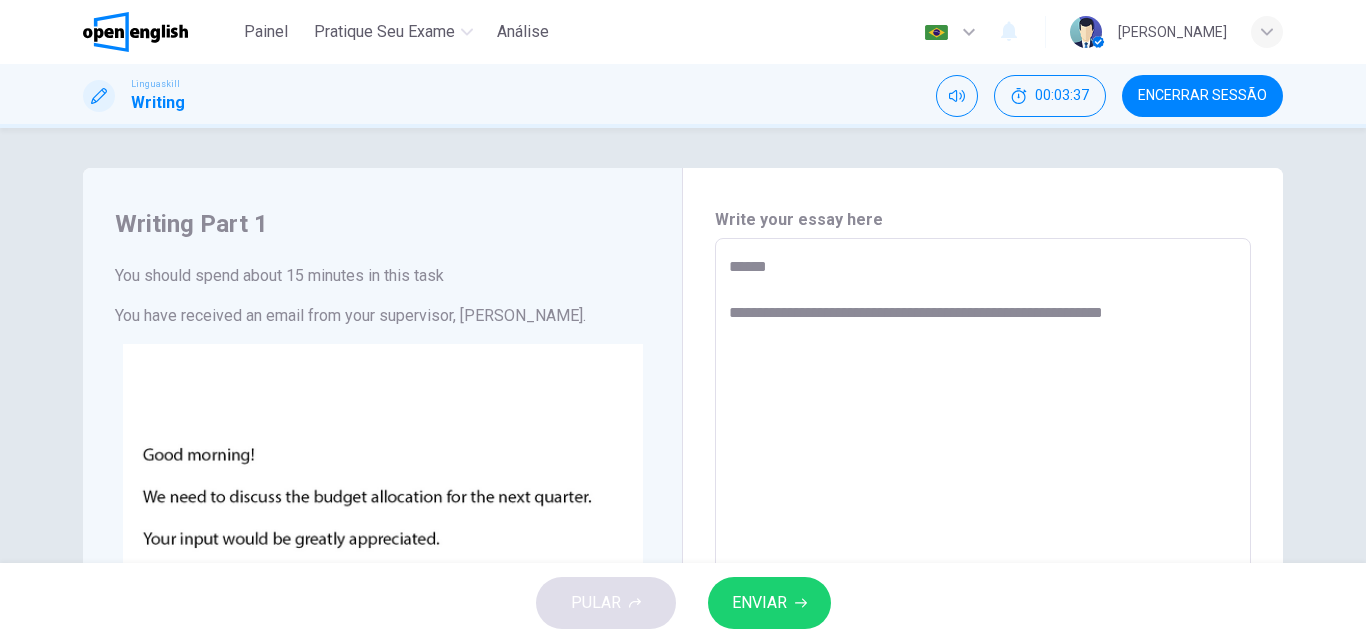 type on "*" 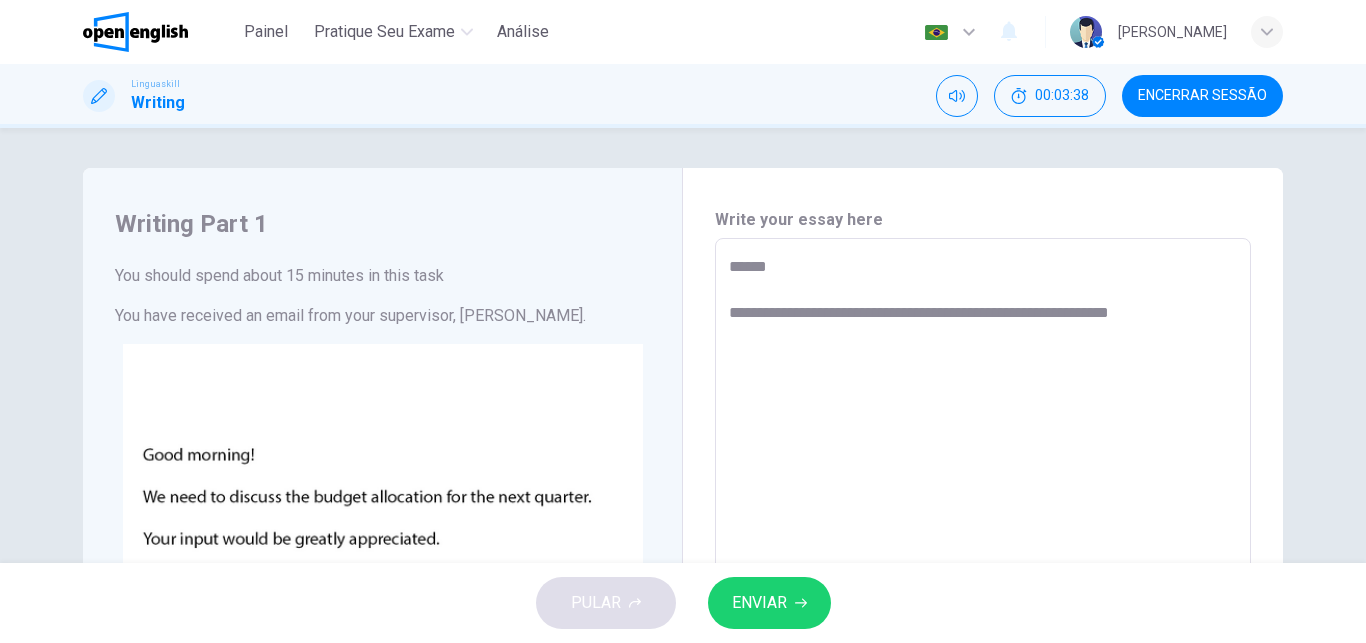 type on "*" 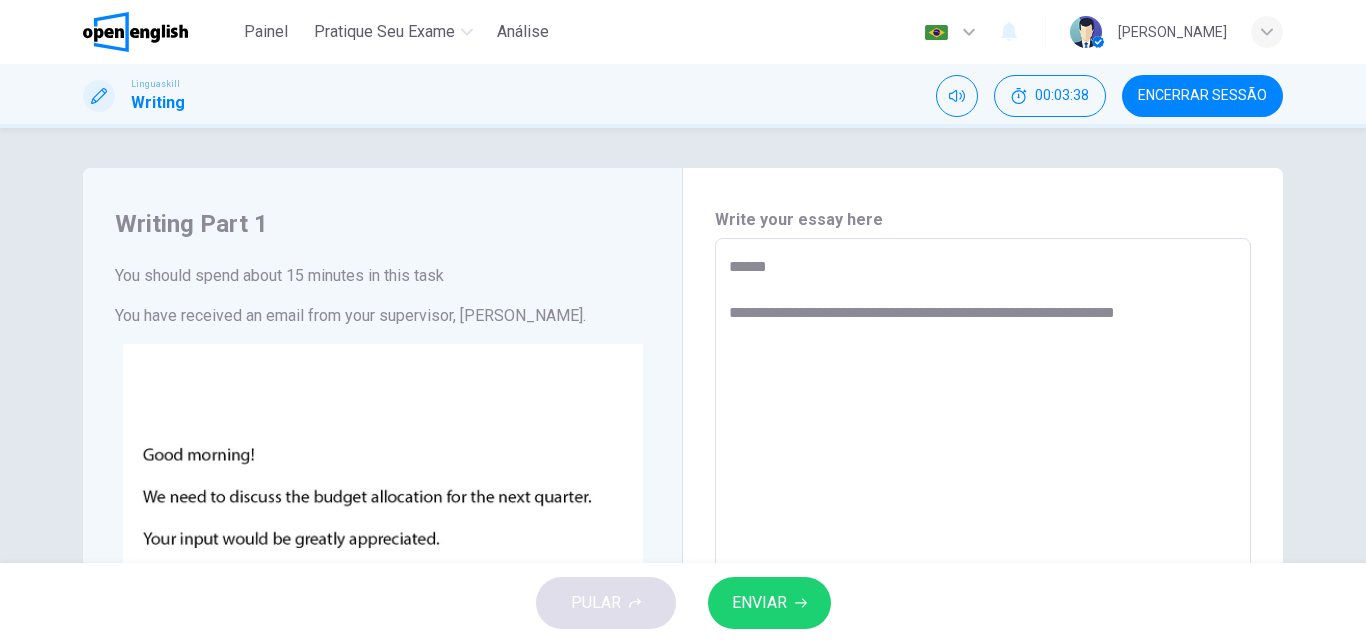 type on "*" 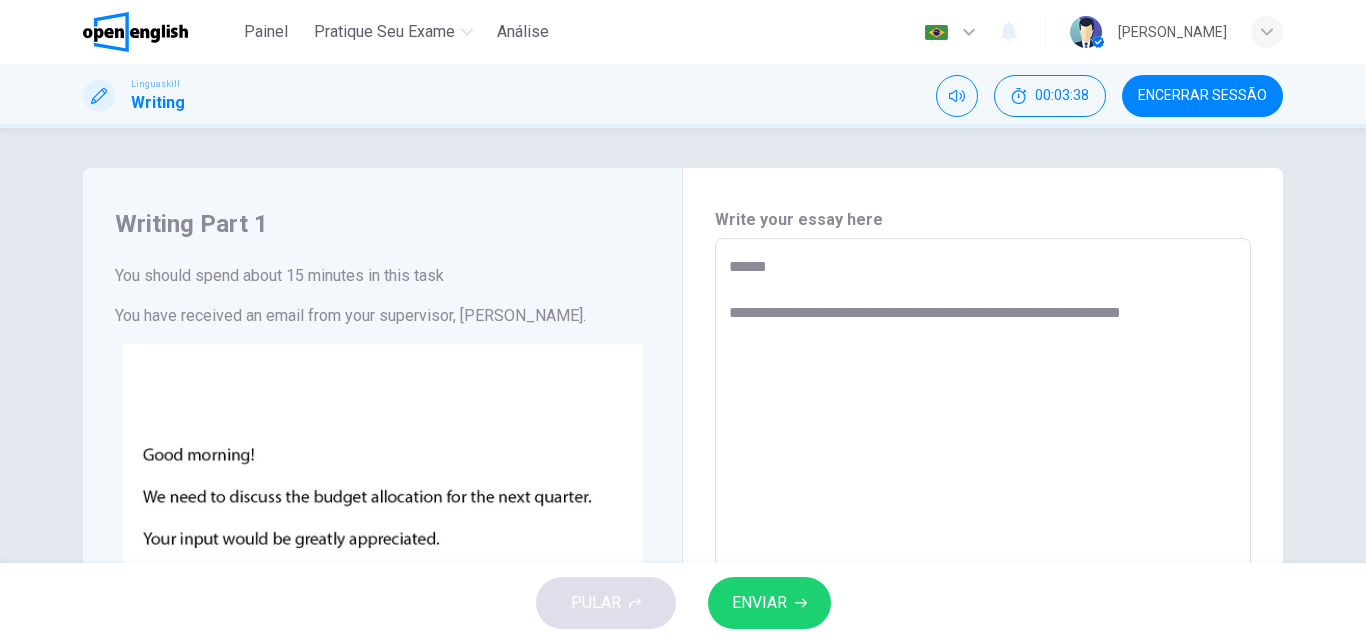 type on "*" 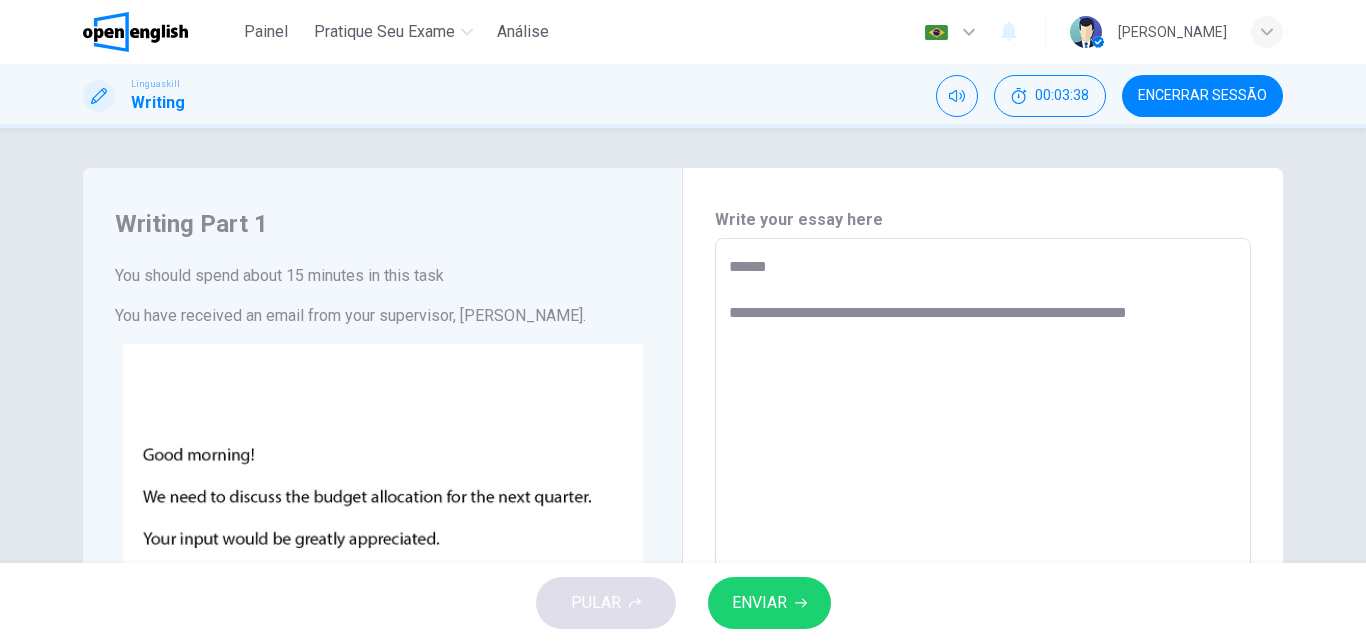 type on "*" 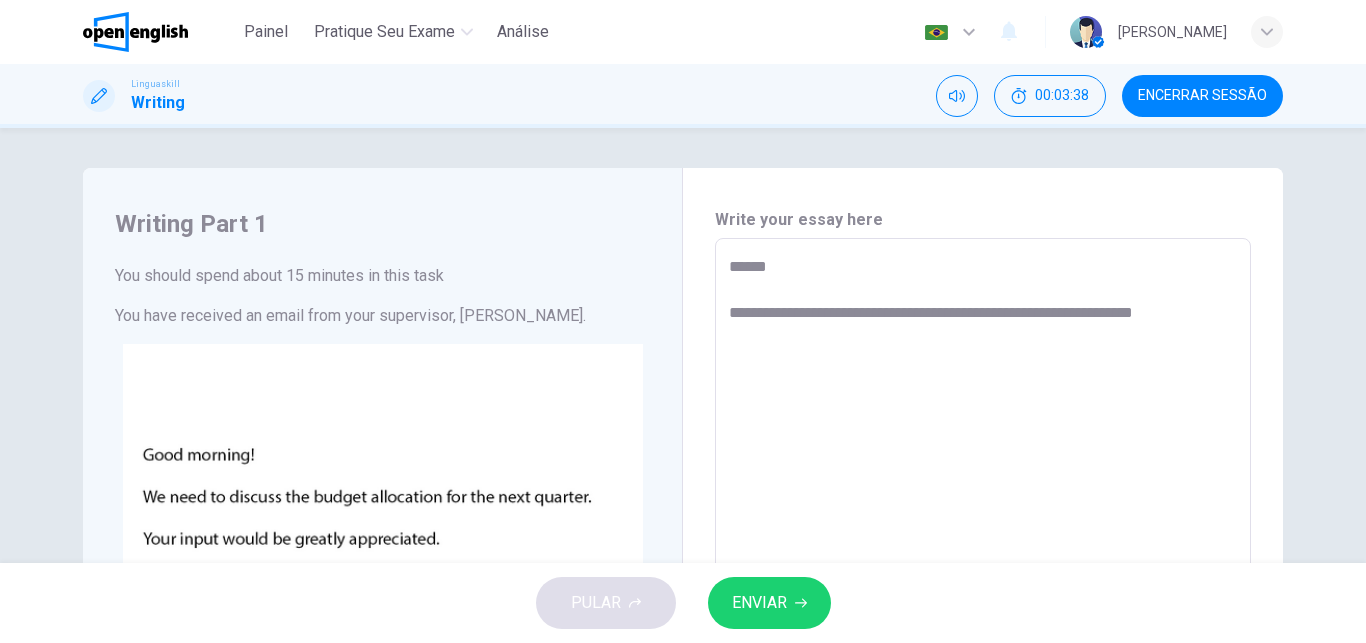 type on "*" 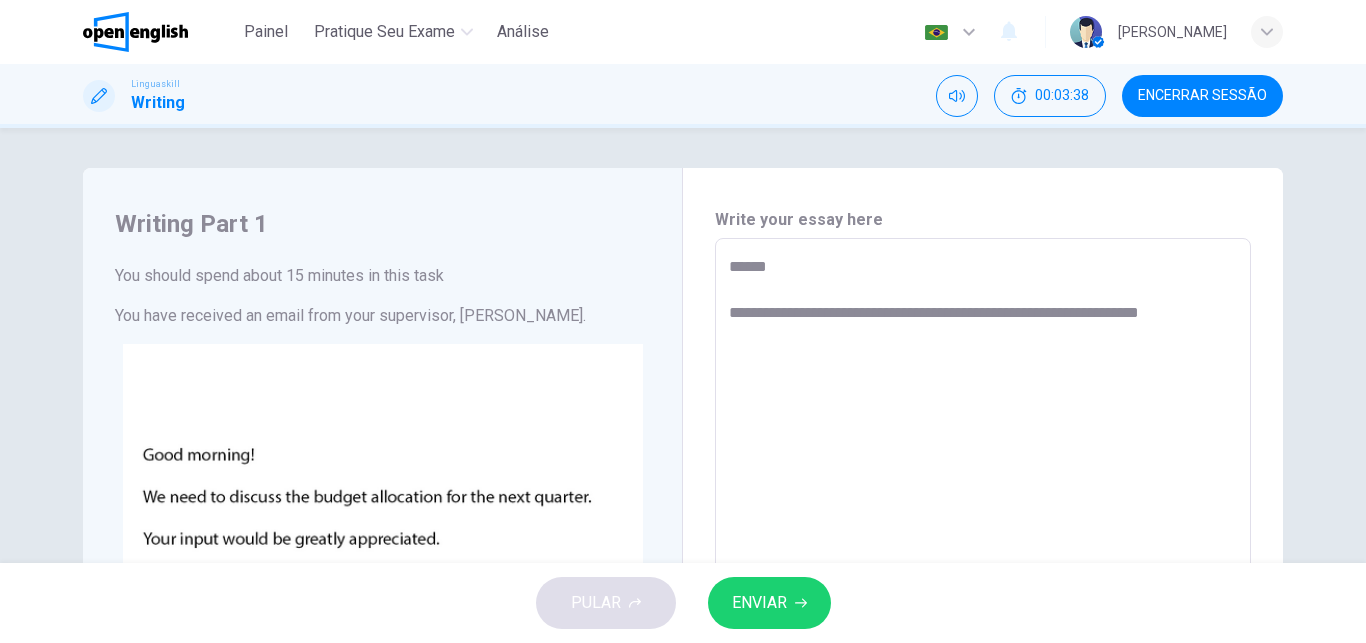 type on "**********" 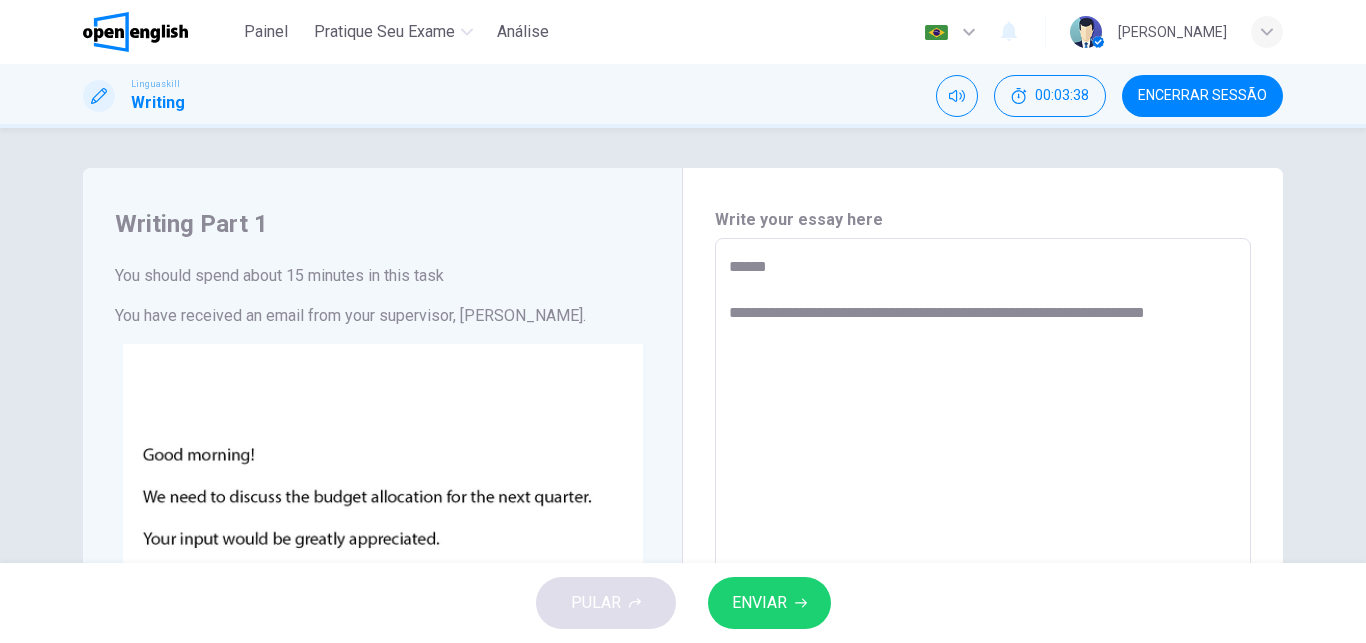type on "*" 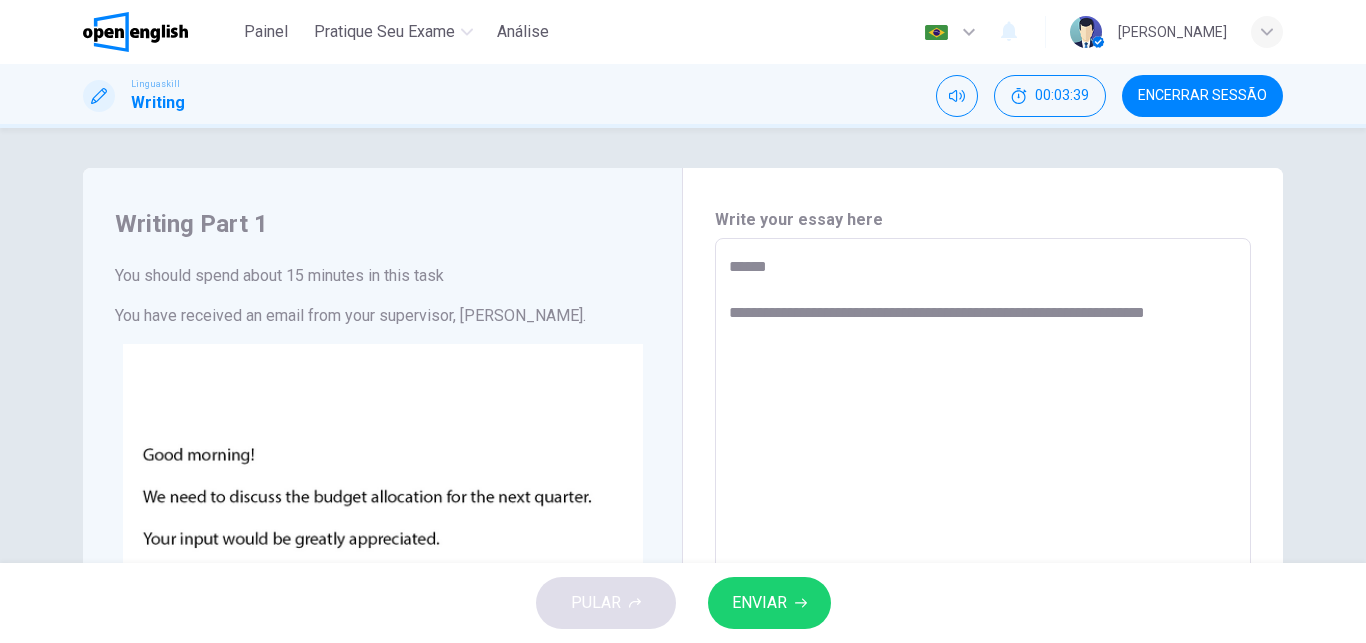 type on "**********" 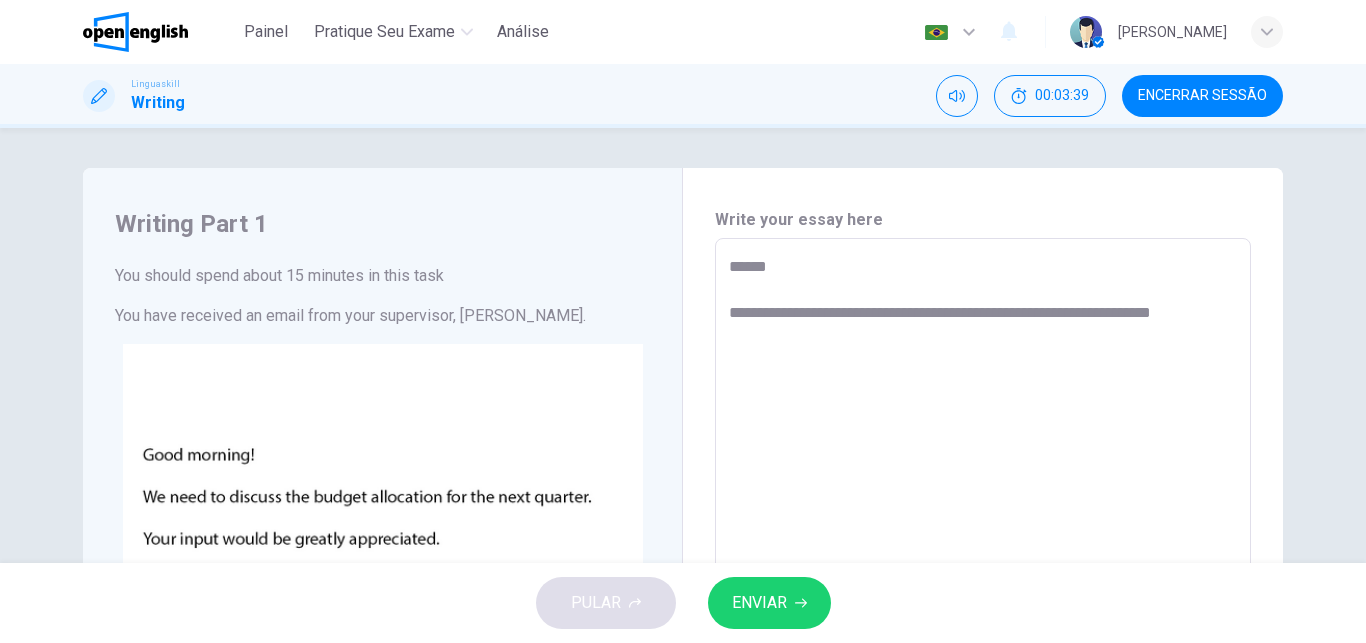 type on "**********" 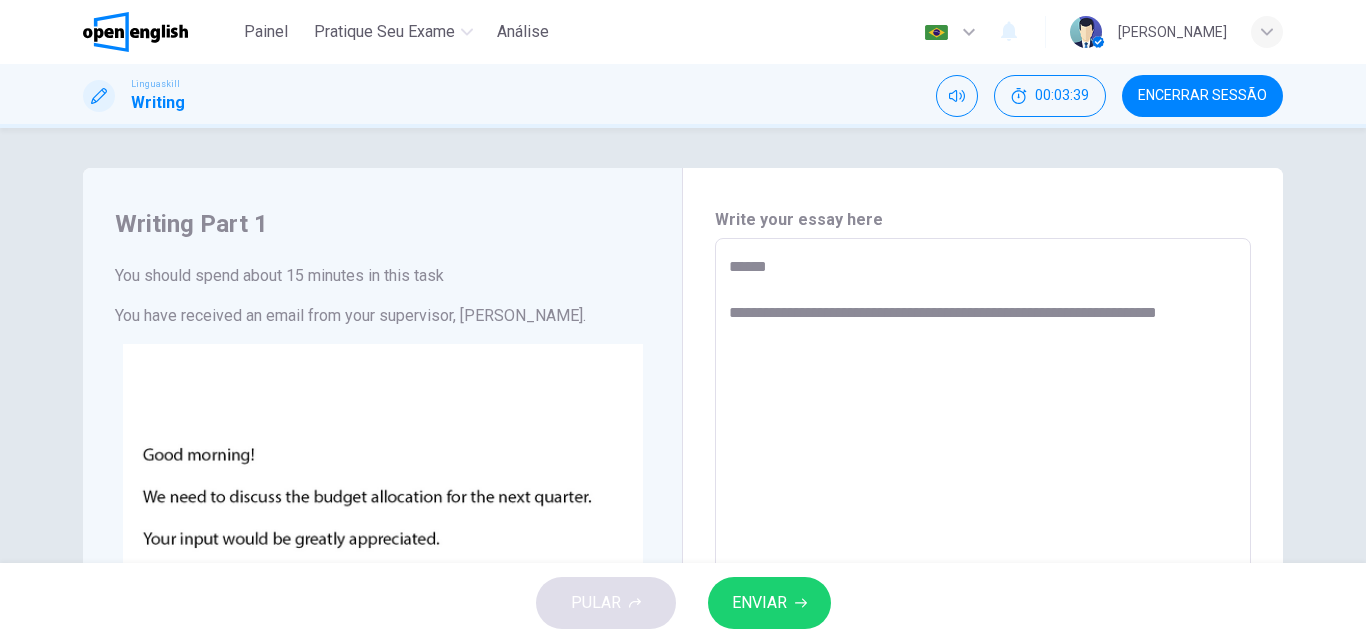 type on "**********" 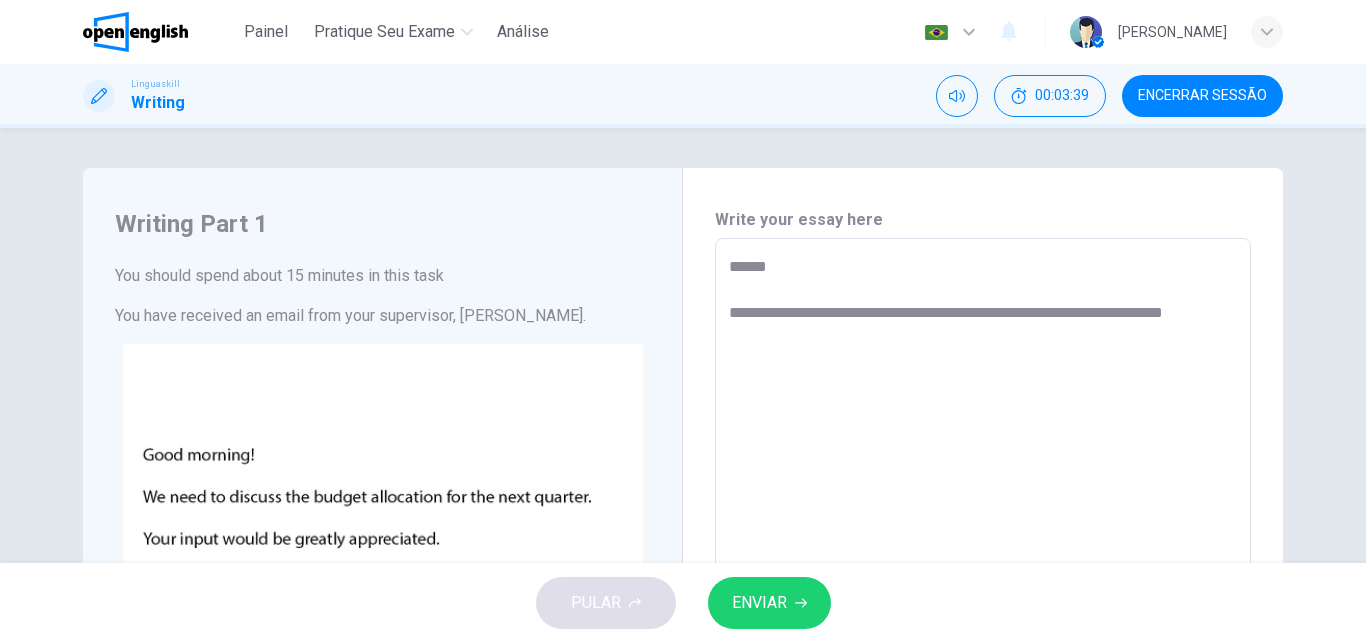 type on "*" 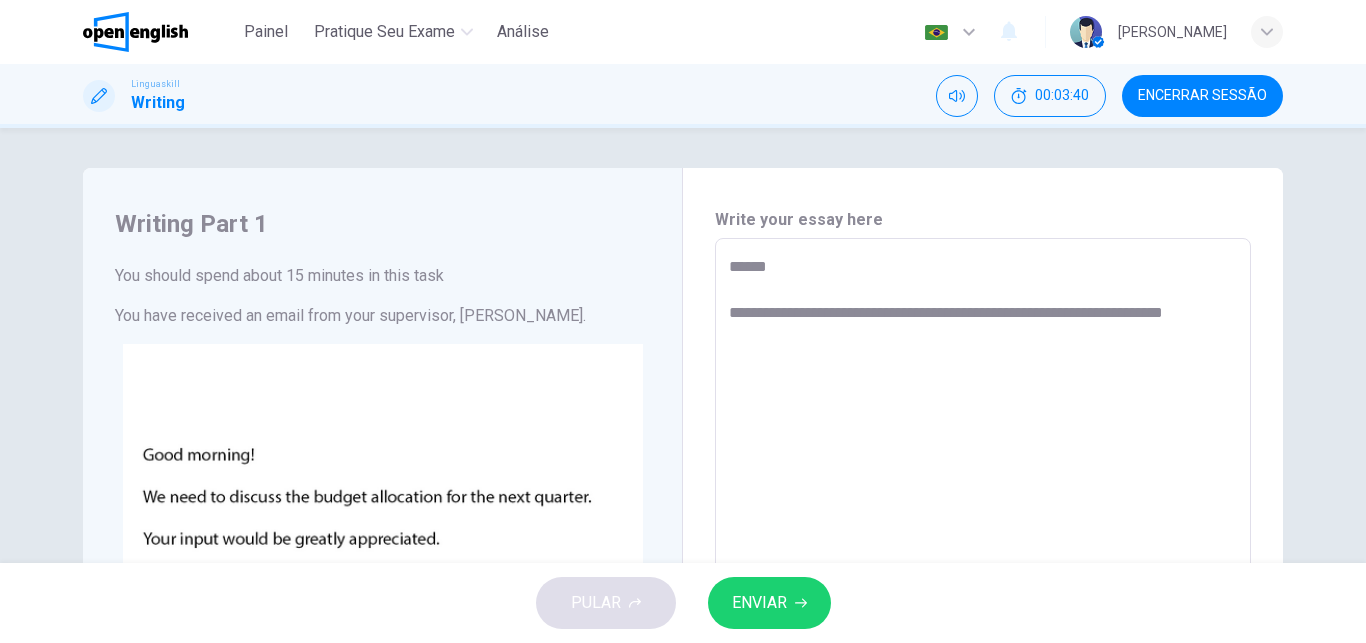 type on "**********" 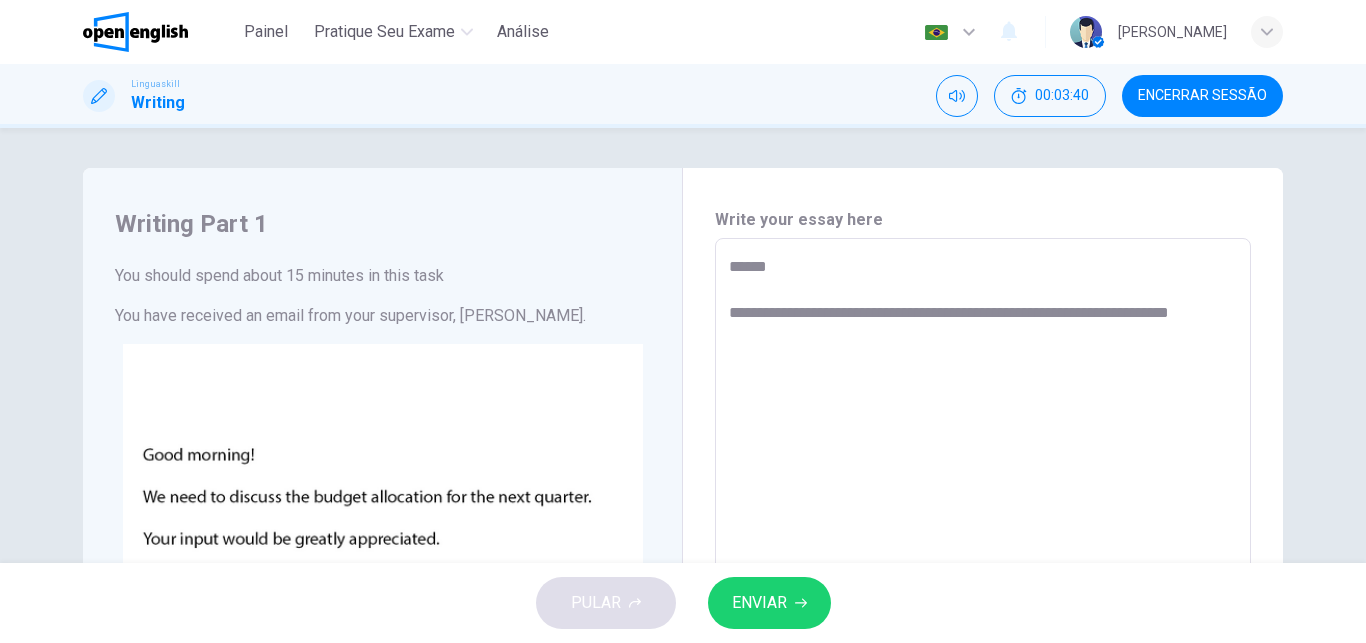 type on "*" 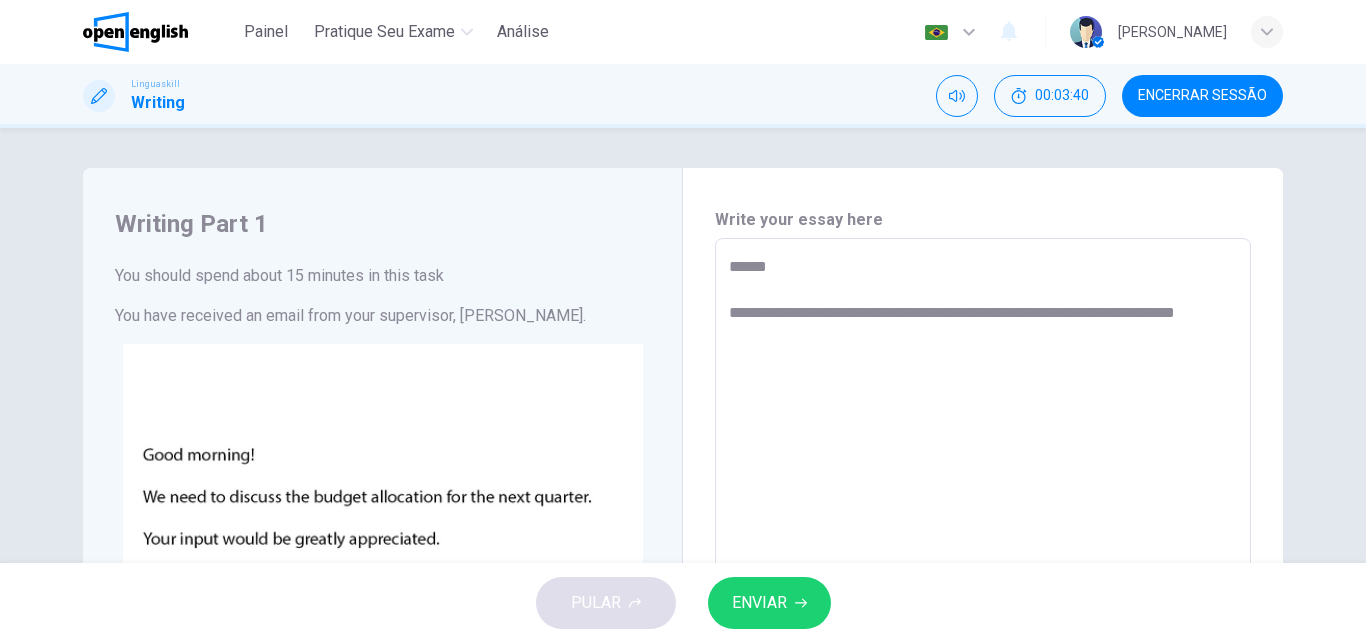 type on "*" 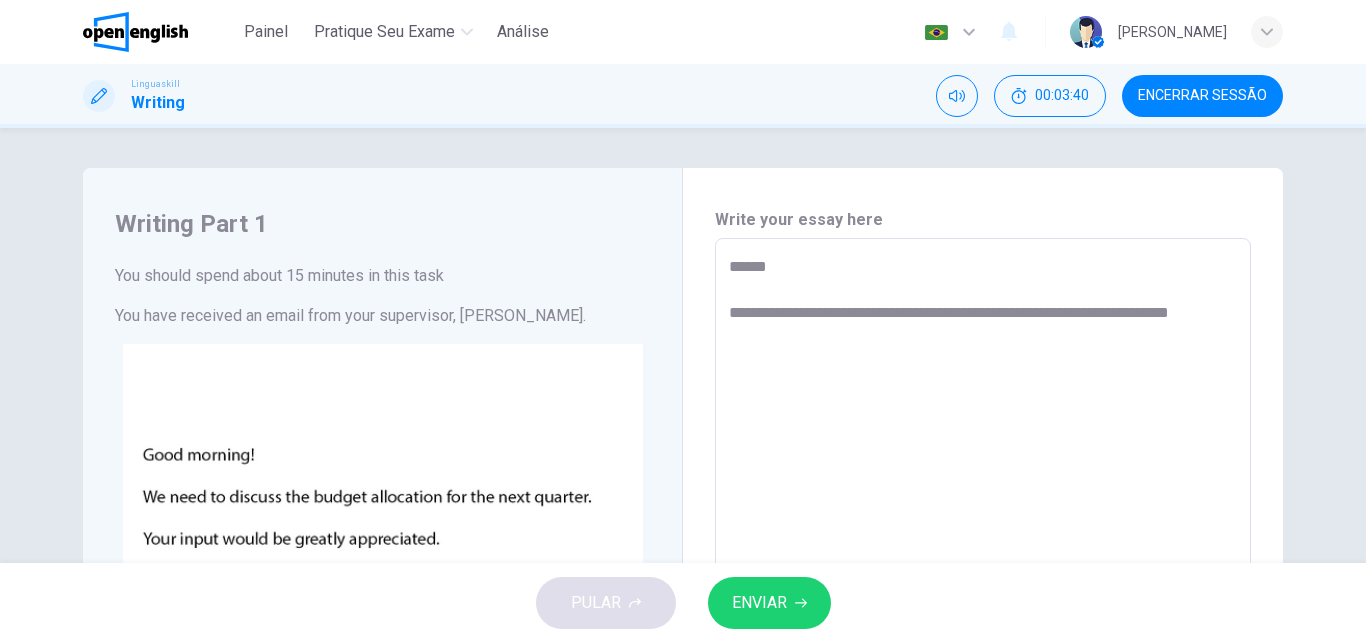 type on "*" 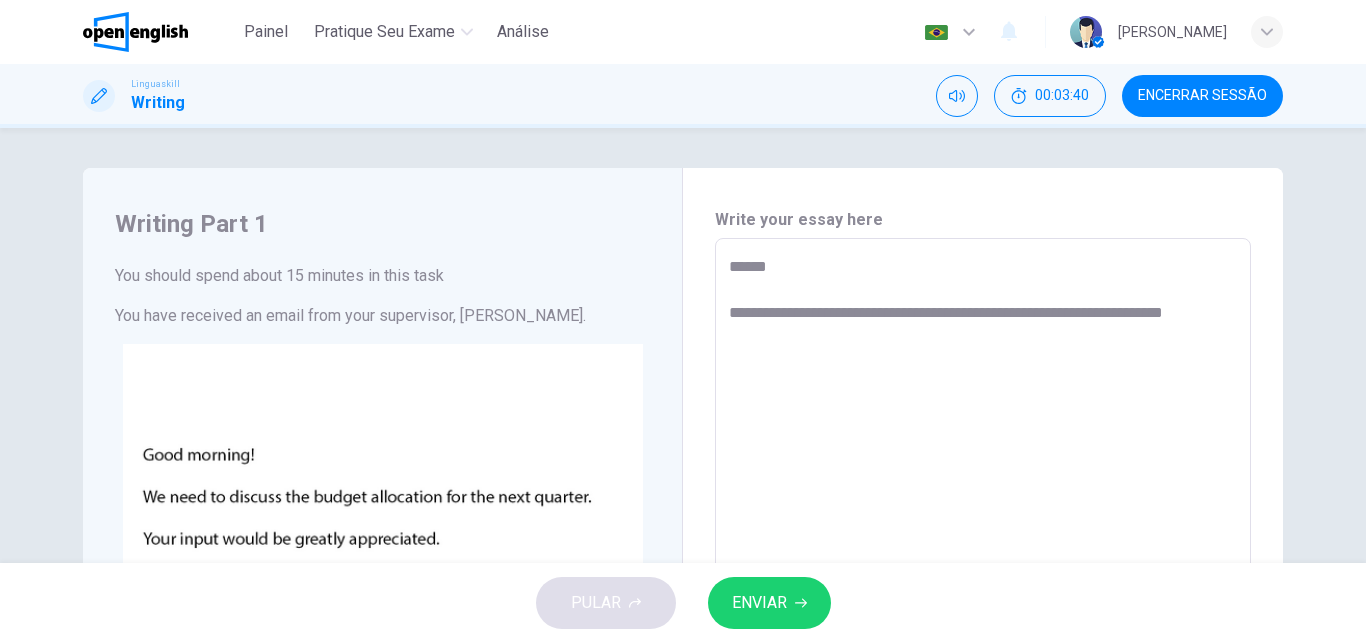 type on "*" 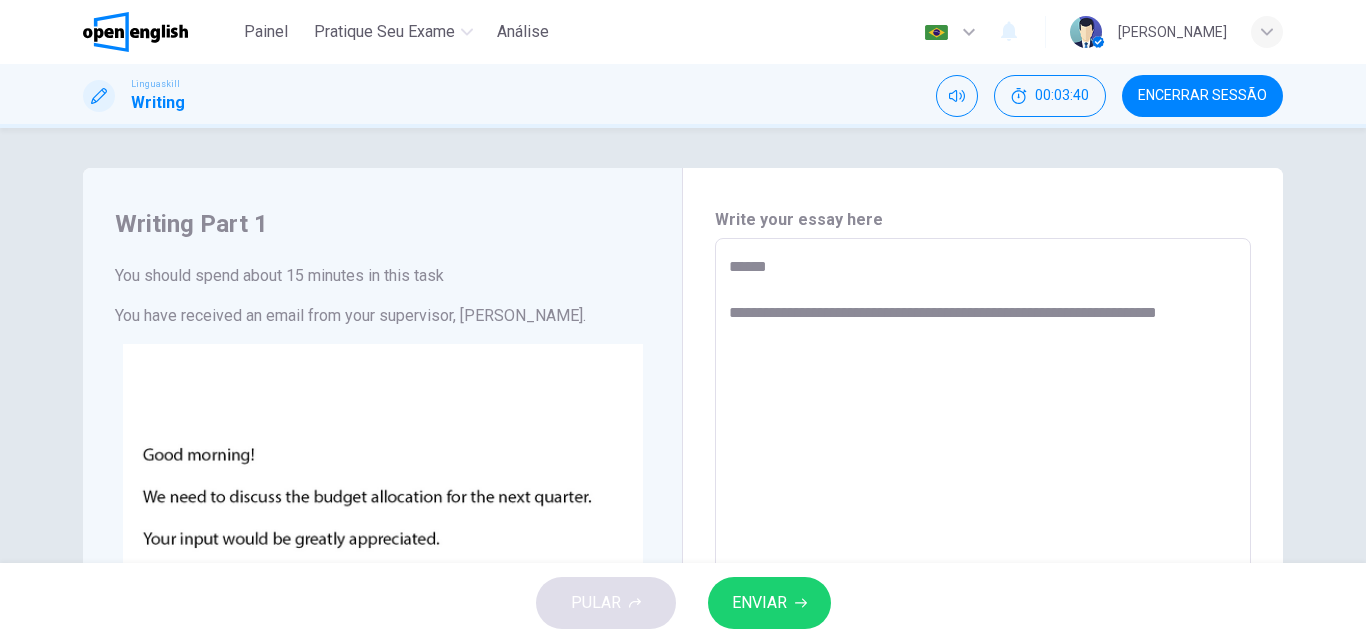 type on "*" 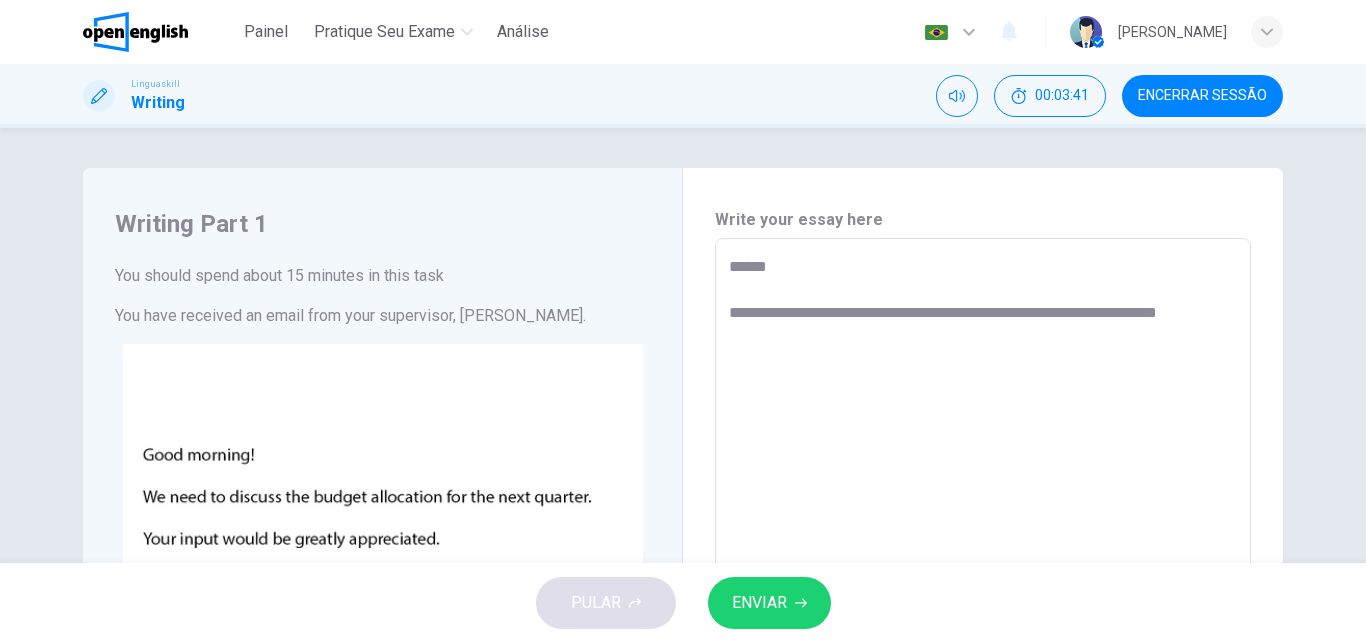 type on "**********" 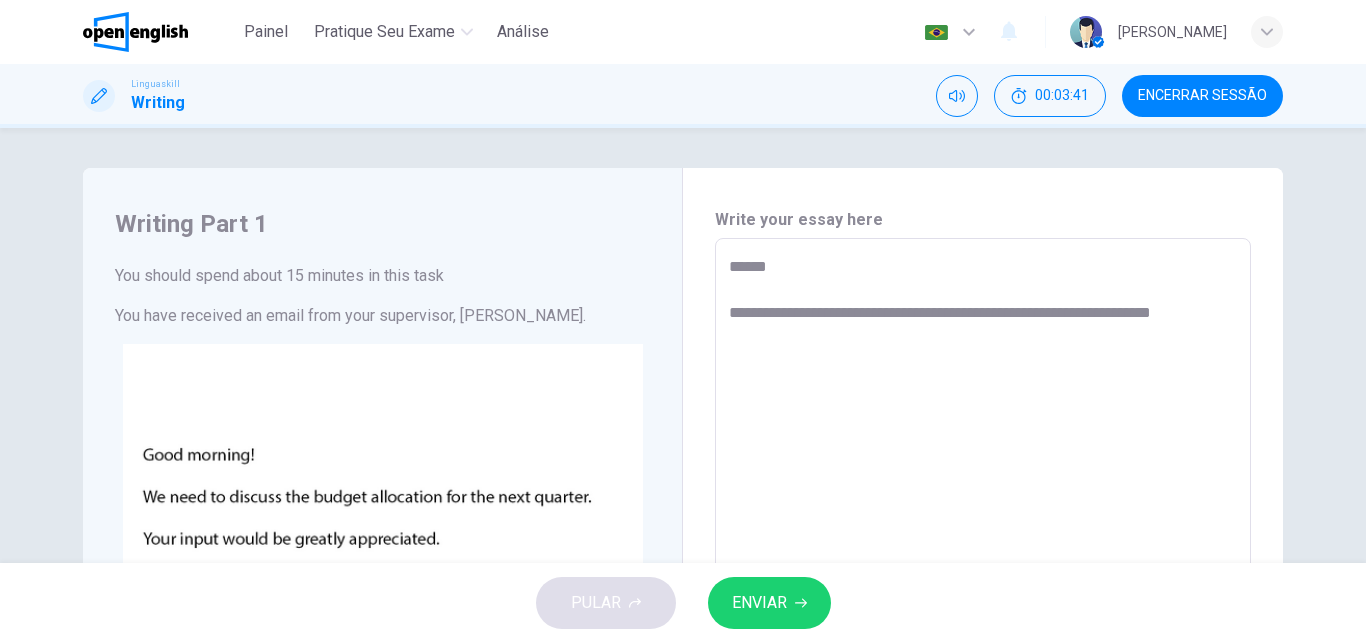 type on "*" 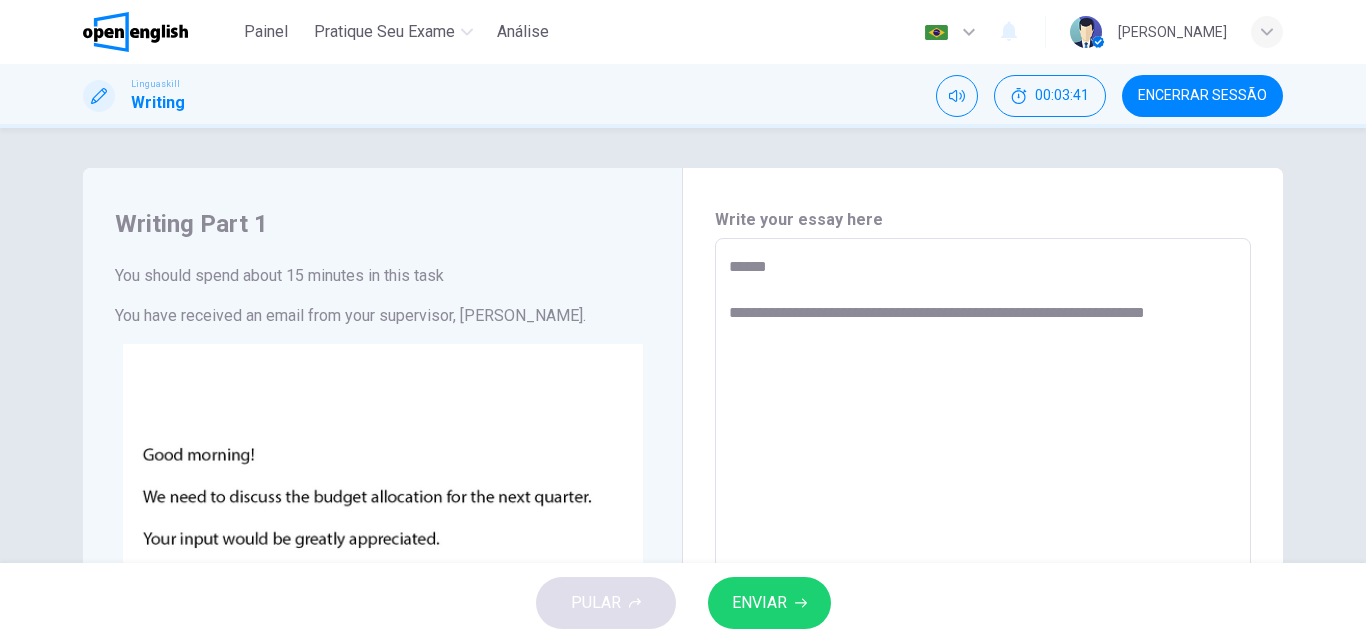type on "*" 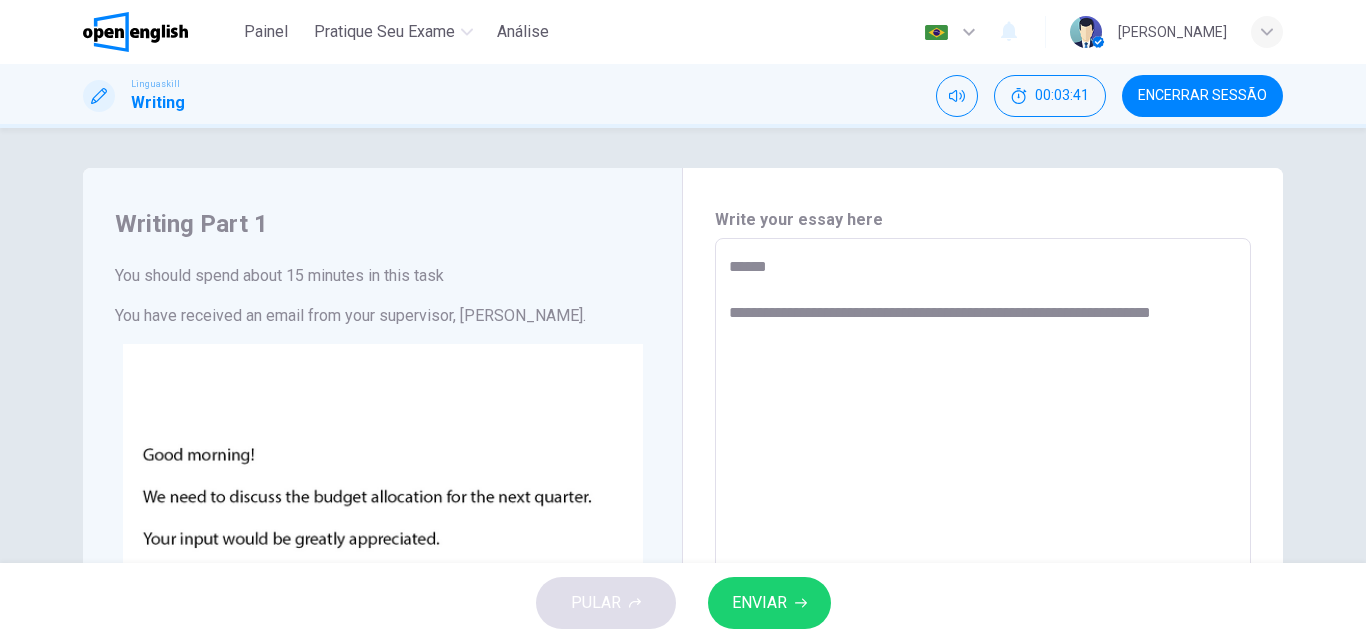 type on "*" 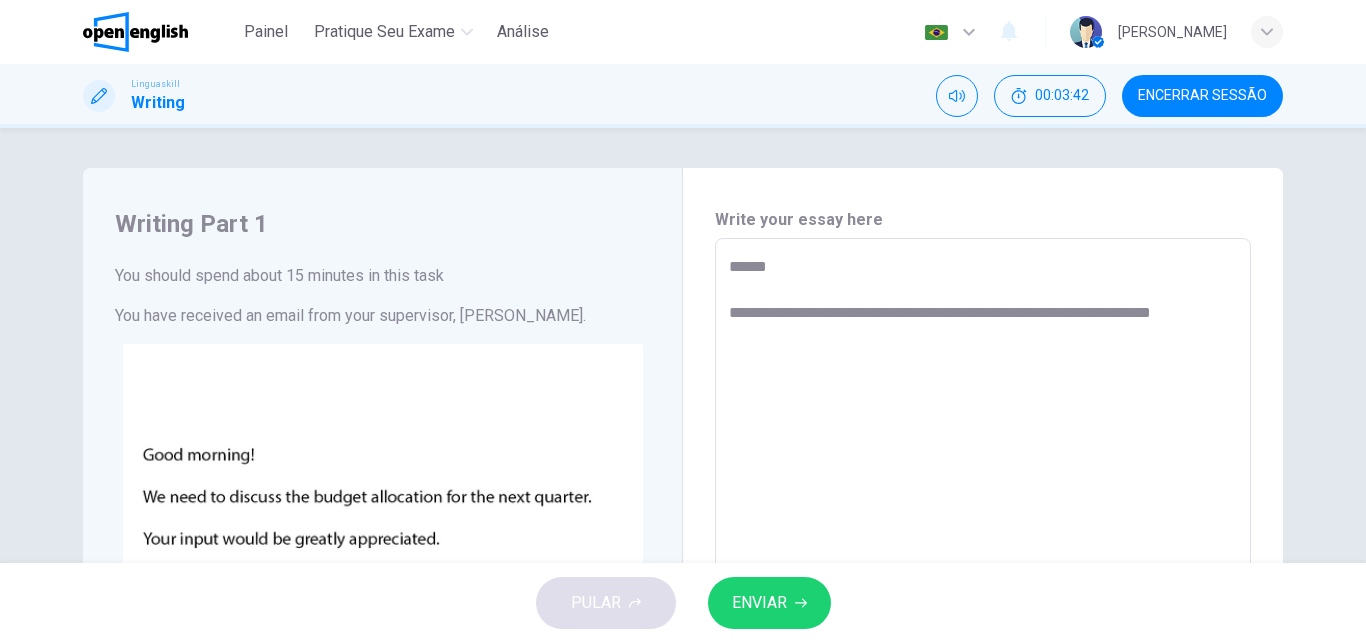 type on "**********" 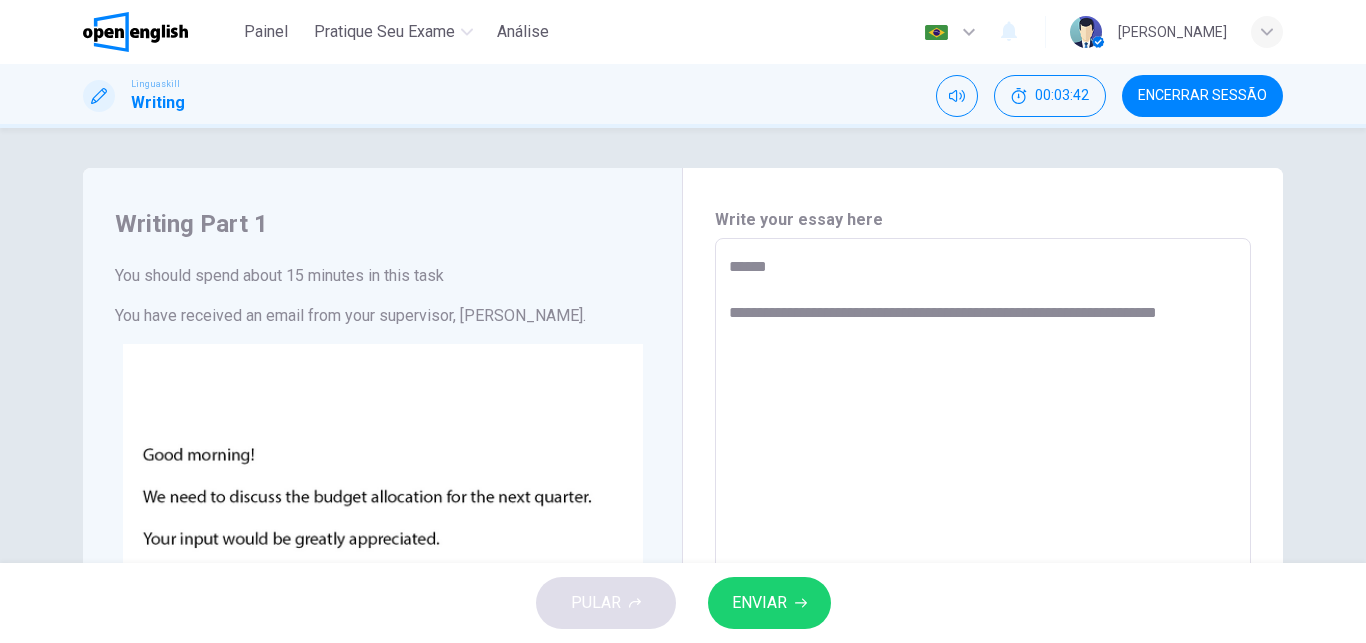 type on "*" 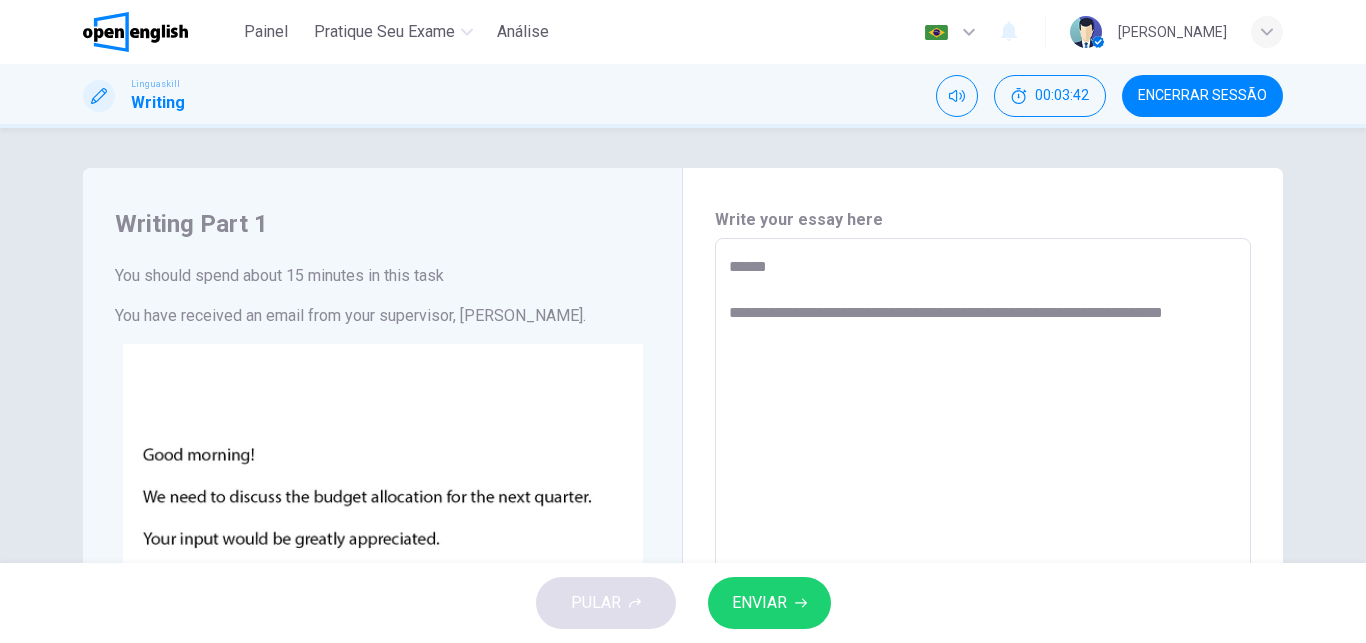 type on "*" 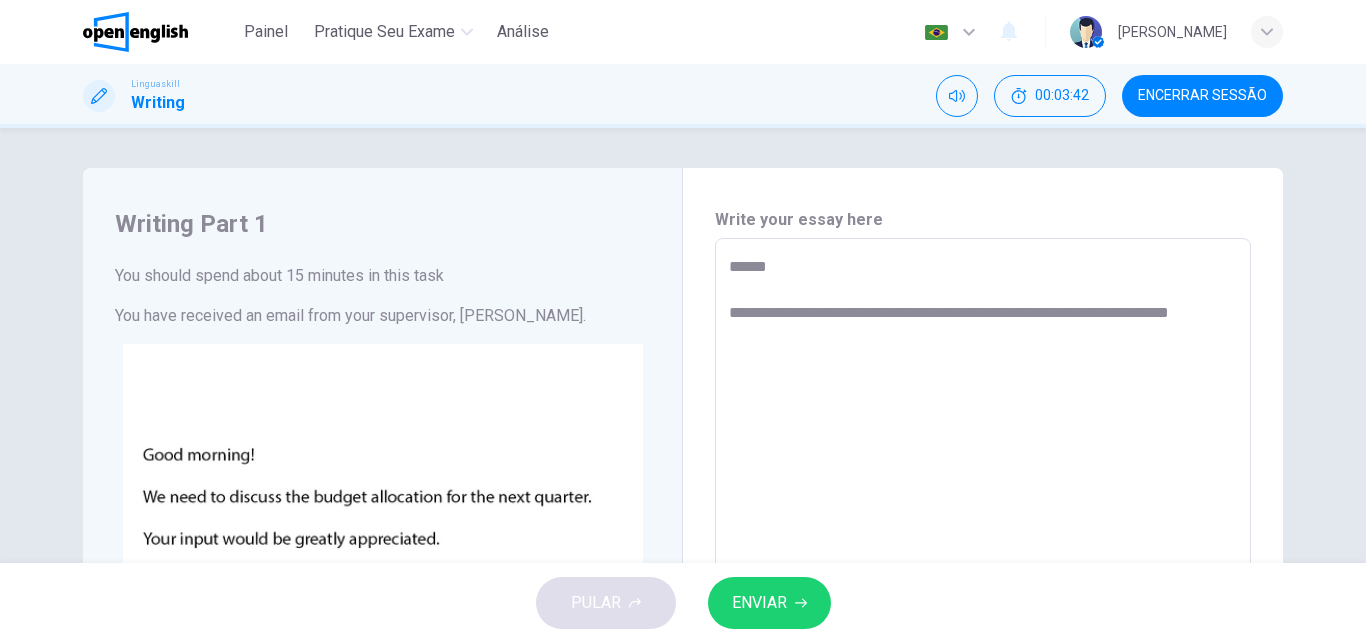 type on "*" 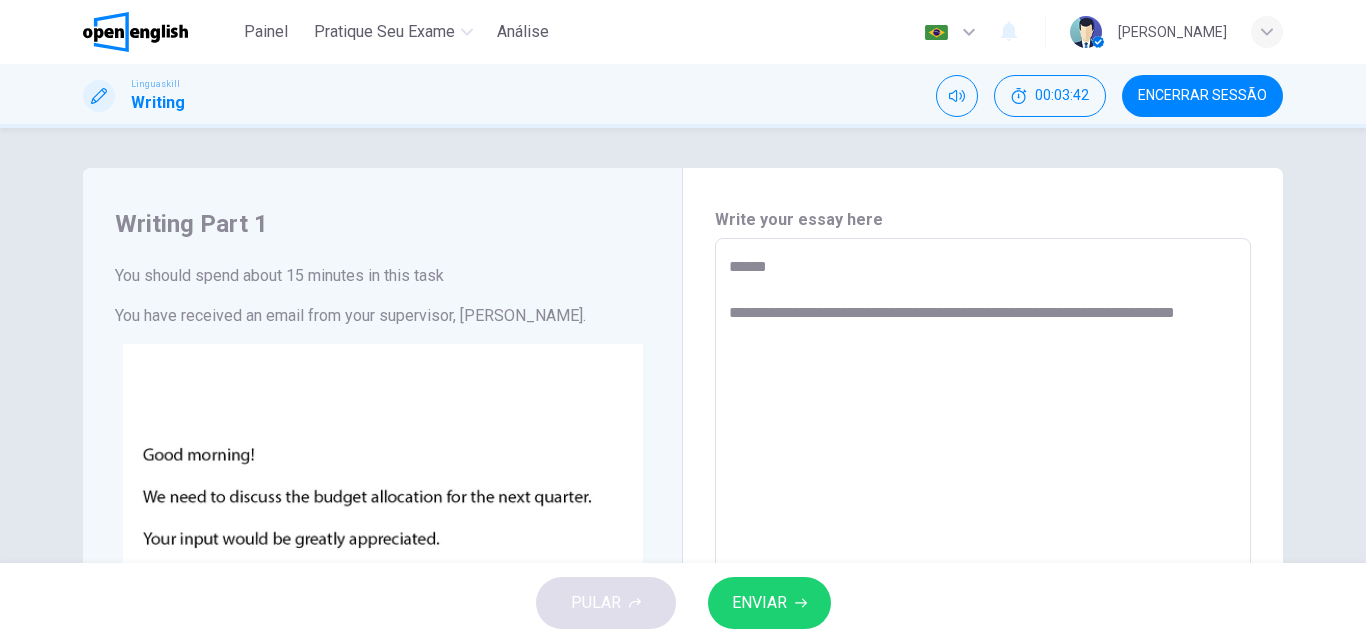 type on "*" 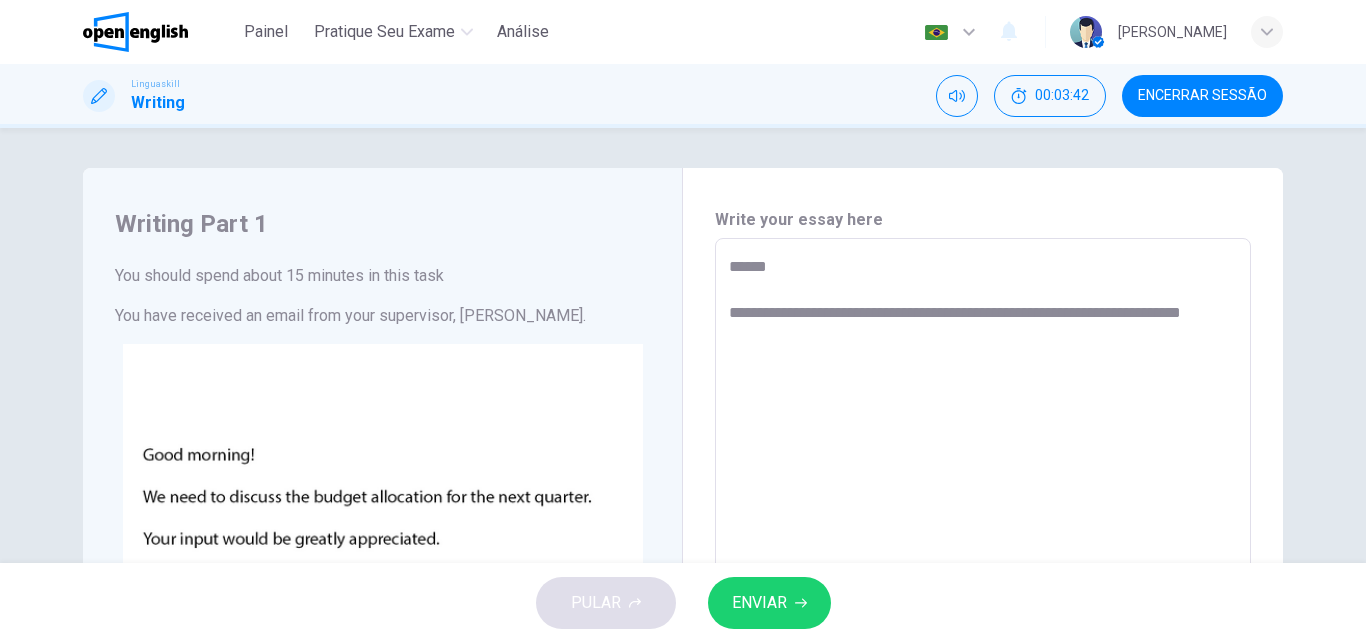type 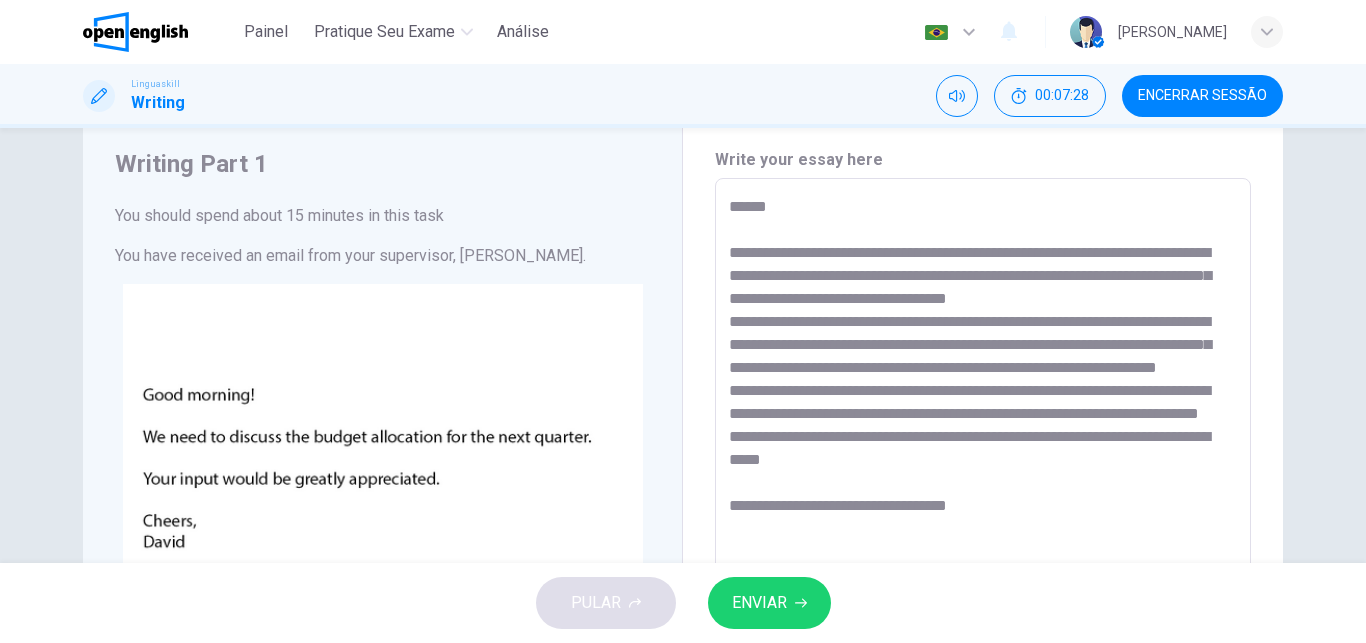 scroll, scrollTop: 83, scrollLeft: 0, axis: vertical 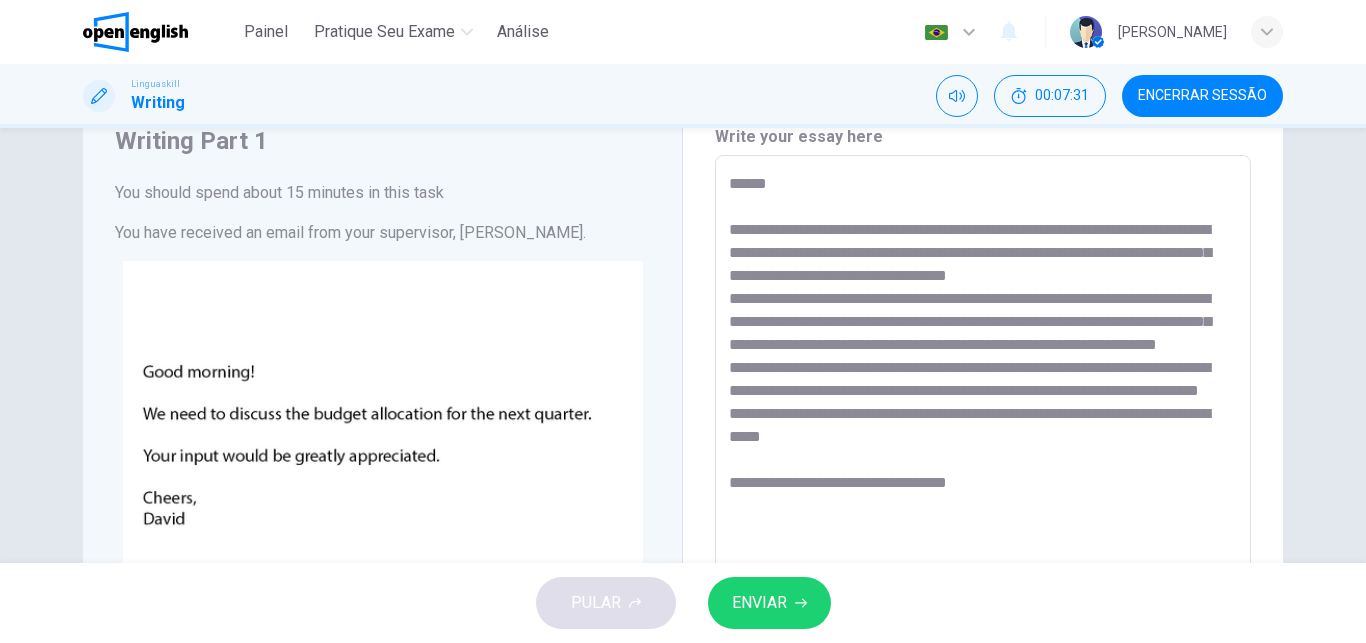 click on "ENVIAR" at bounding box center (769, 603) 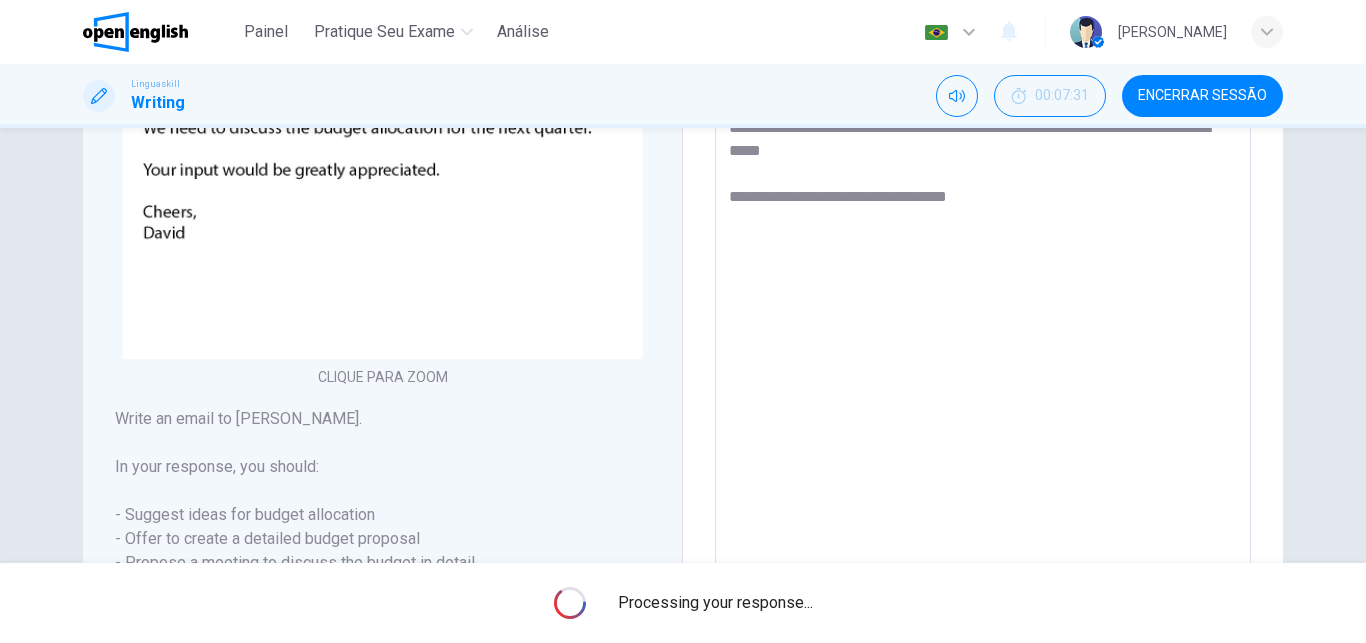 scroll, scrollTop: 363, scrollLeft: 0, axis: vertical 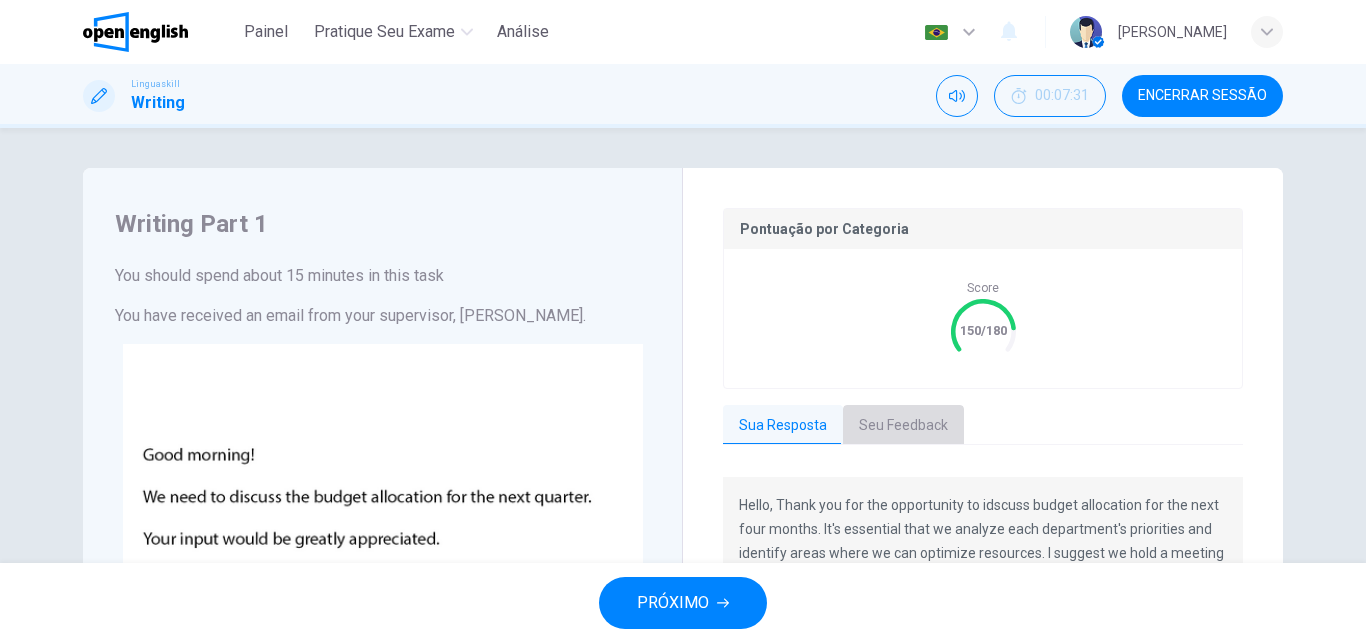 click on "Seu Feedback" at bounding box center [903, 426] 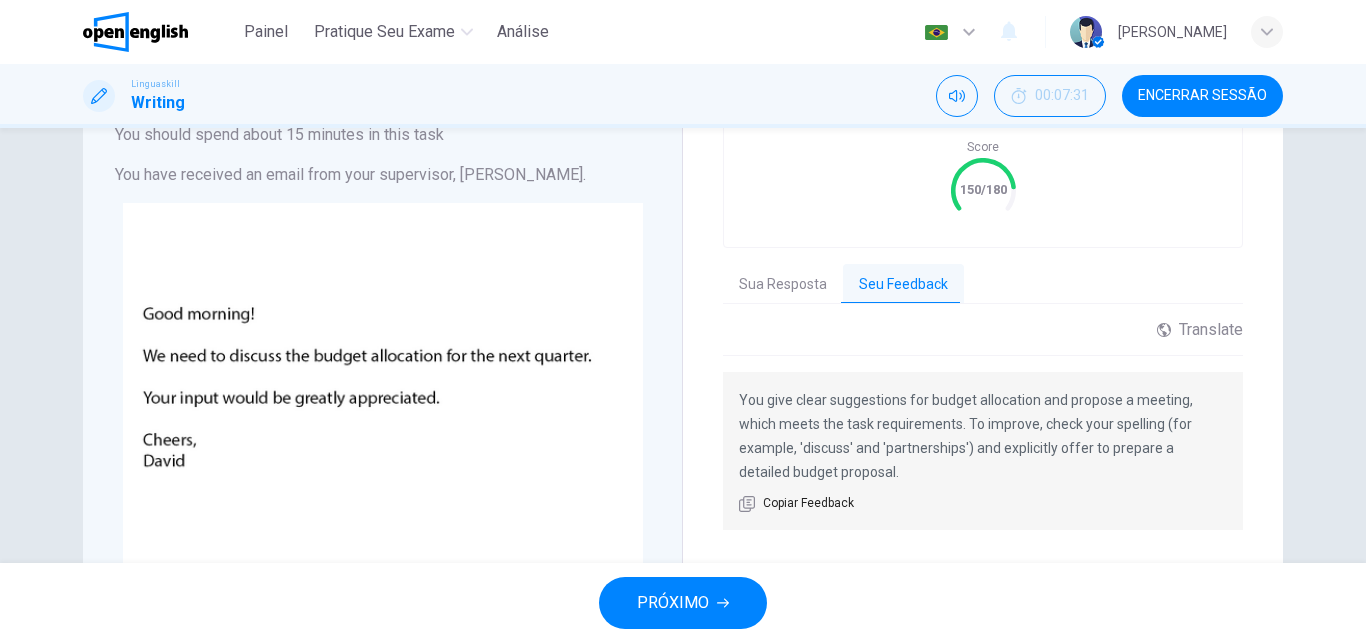 scroll, scrollTop: 157, scrollLeft: 0, axis: vertical 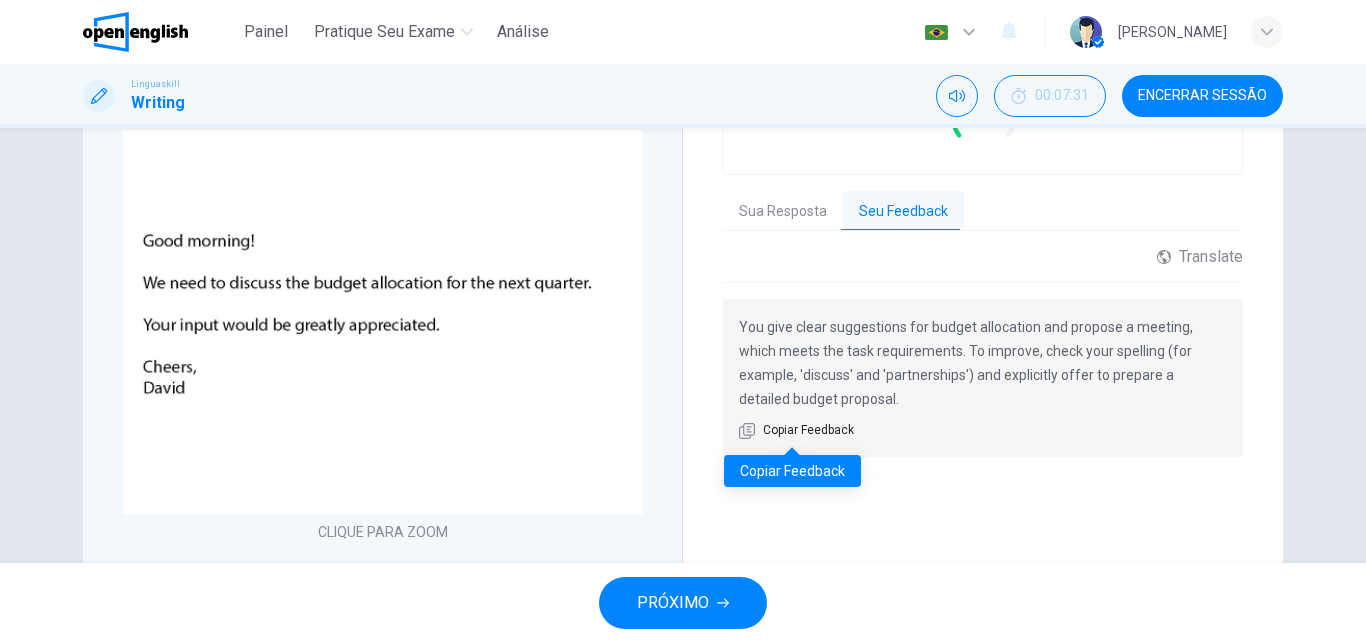 click on "Copiar Feedback" at bounding box center [808, 431] 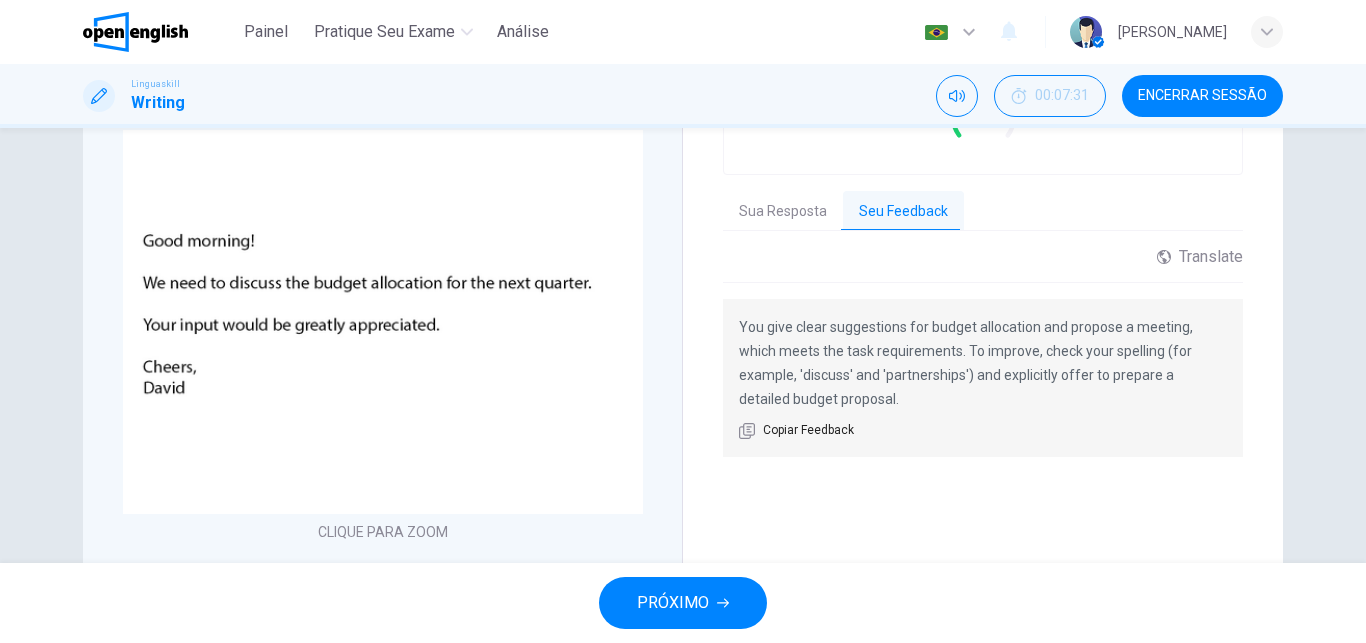 scroll, scrollTop: 533, scrollLeft: 0, axis: vertical 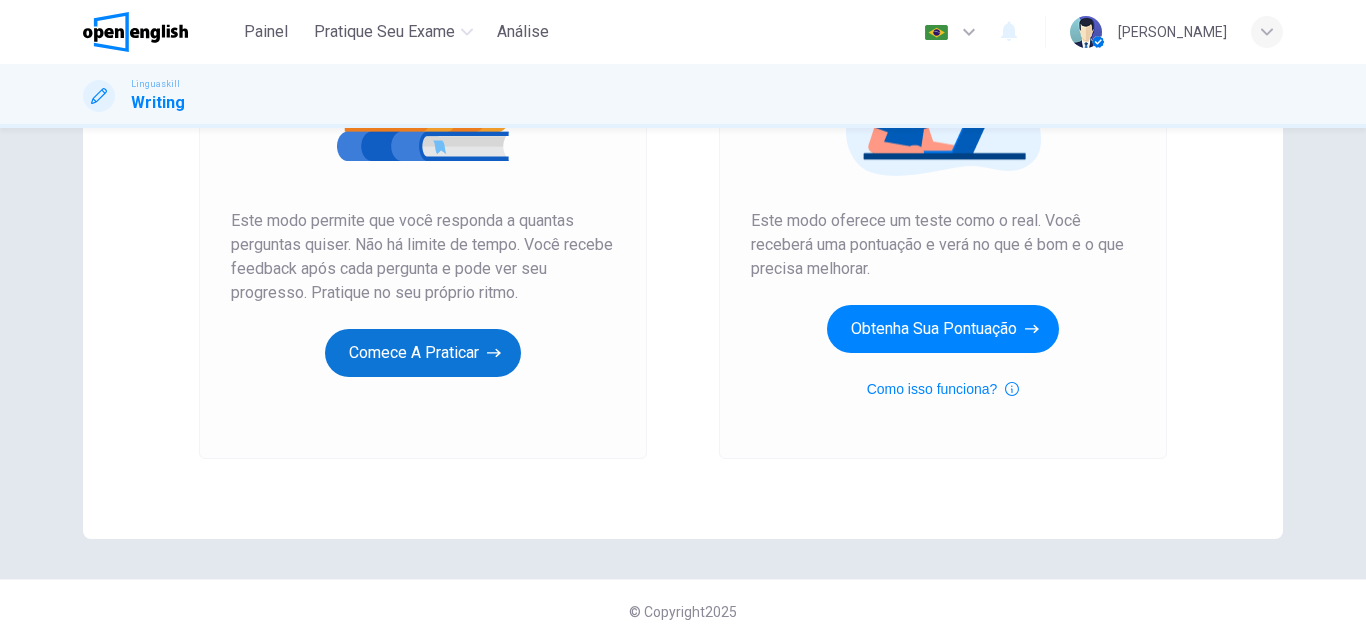 click on "Comece a praticar" at bounding box center [423, 353] 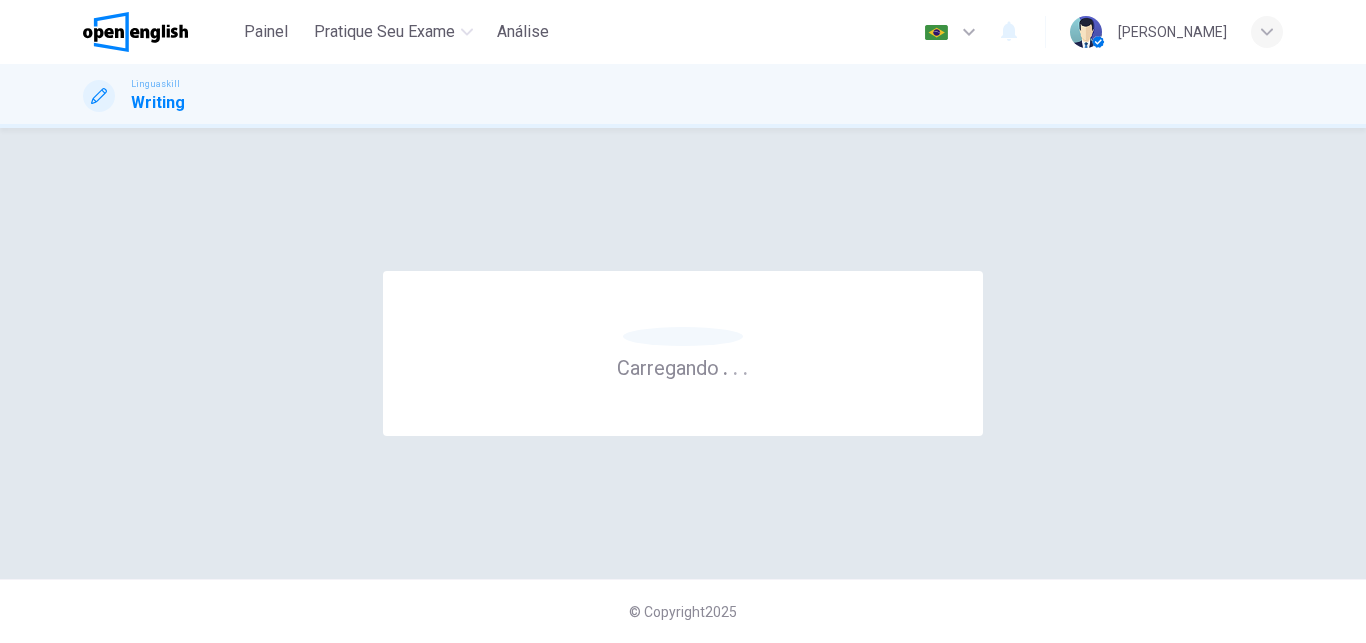 scroll, scrollTop: 0, scrollLeft: 0, axis: both 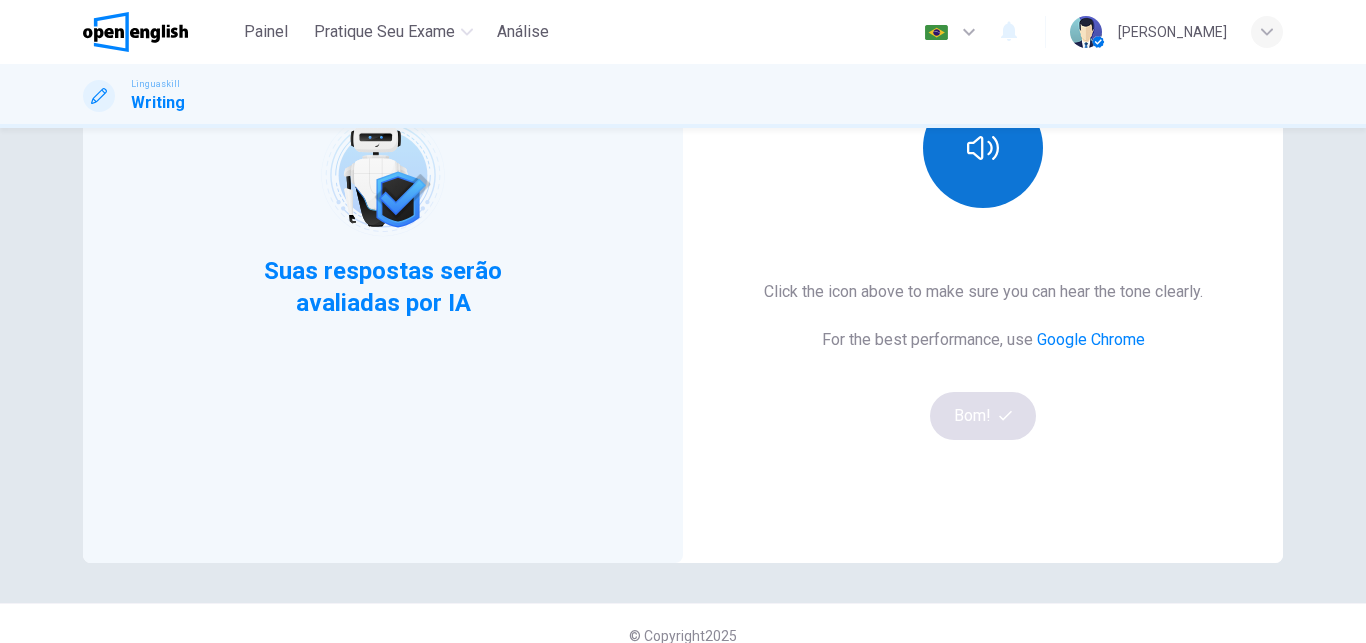 drag, startPoint x: 1004, startPoint y: 228, endPoint x: 1000, endPoint y: 190, distance: 38.209946 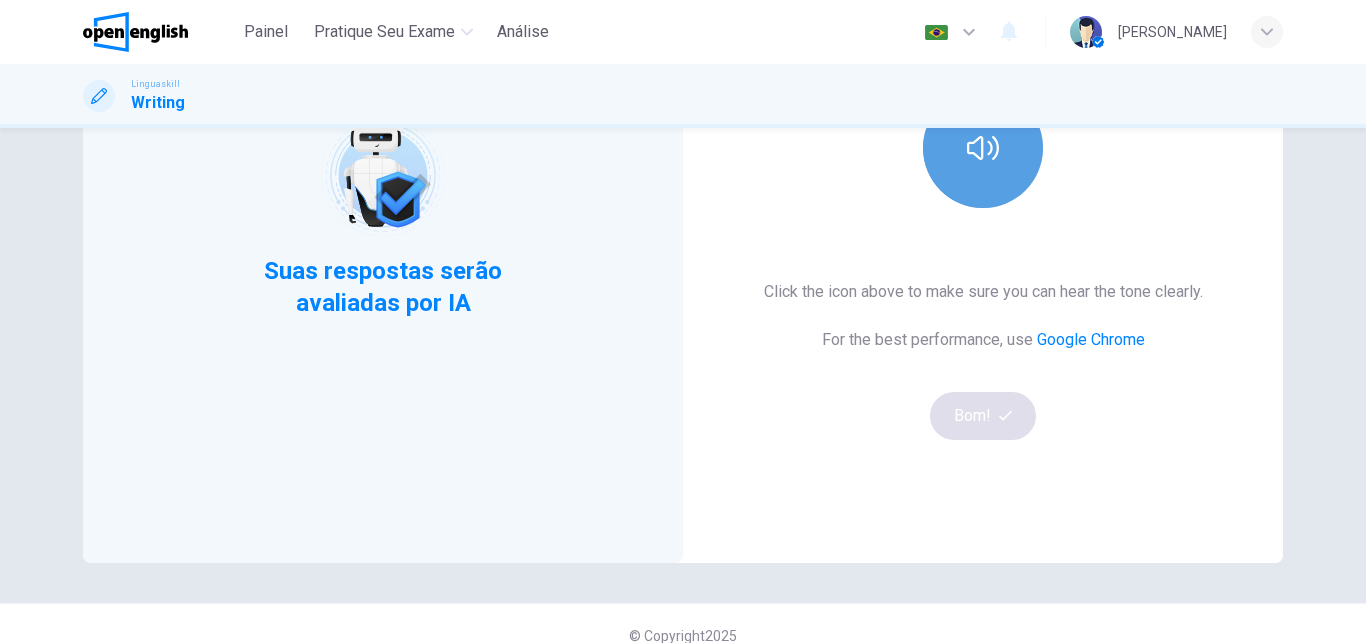 click at bounding box center (983, 148) 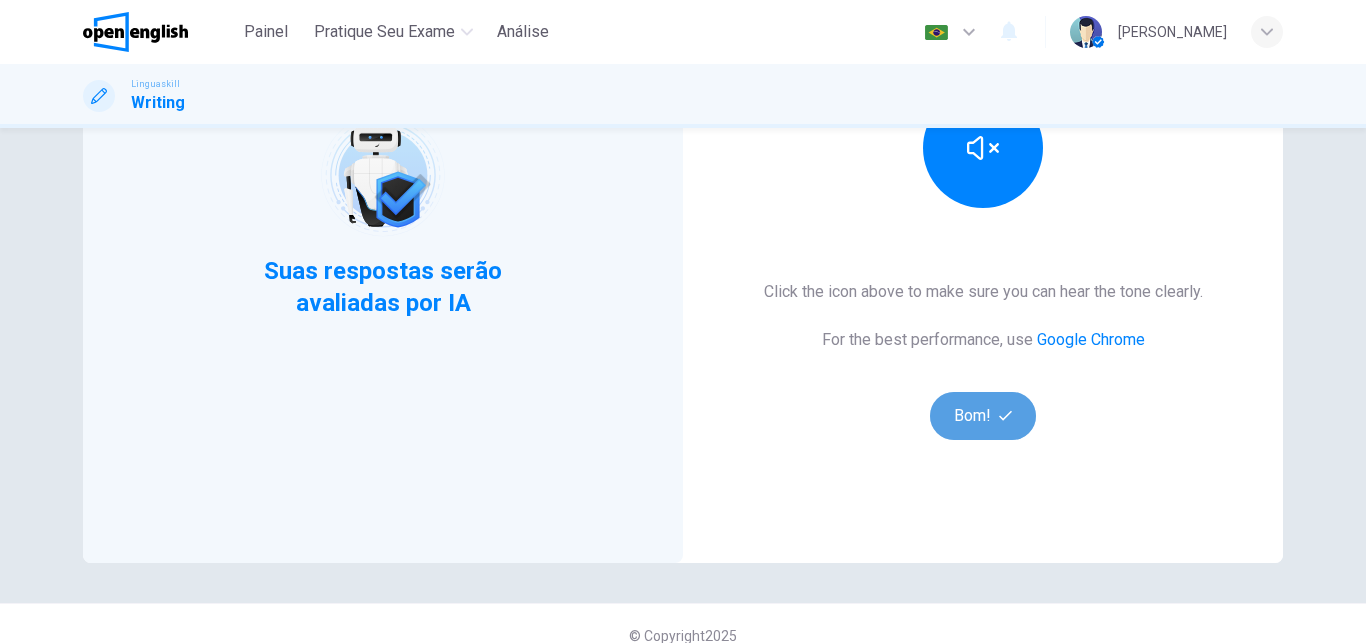 click on "Bom!" at bounding box center [983, 416] 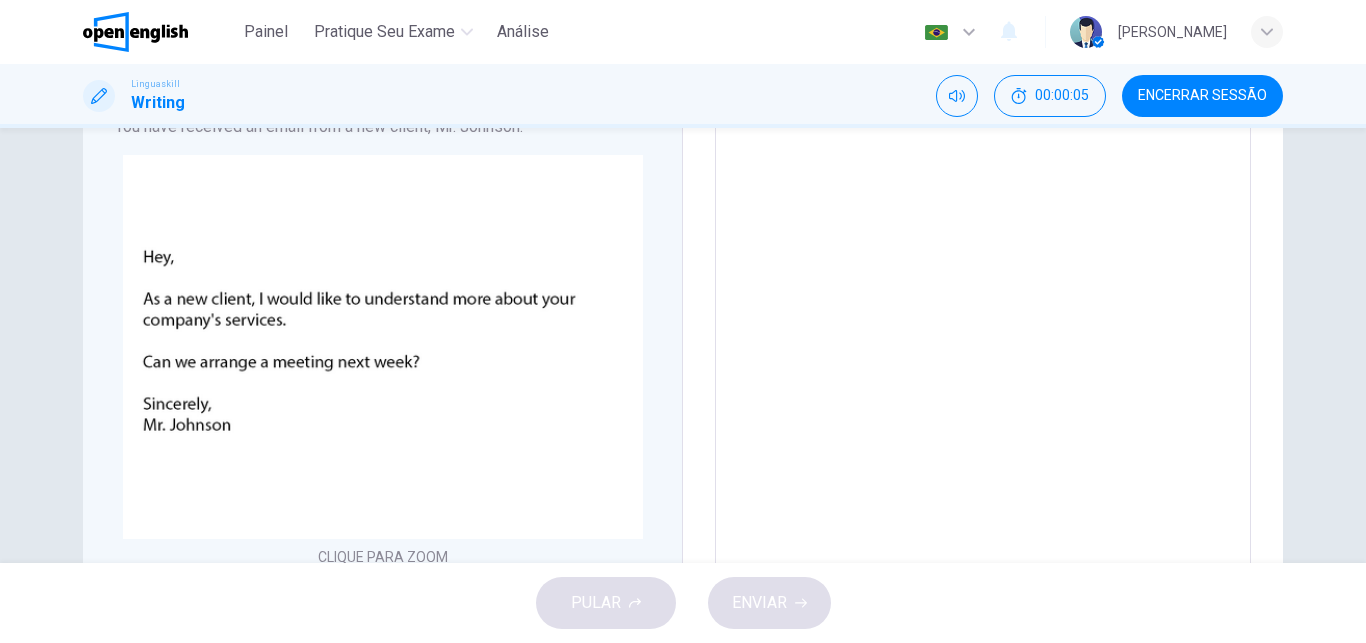 scroll, scrollTop: 187, scrollLeft: 0, axis: vertical 